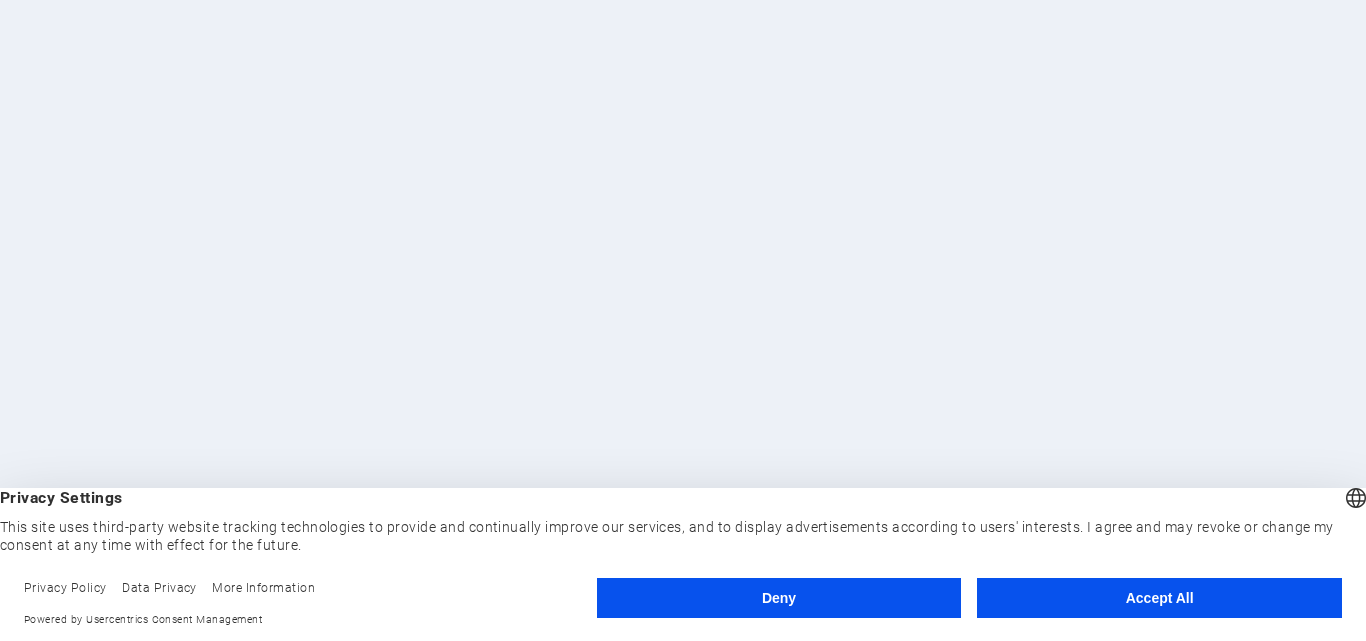 scroll, scrollTop: 0, scrollLeft: 0, axis: both 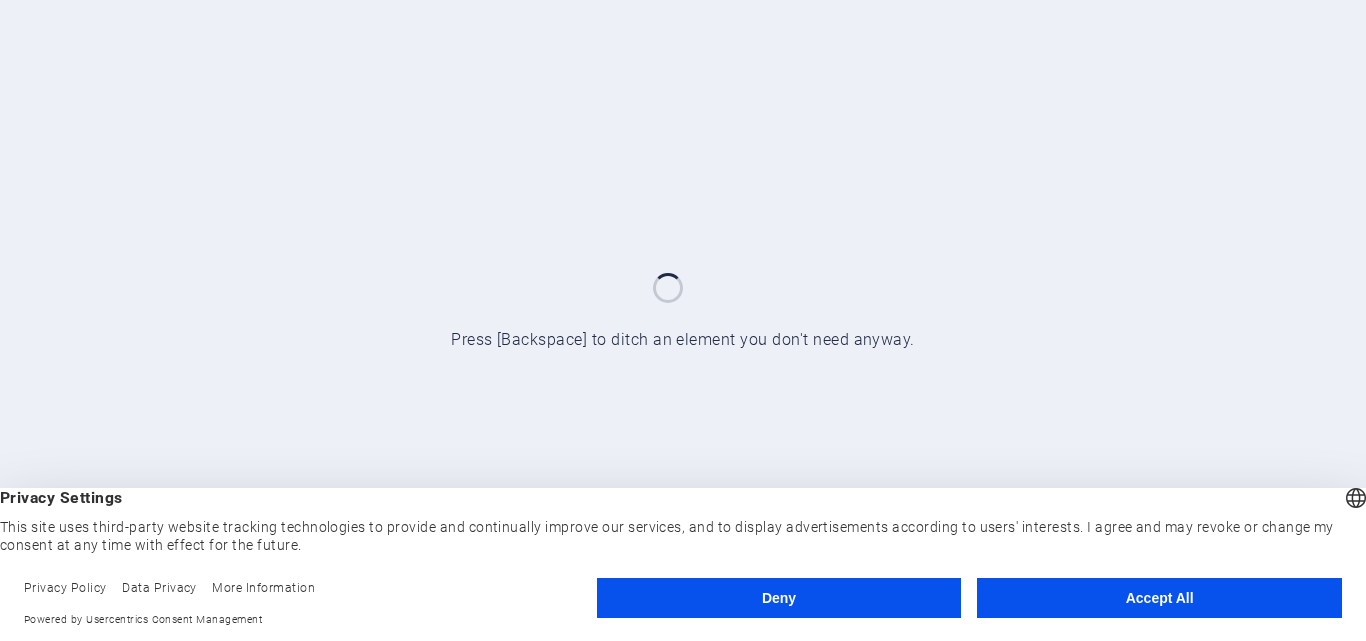 click on "Accept All" at bounding box center [1159, 598] 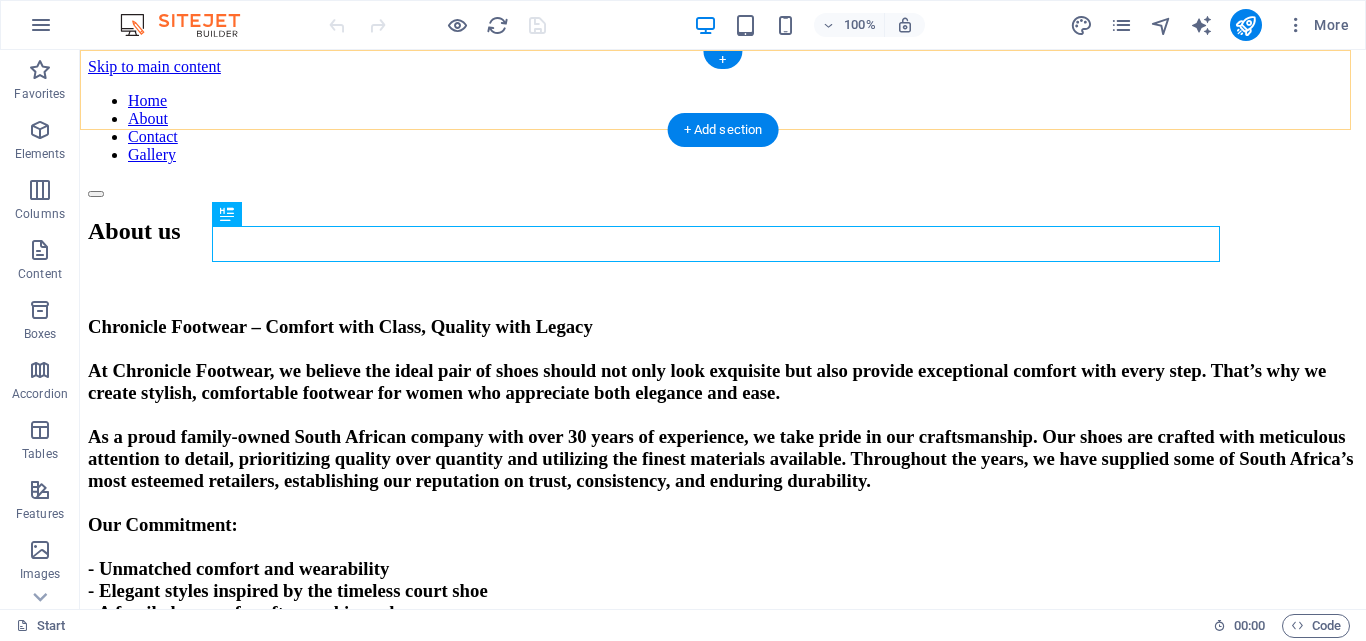 scroll, scrollTop: 0, scrollLeft: 0, axis: both 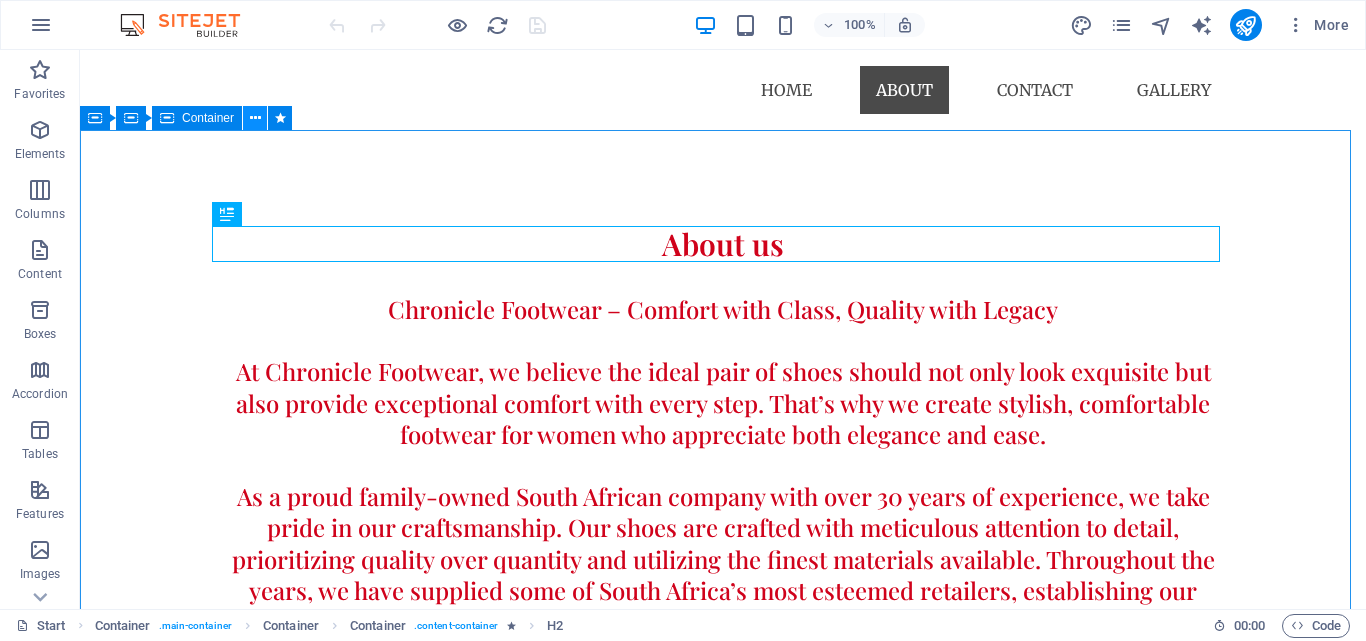 click at bounding box center [255, 118] 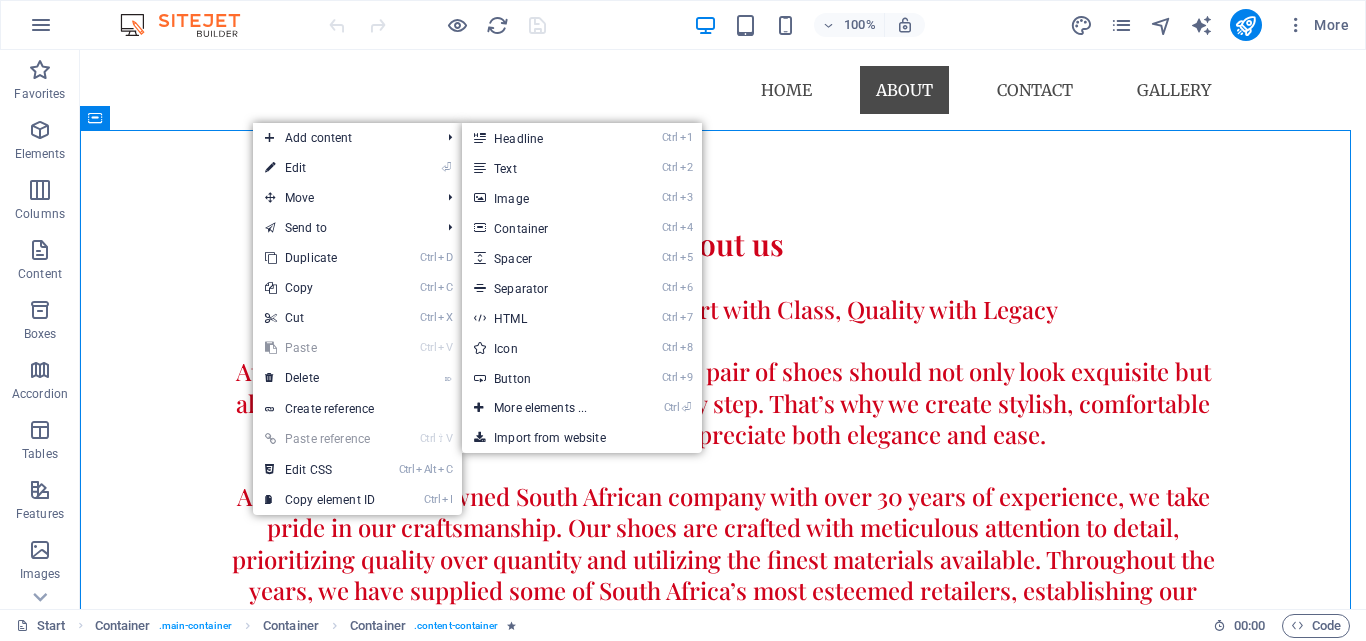 drag, startPoint x: 319, startPoint y: 175, endPoint x: 281, endPoint y: 167, distance: 38.832977 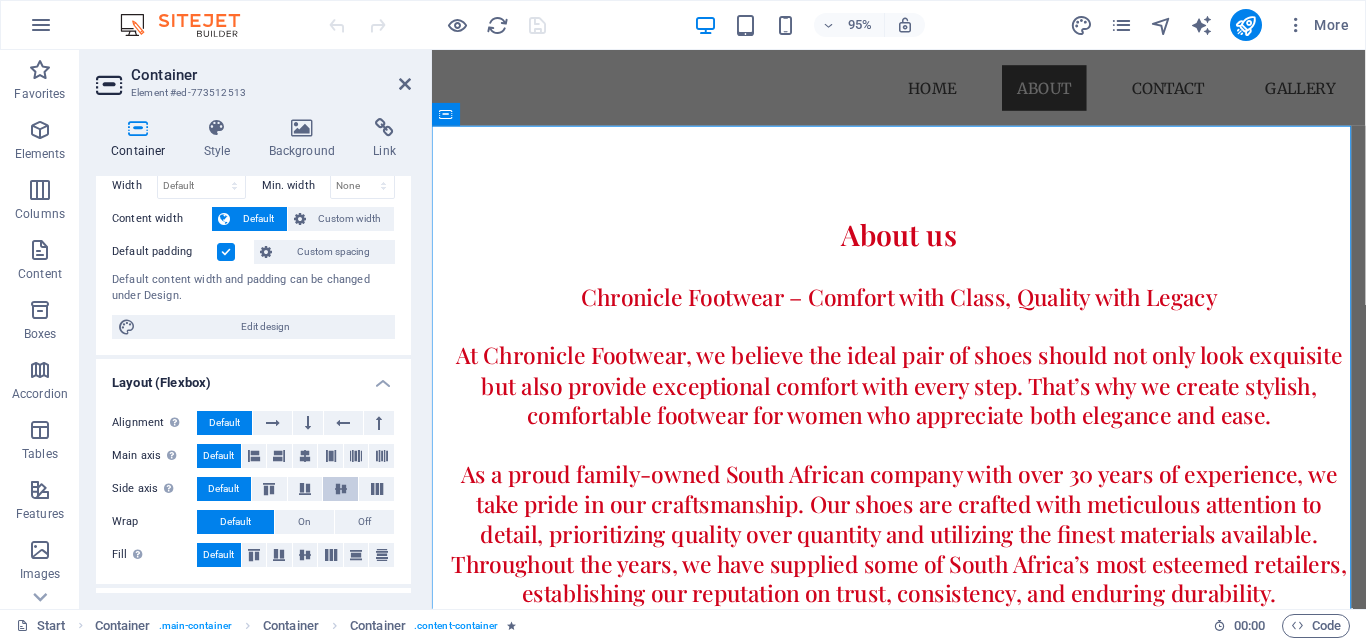 scroll, scrollTop: 100, scrollLeft: 0, axis: vertical 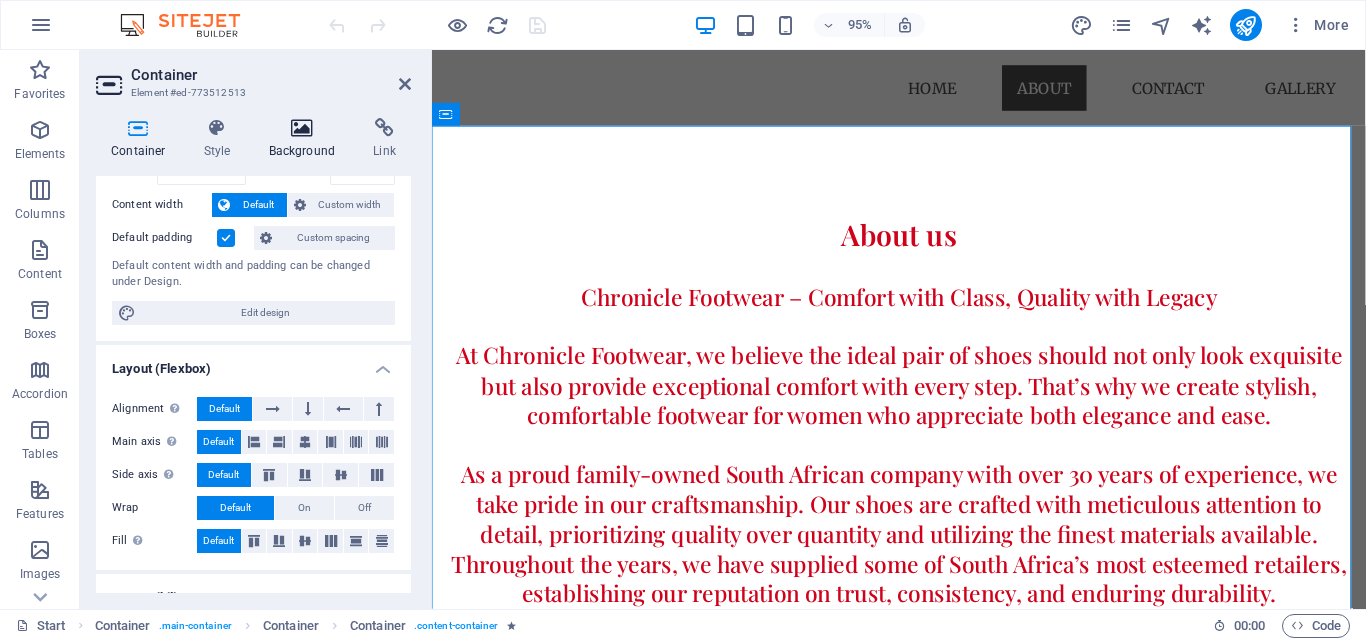 click at bounding box center (302, 128) 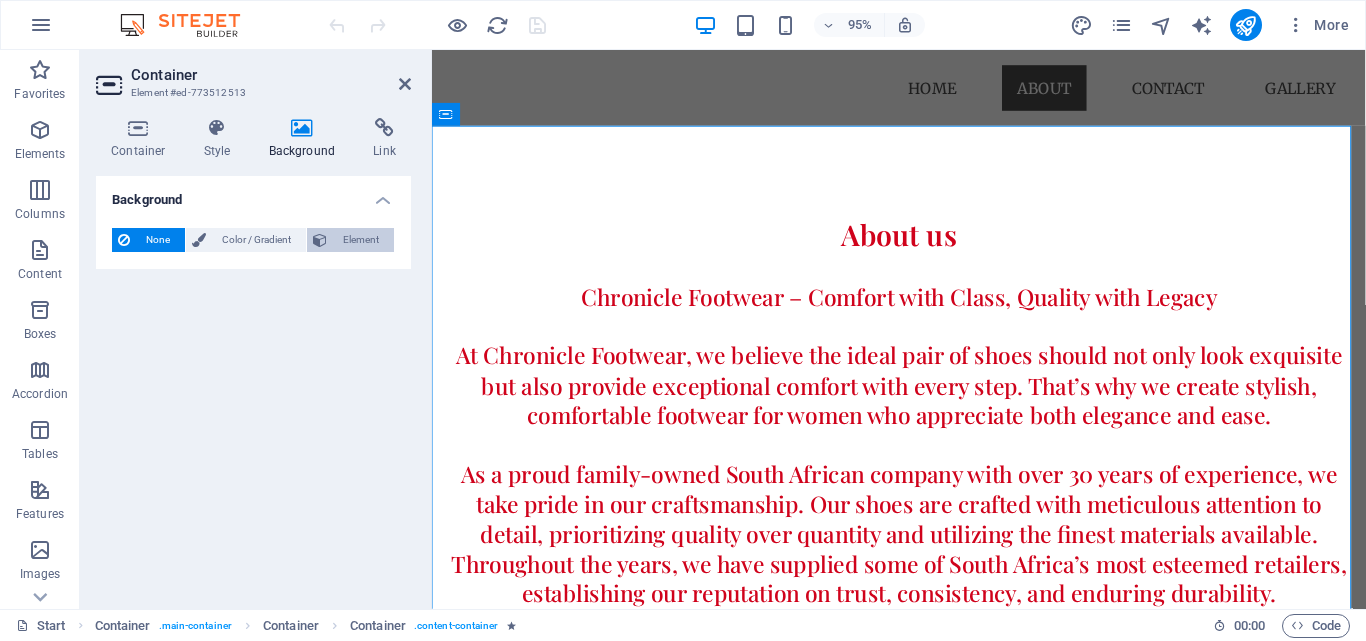 click on "Element" at bounding box center (360, 240) 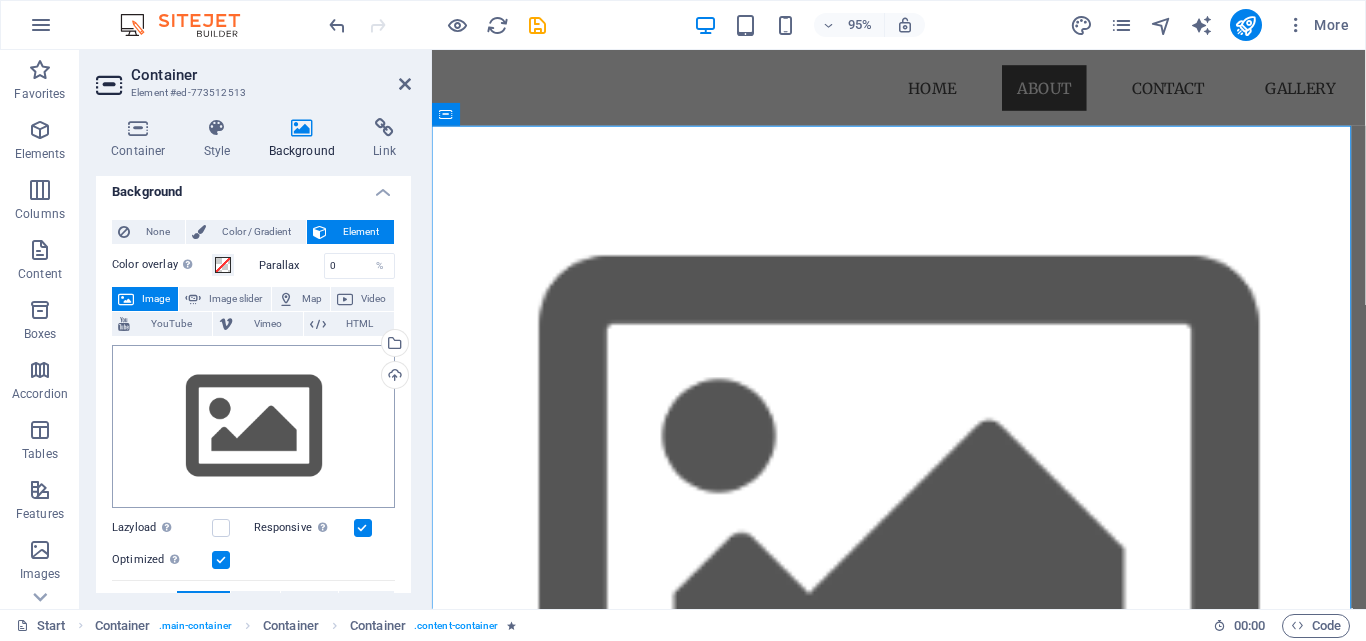 scroll, scrollTop: 0, scrollLeft: 0, axis: both 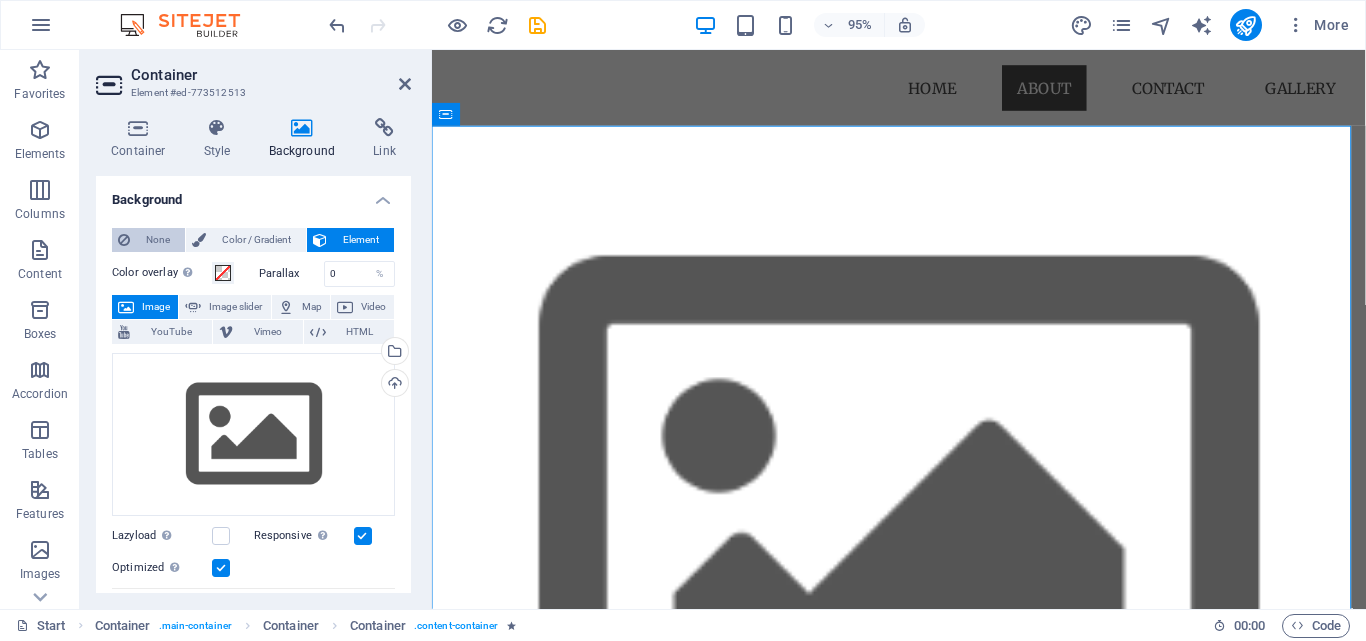 click on "None" at bounding box center (148, 240) 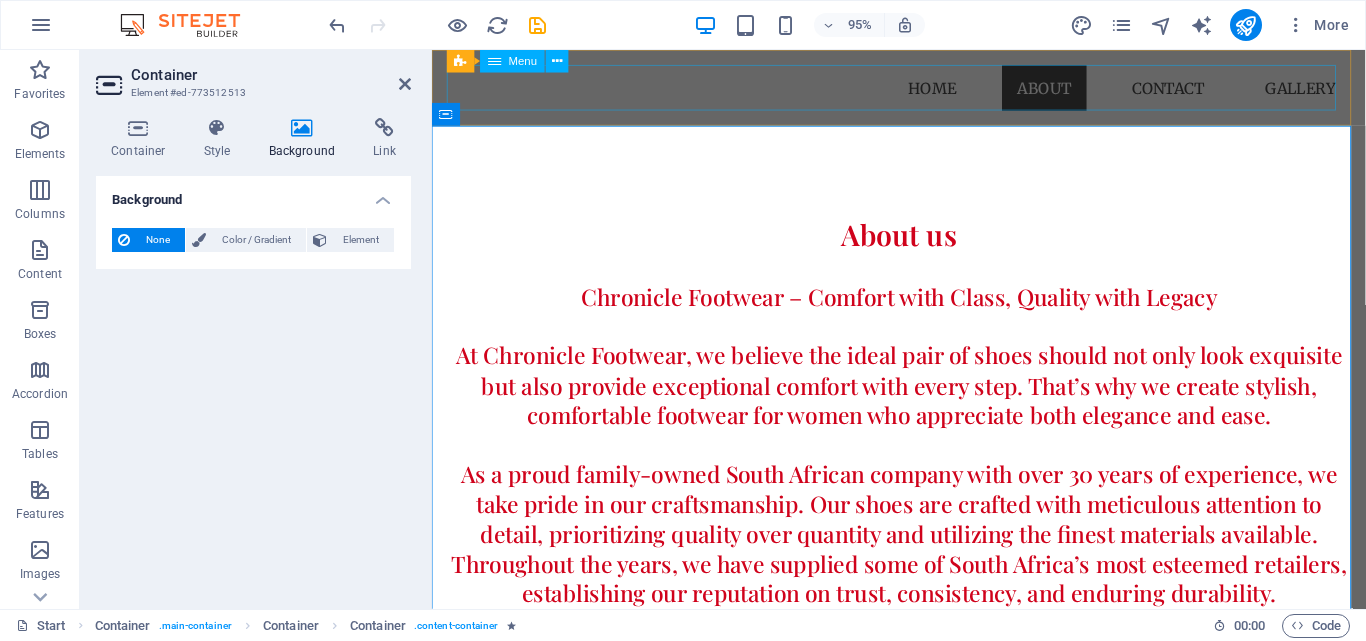 click on "Home About Contact Gallery" at bounding box center [923, 90] 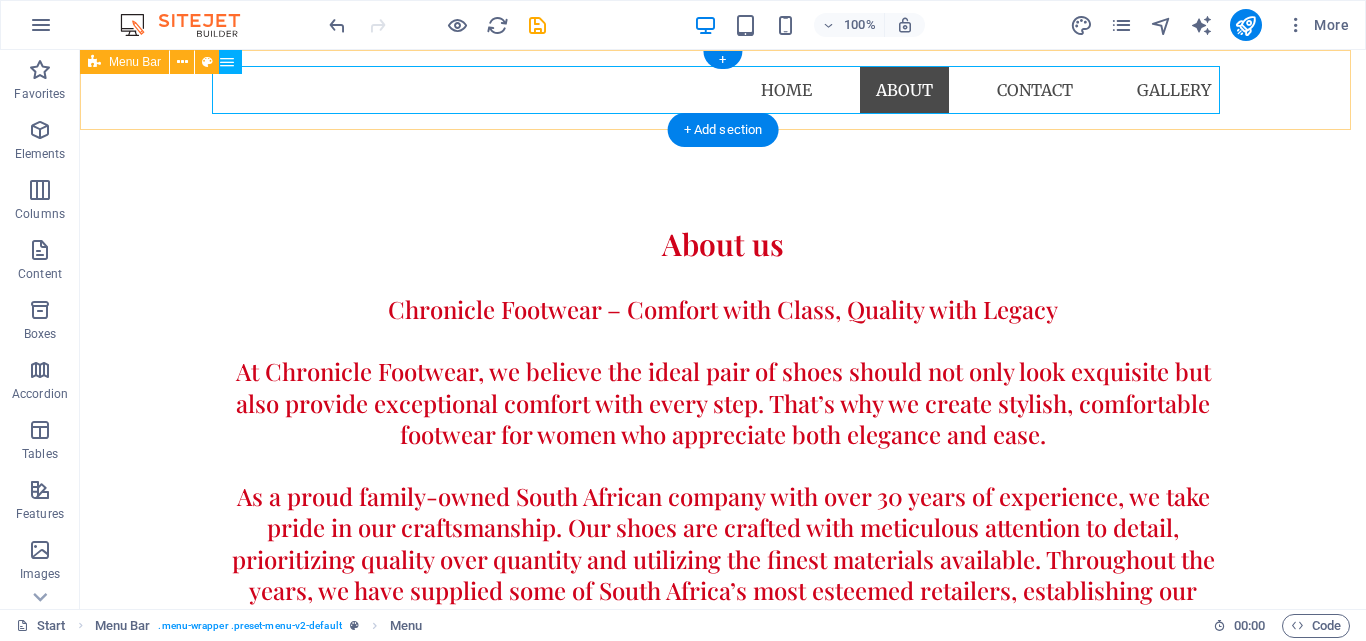 click on "Home About Contact Gallery" at bounding box center (723, 90) 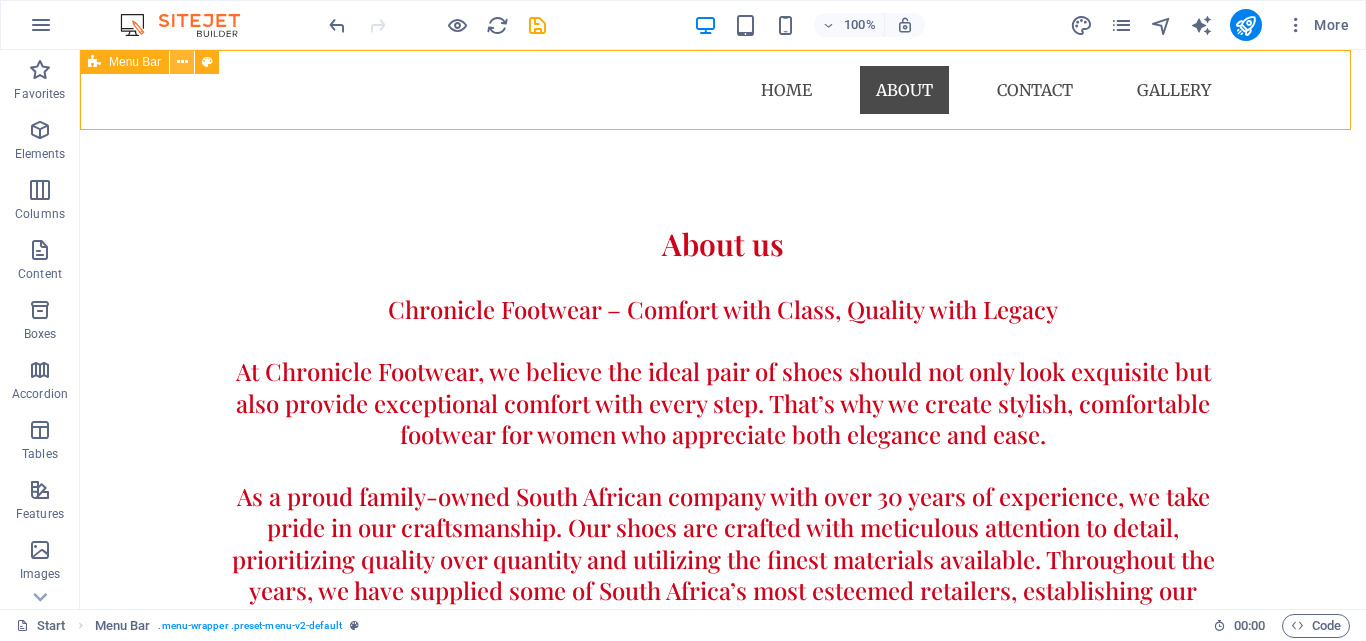 click at bounding box center (182, 62) 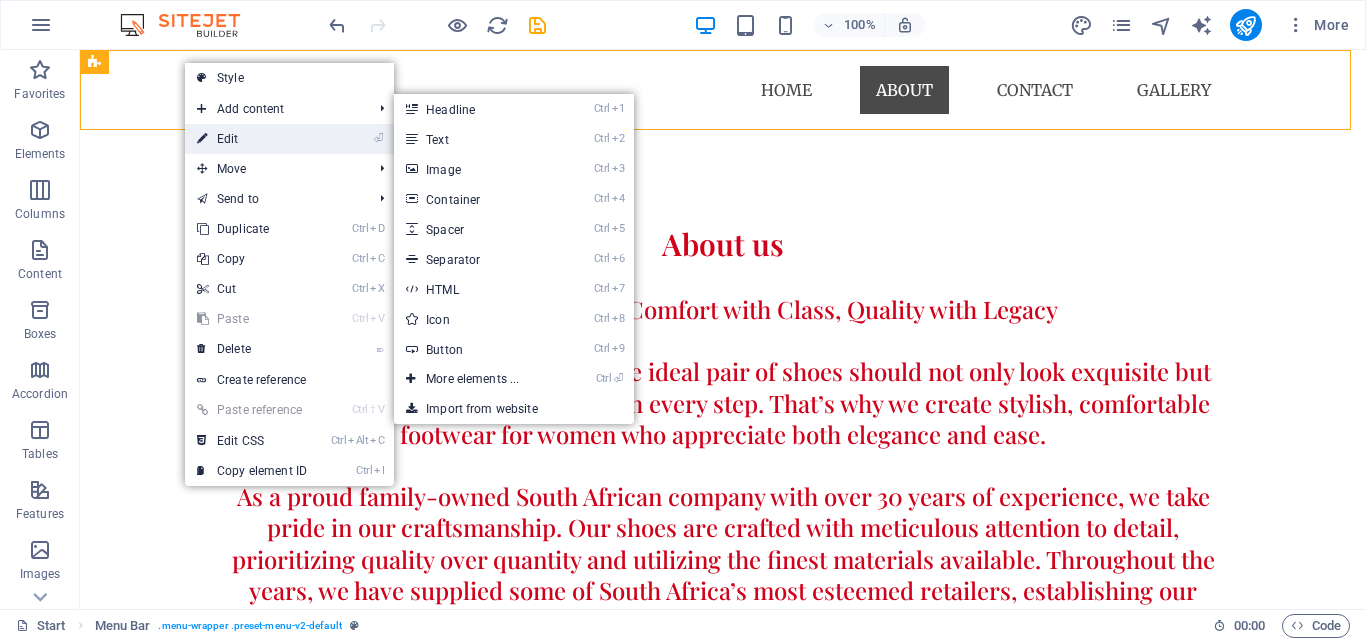 click on "⏎  Edit" at bounding box center [252, 139] 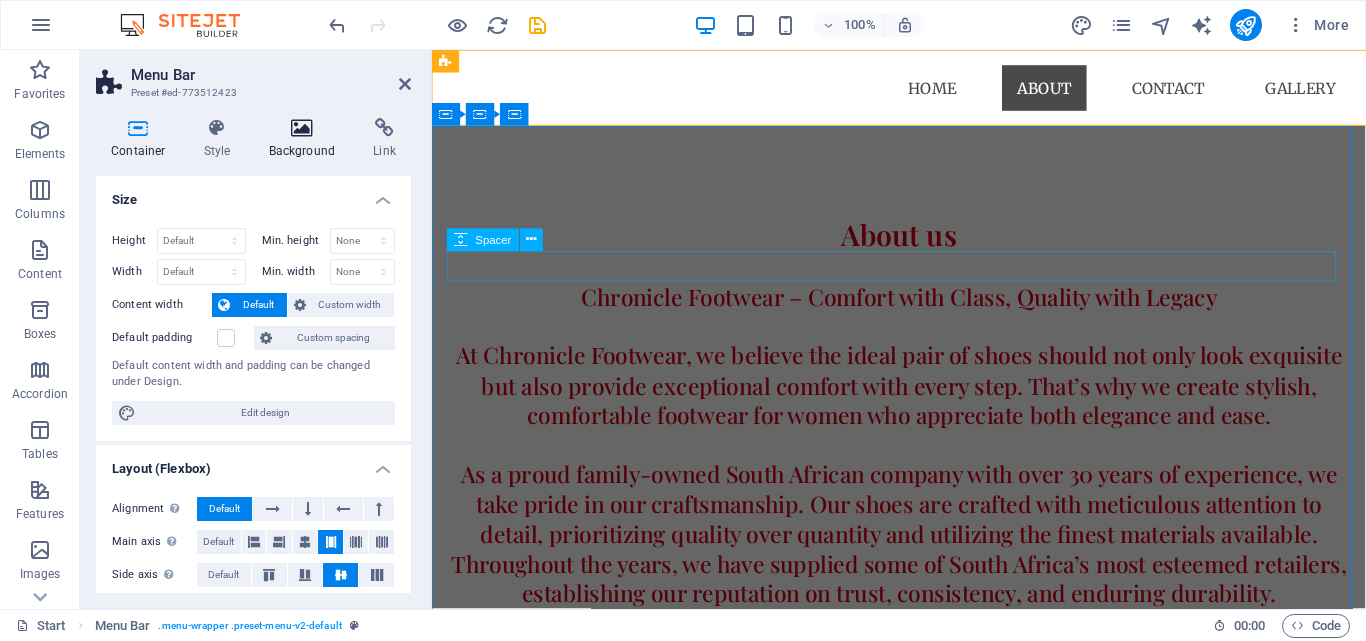 click on "Background" at bounding box center [306, 139] 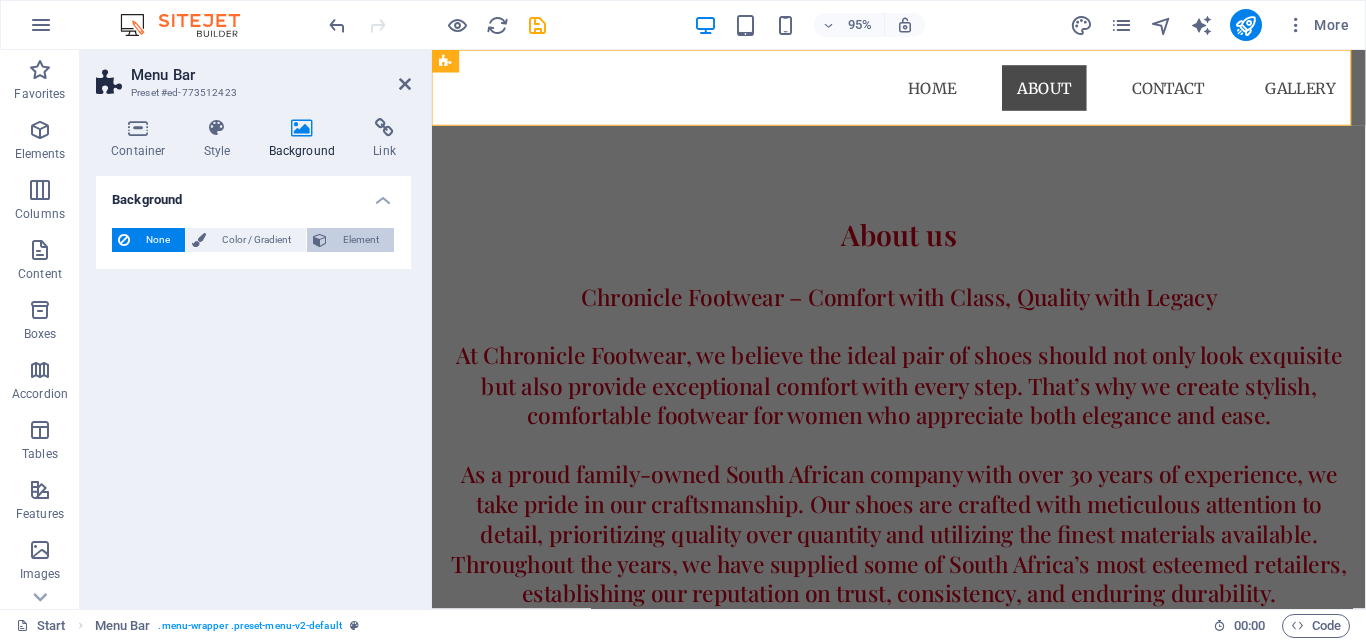 click on "Element" at bounding box center [360, 240] 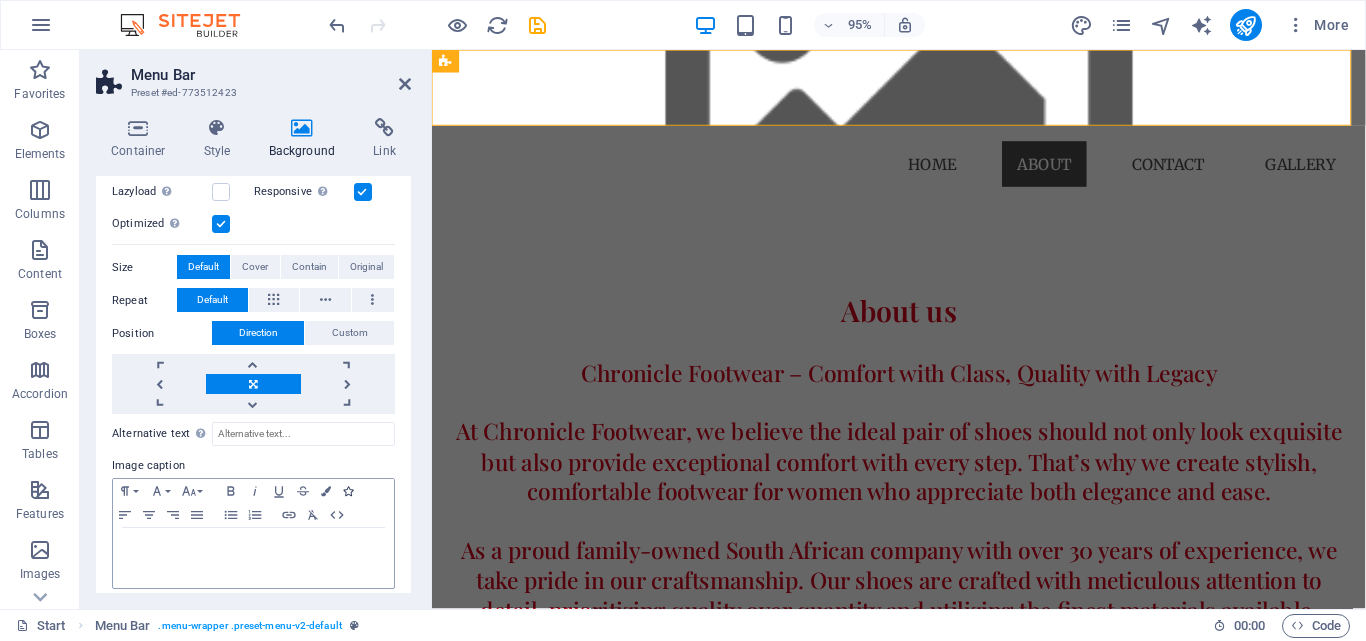 scroll, scrollTop: 355, scrollLeft: 0, axis: vertical 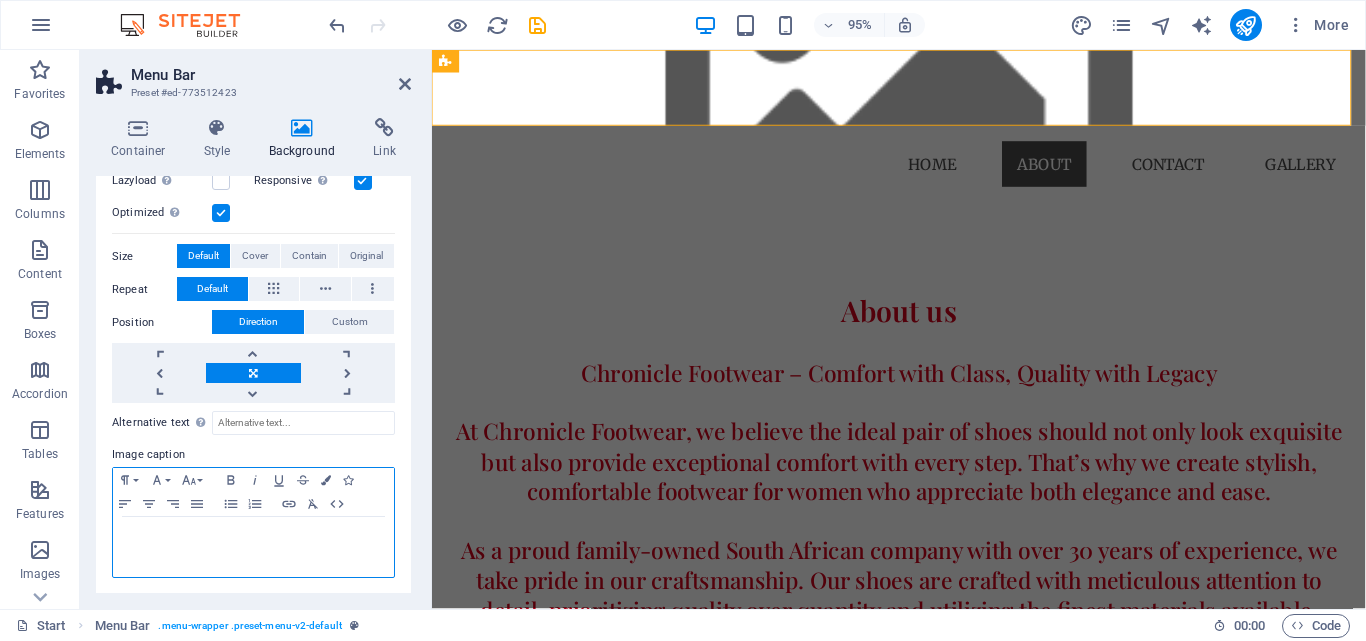 click at bounding box center [253, 536] 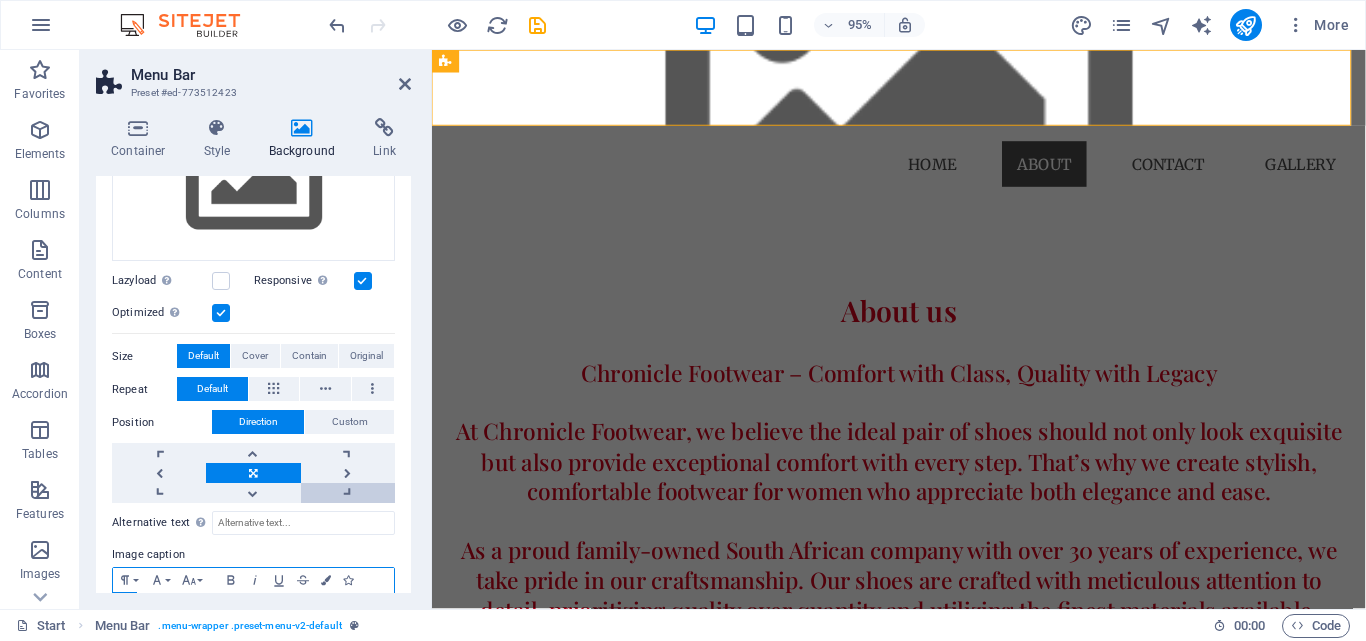 scroll, scrollTop: 0, scrollLeft: 0, axis: both 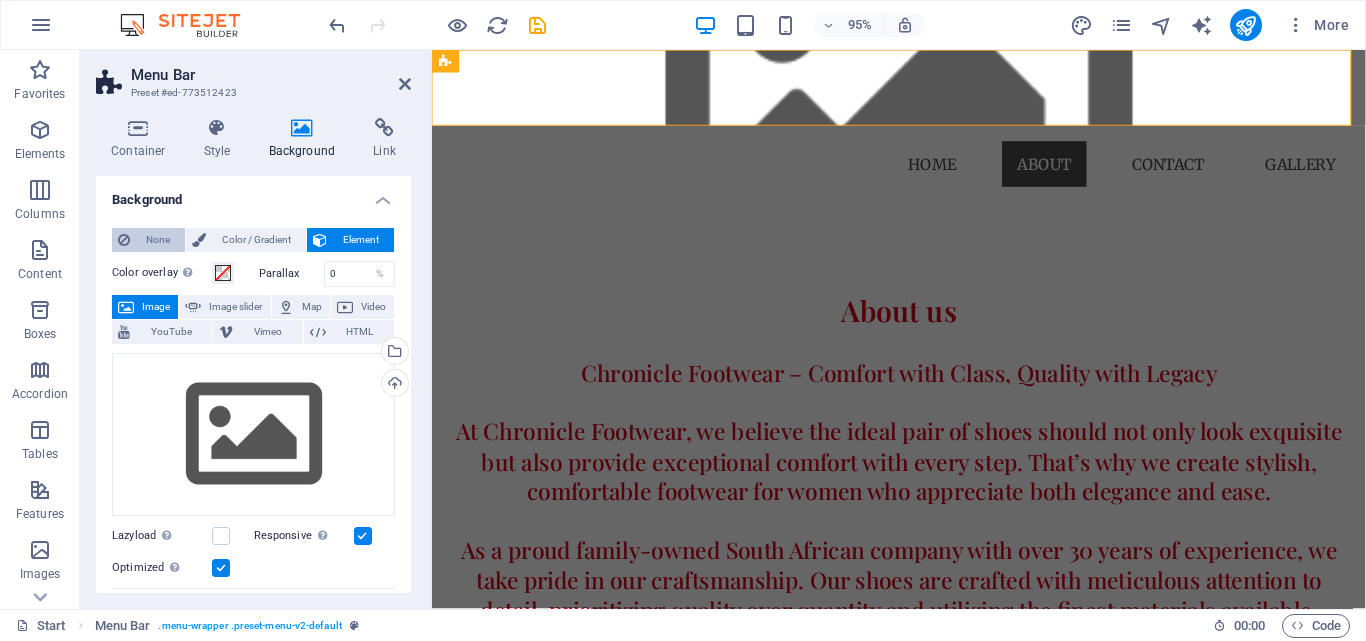 click on "None" at bounding box center (157, 240) 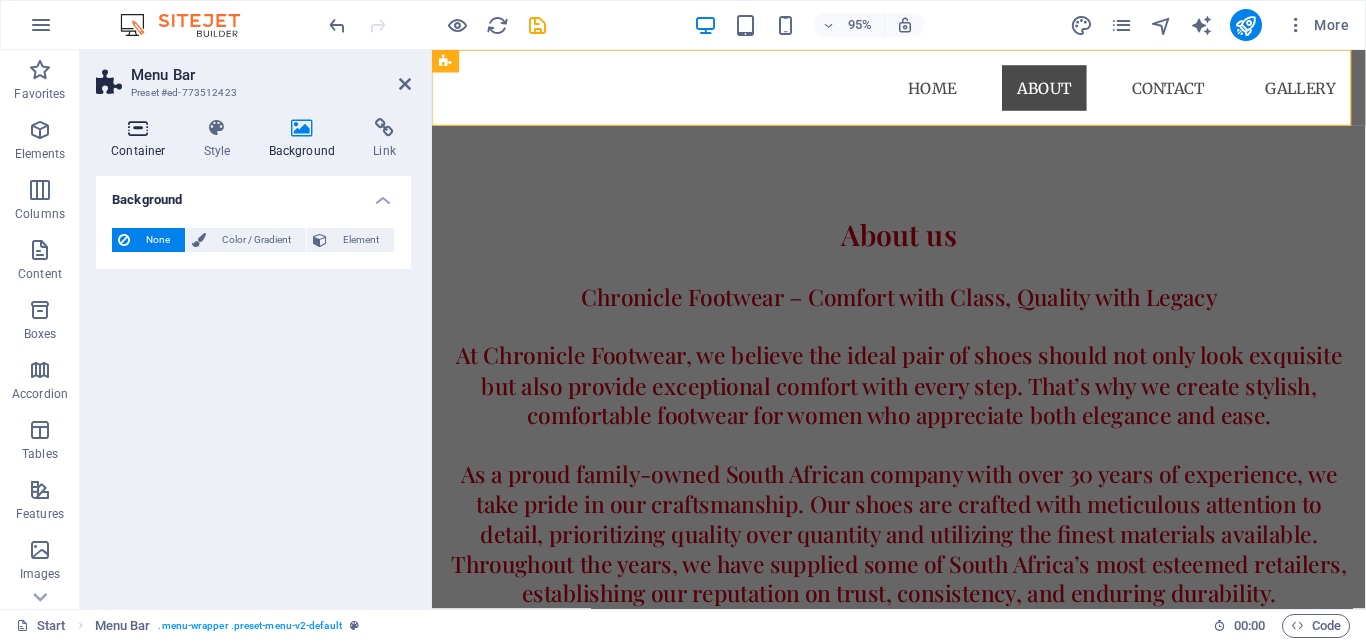 click on "Container" at bounding box center (142, 139) 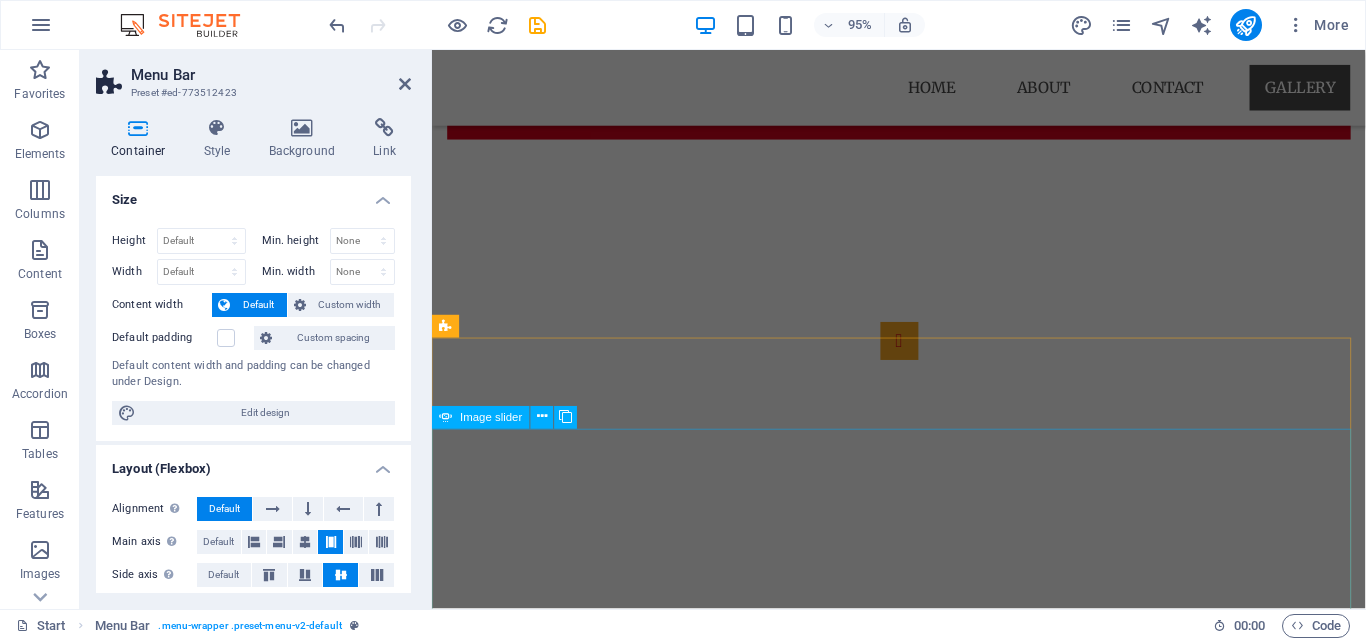 scroll, scrollTop: 1700, scrollLeft: 0, axis: vertical 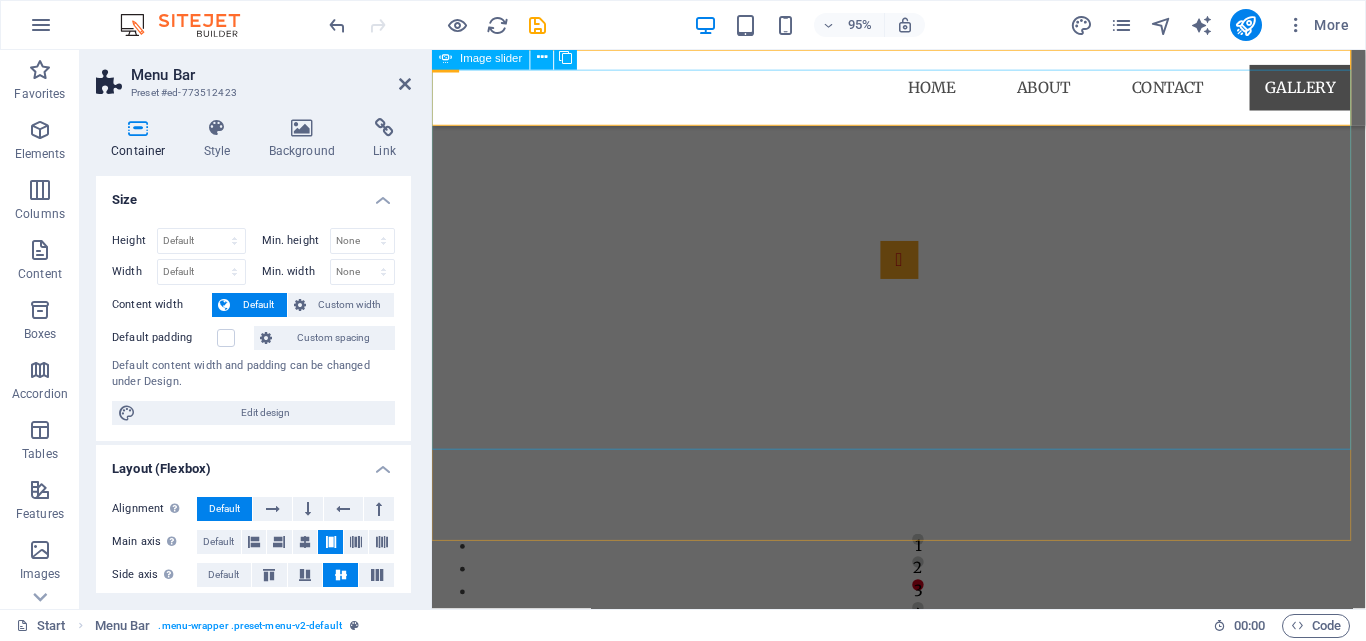 click at bounding box center [-1960, 1670] 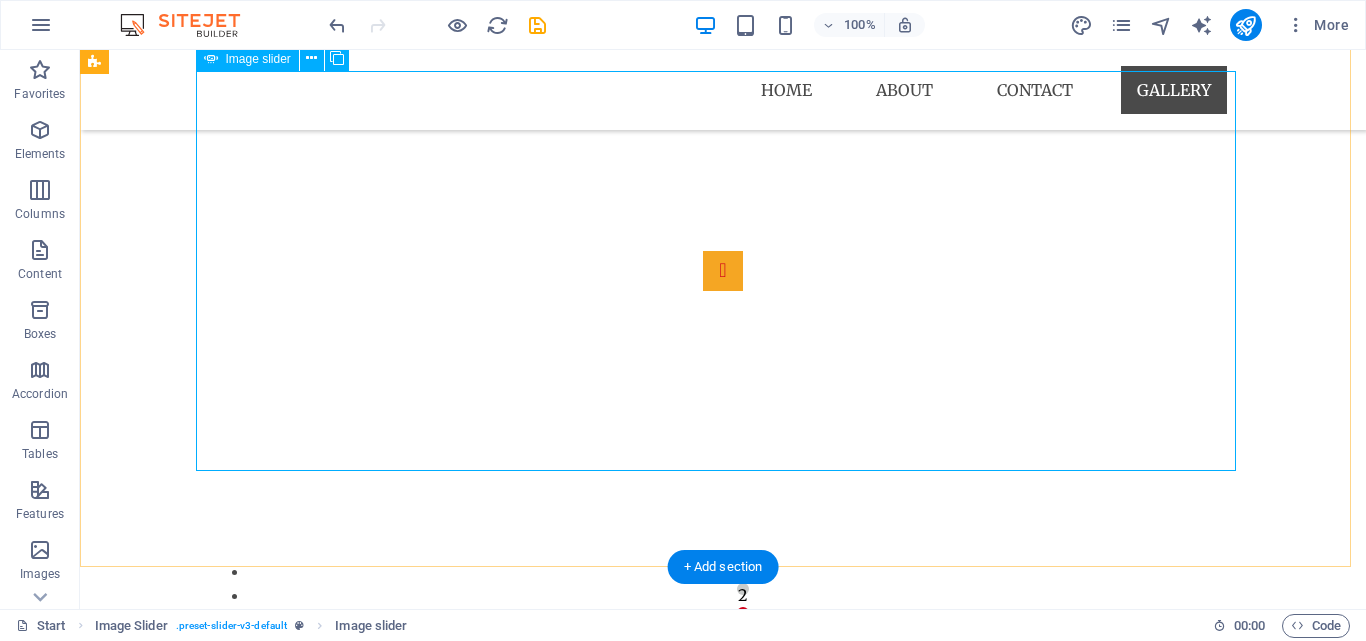 click at bounding box center (-2397, 1670) 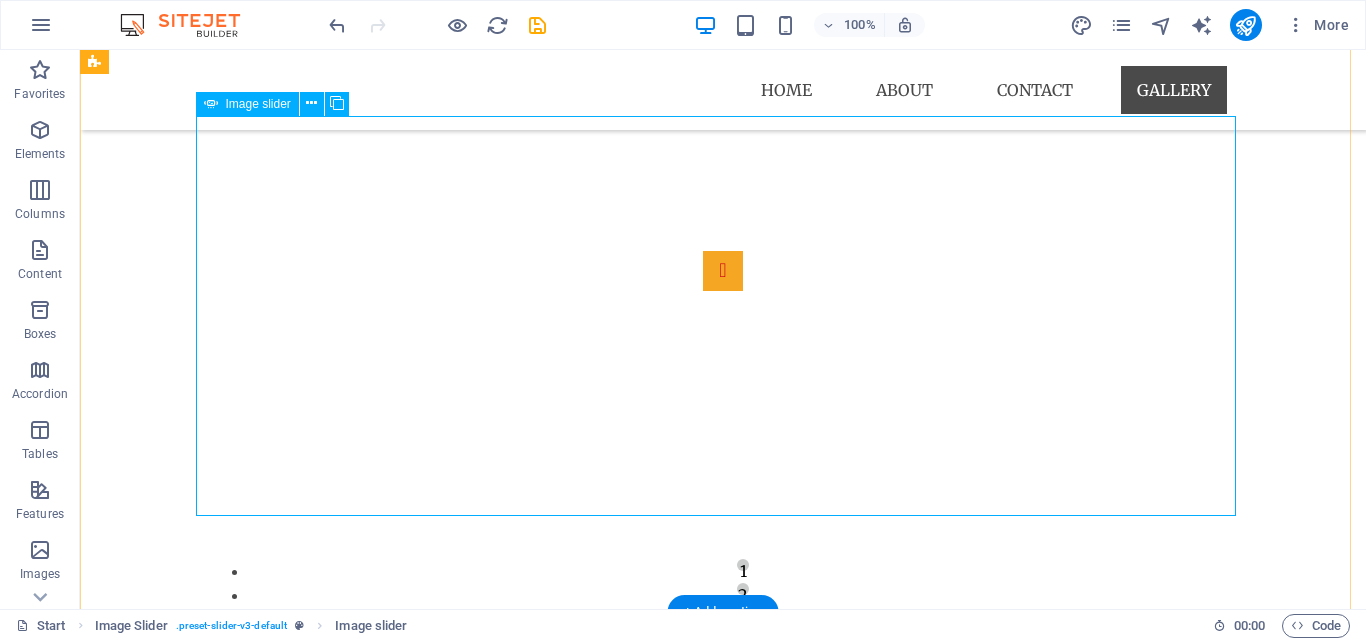 scroll, scrollTop: 1500, scrollLeft: 0, axis: vertical 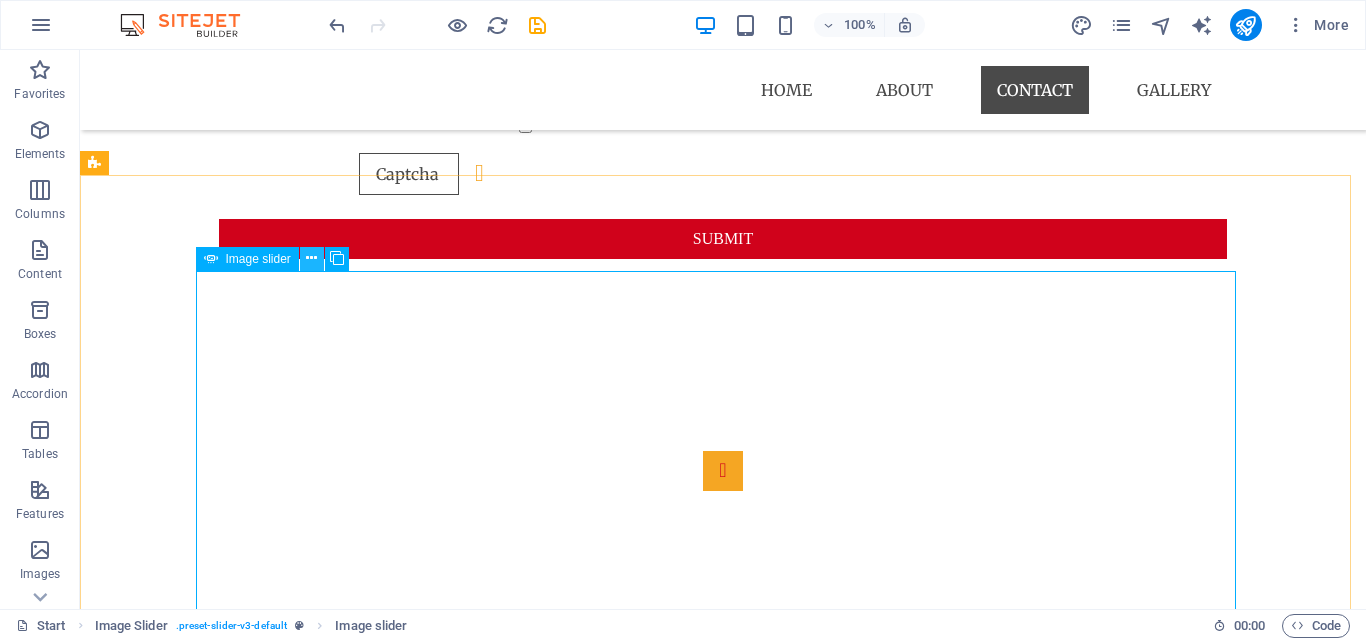 click at bounding box center [311, 258] 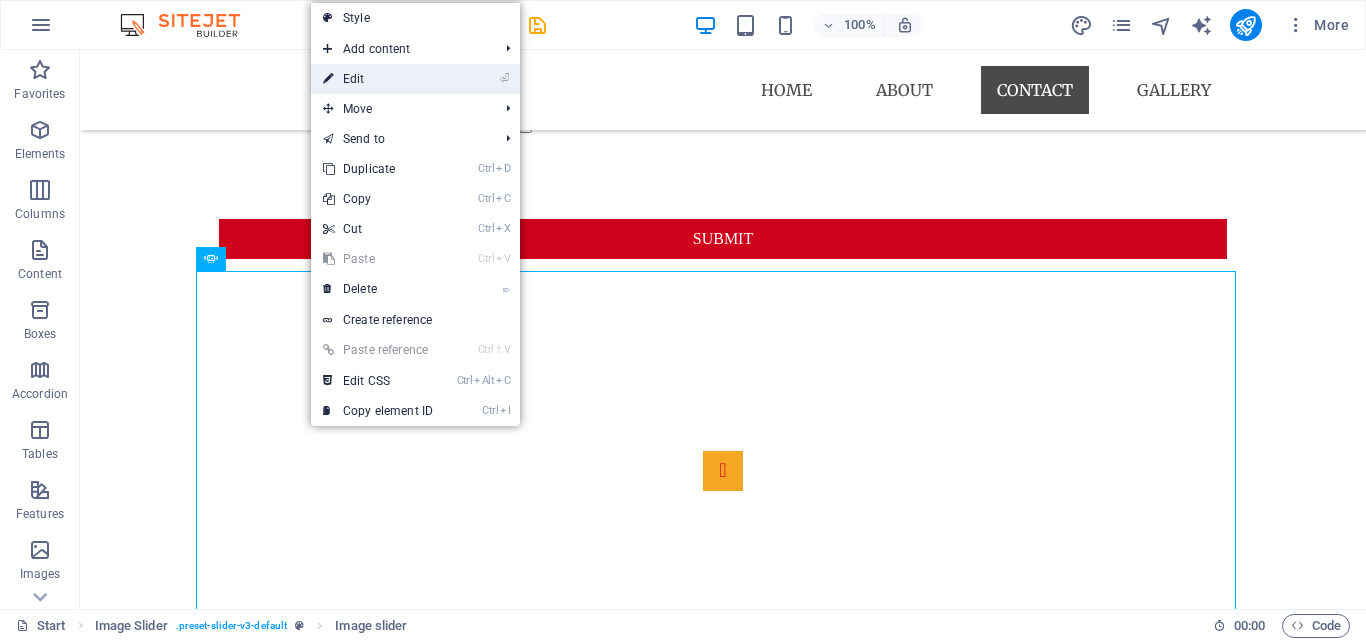 drag, startPoint x: 357, startPoint y: 70, endPoint x: 357, endPoint y: 107, distance: 37 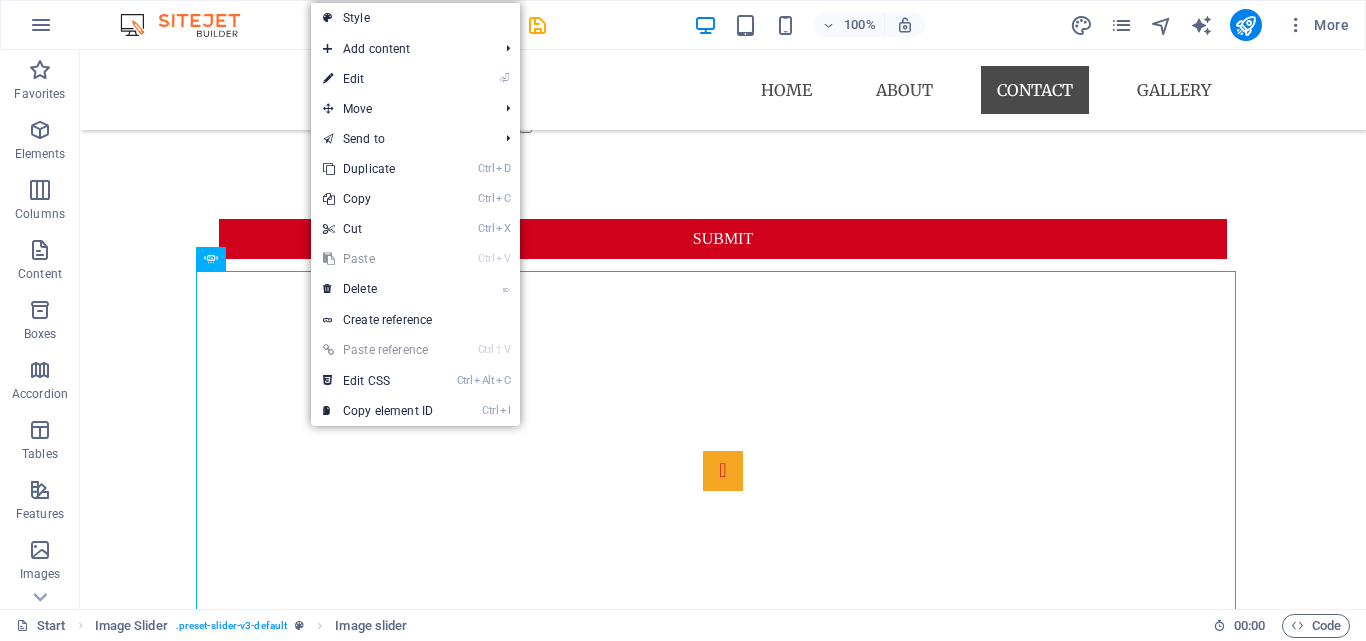click on "⏎  Edit" at bounding box center (378, 79) 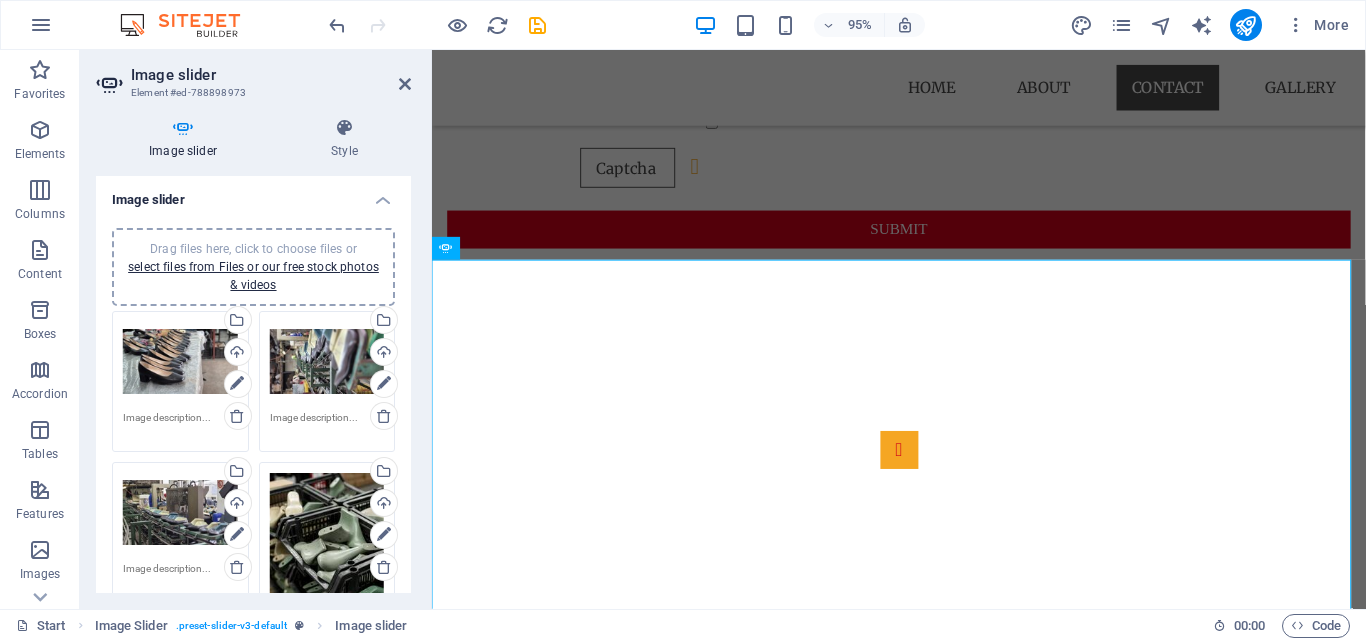 click at bounding box center (180, 425) 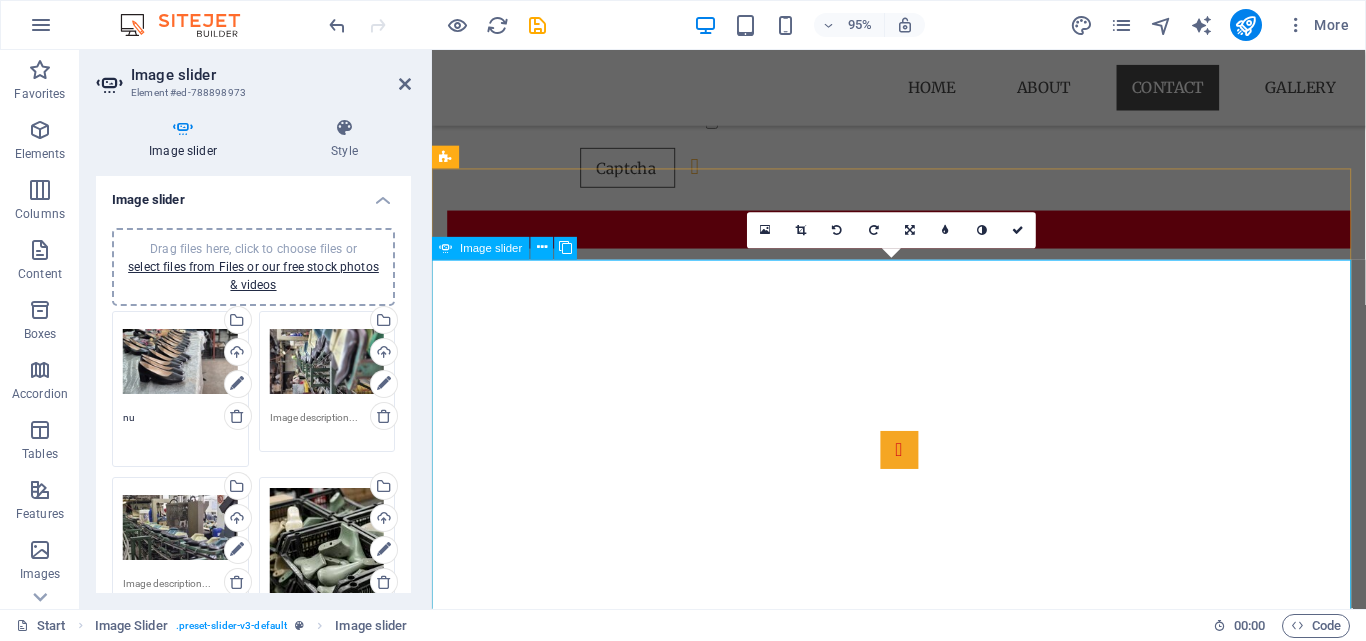 type on "n" 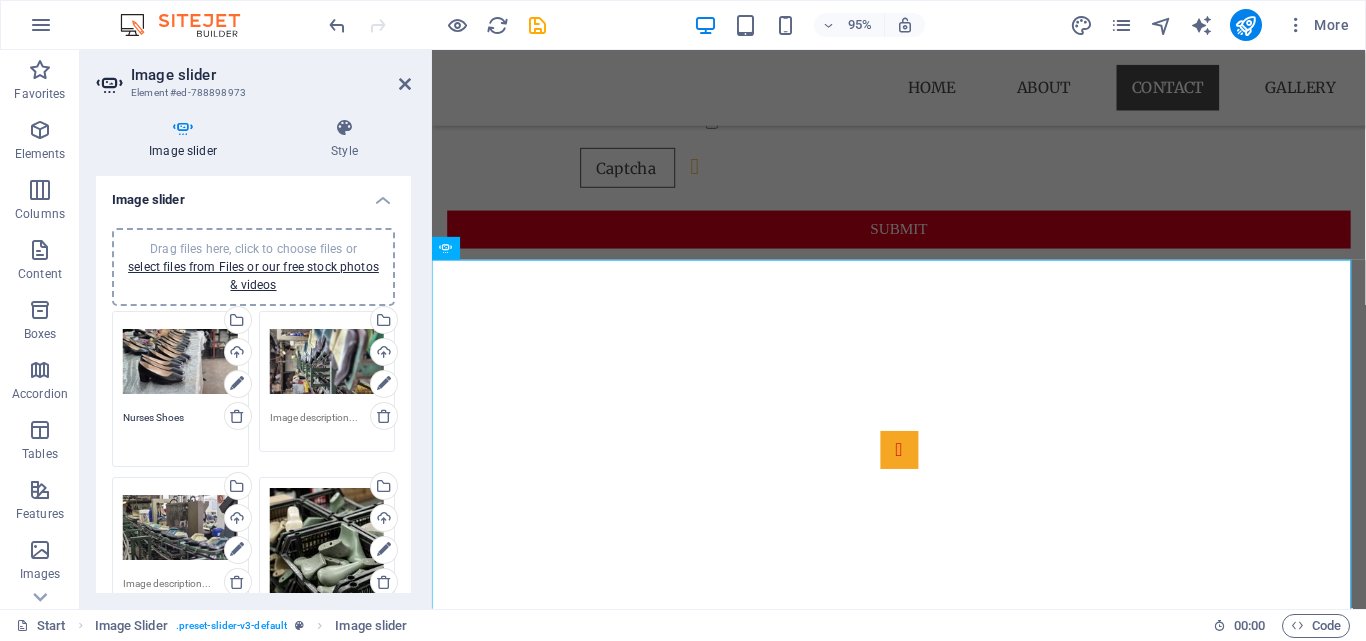type on "Nurses Shoes" 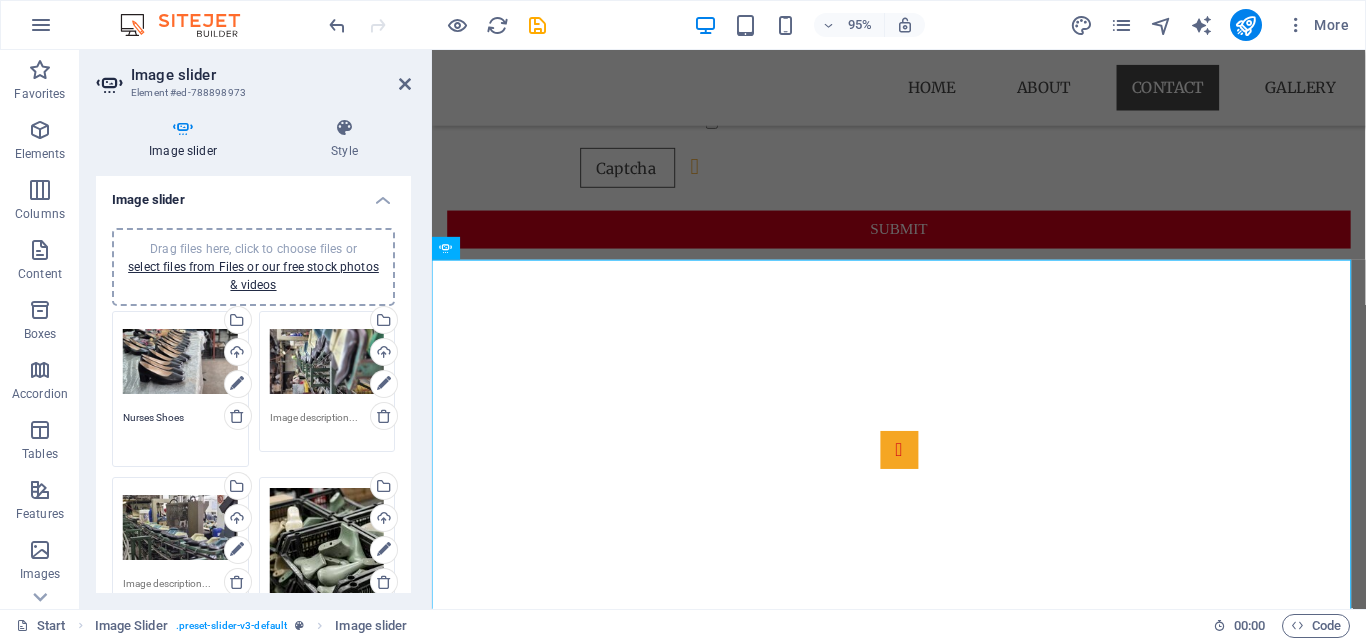 click at bounding box center [327, 425] 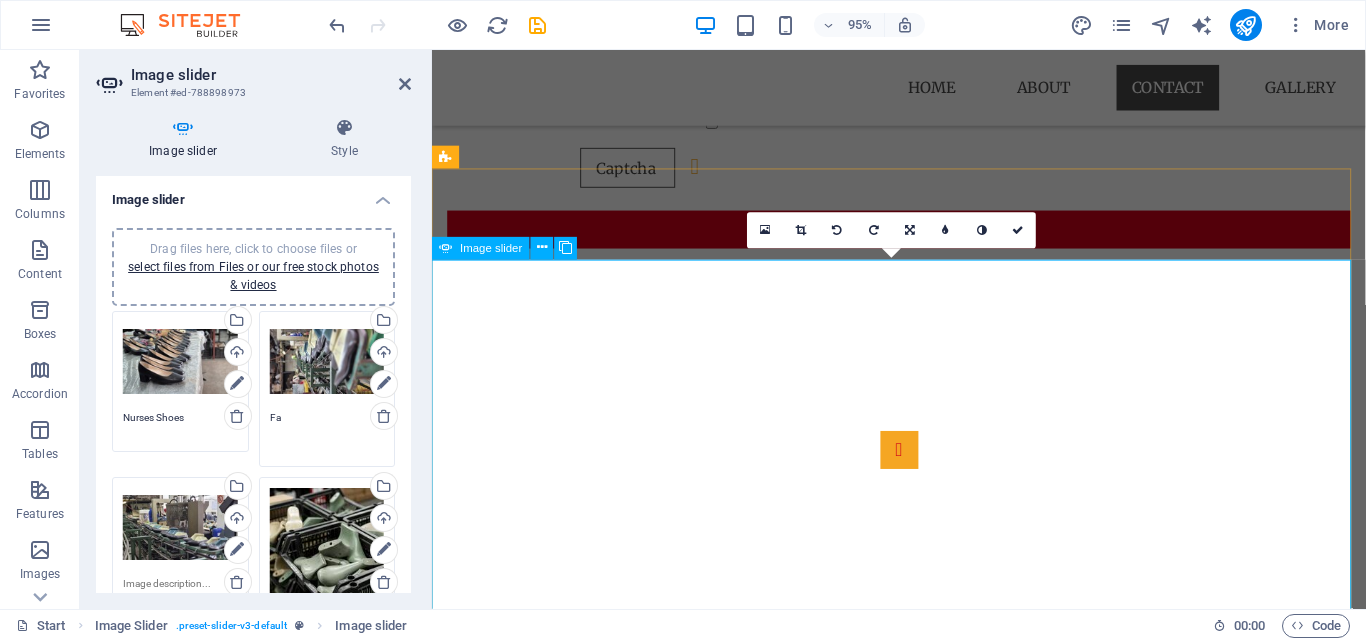 type on "F" 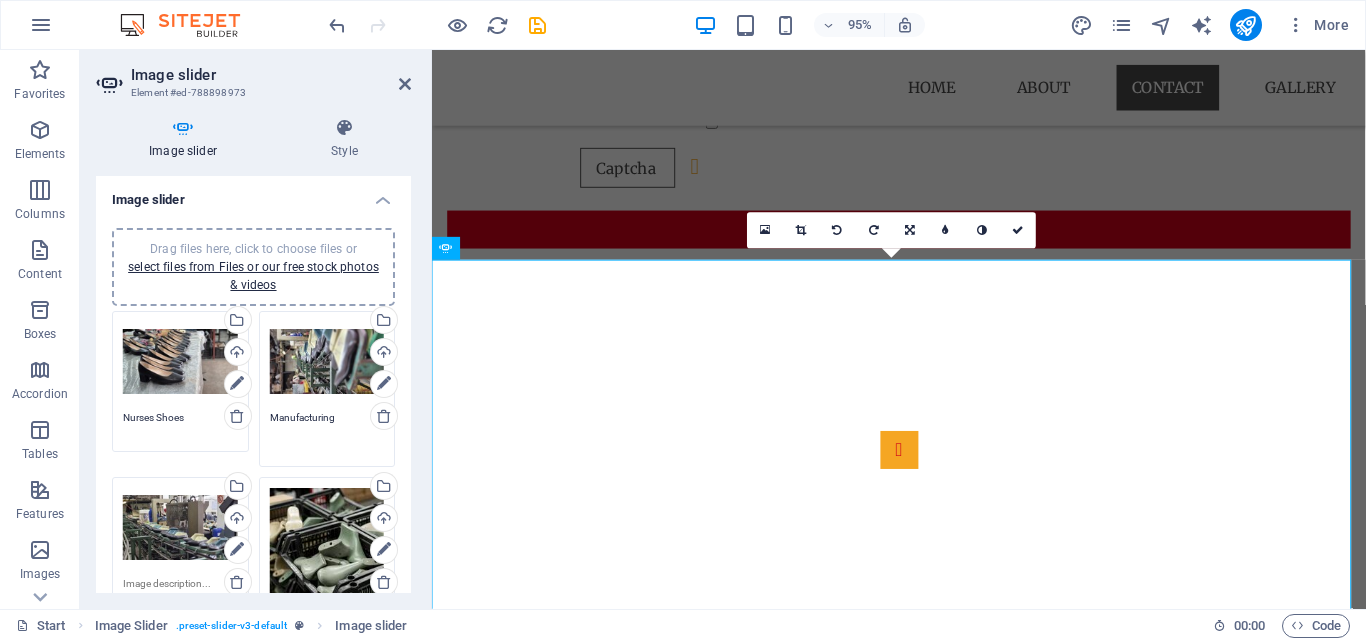 type on "Manufacturing" 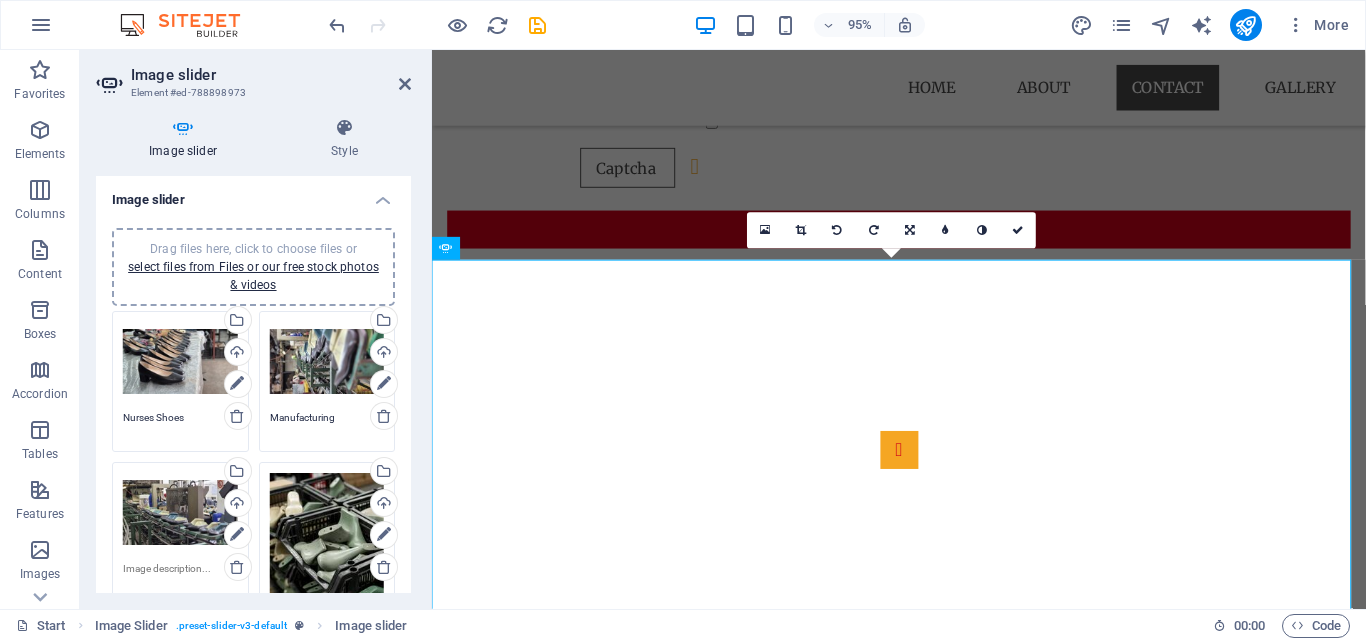 click at bounding box center (180, 583) 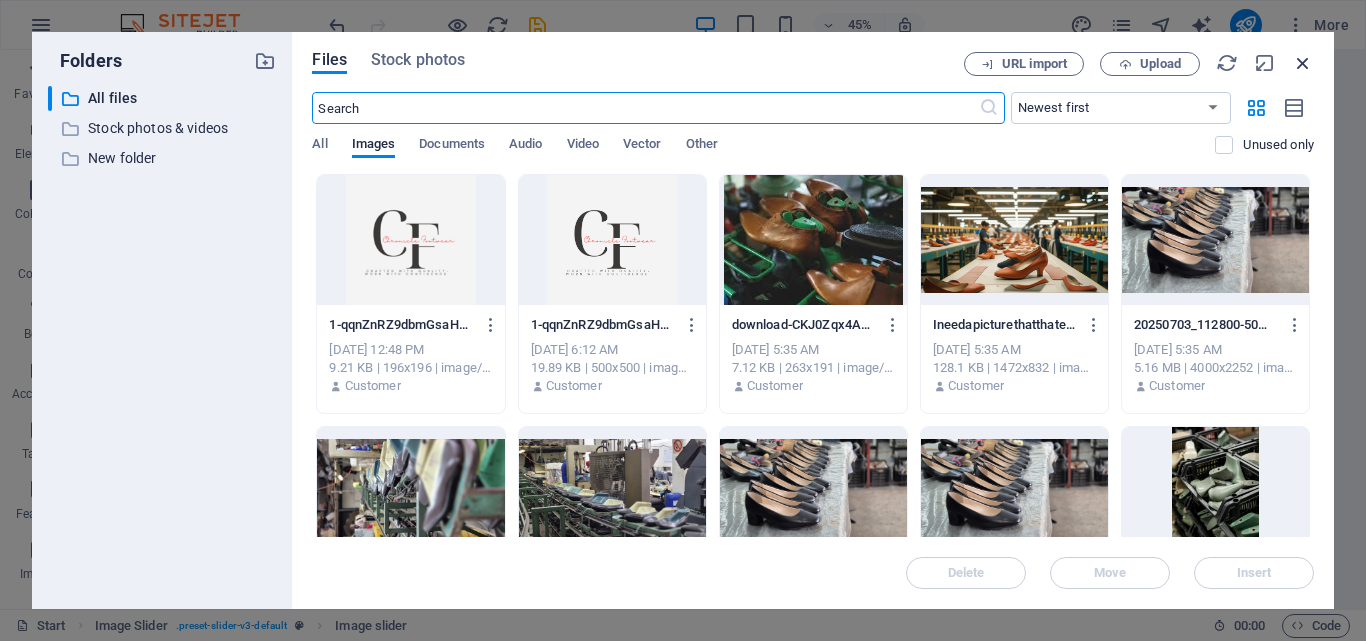 click at bounding box center (1303, 63) 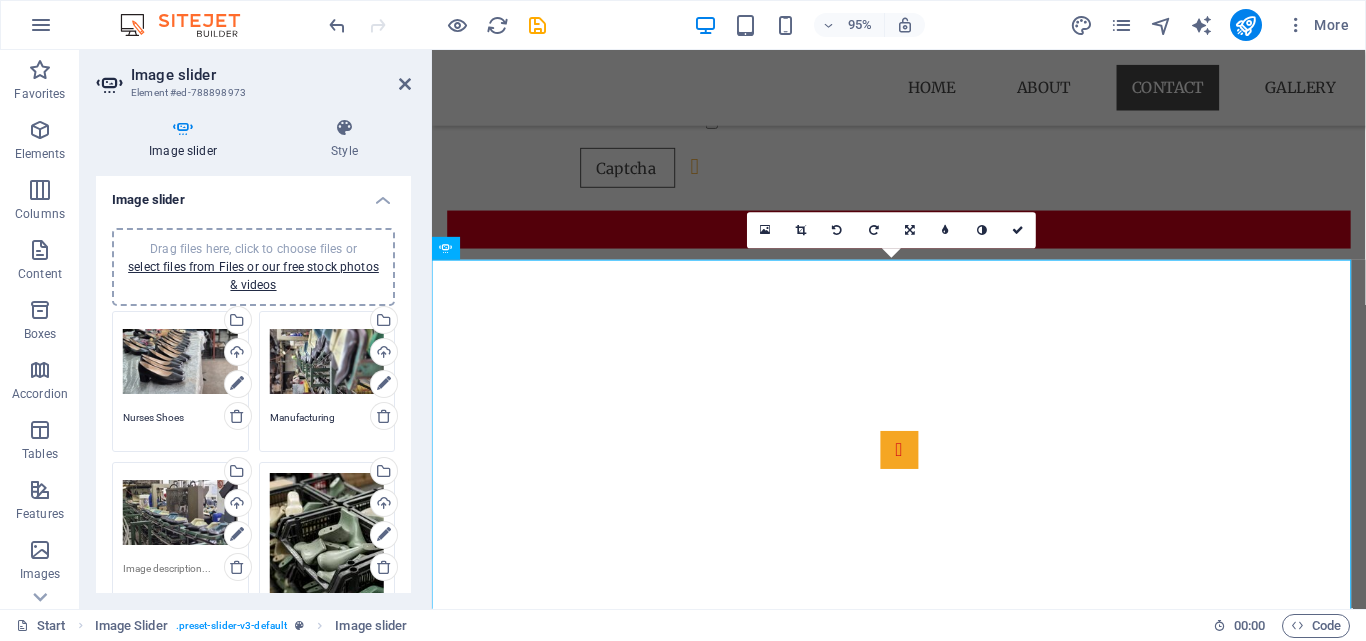 click at bounding box center [180, 576] 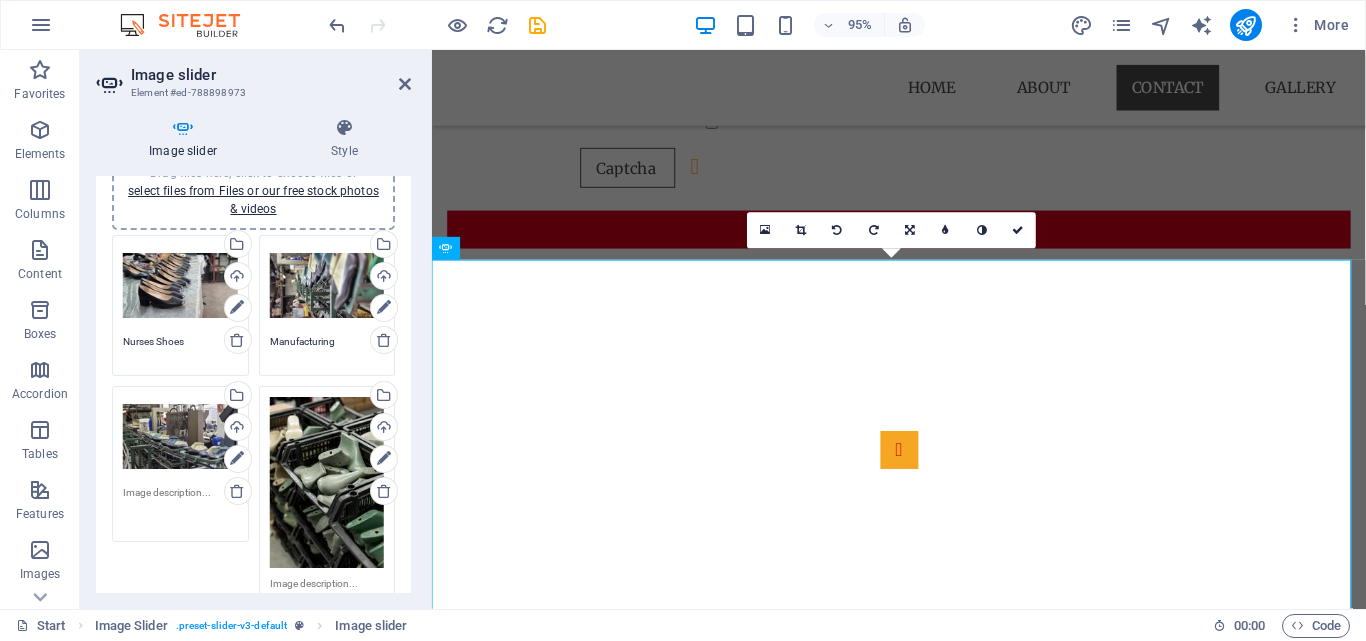scroll, scrollTop: 100, scrollLeft: 0, axis: vertical 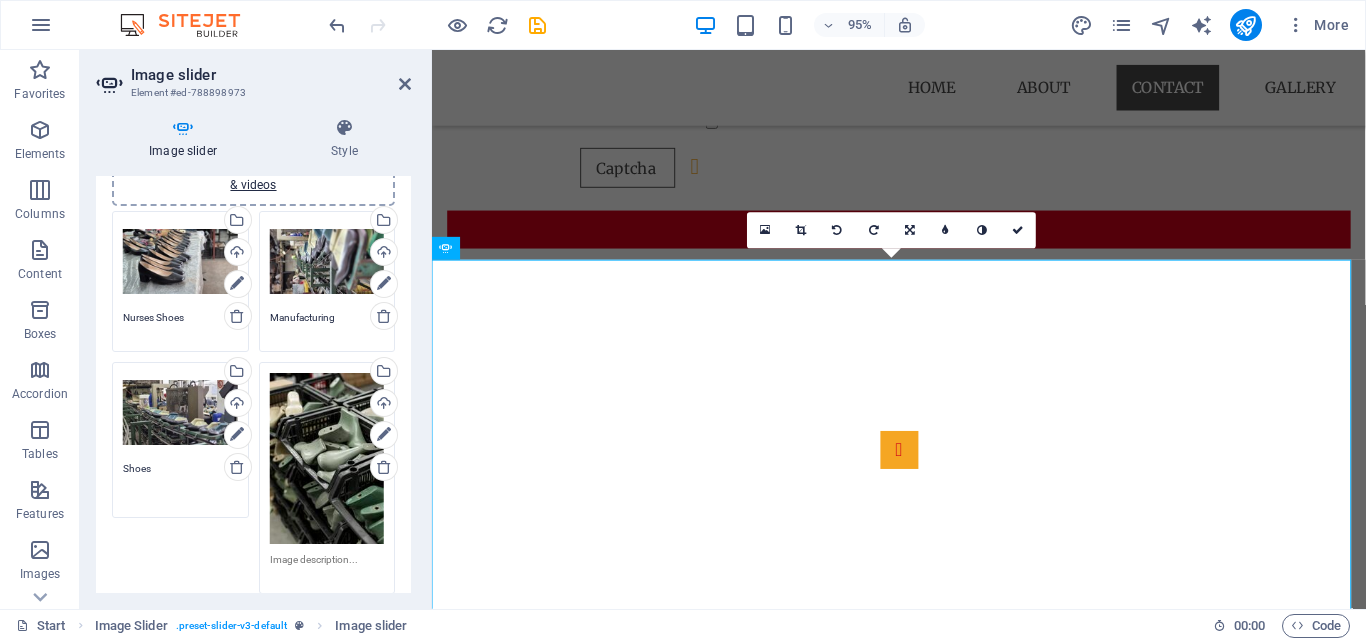 type on "Shoes" 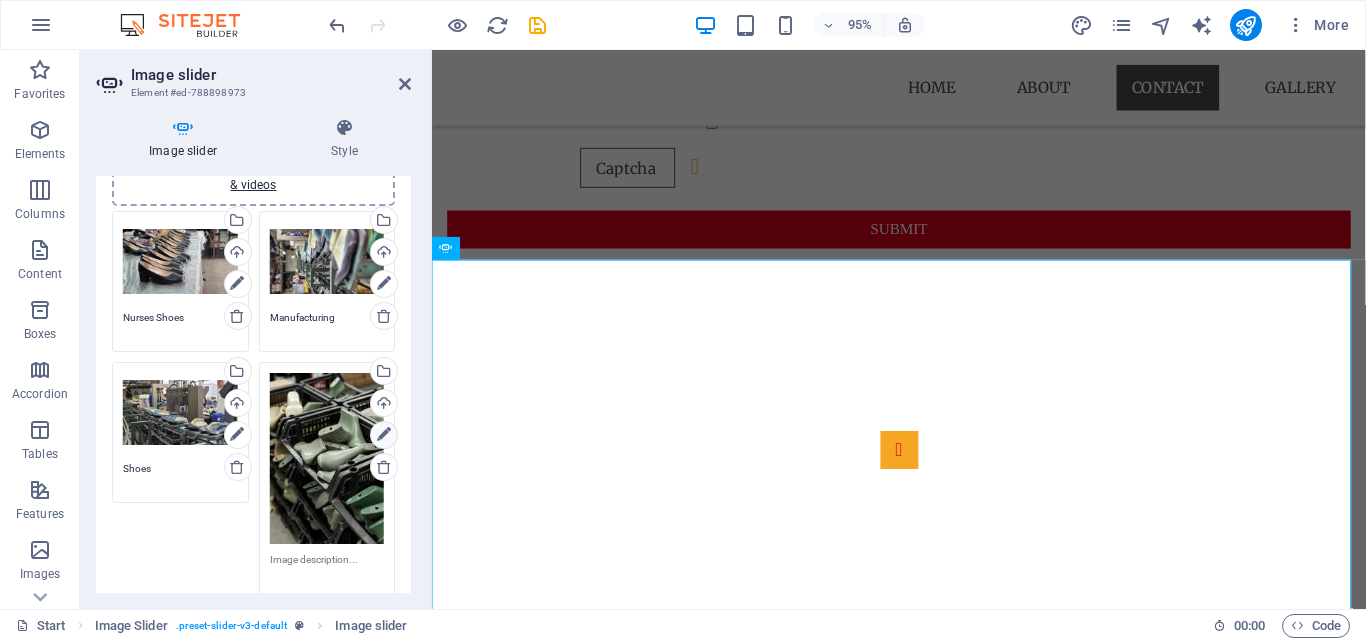 click at bounding box center (384, 435) 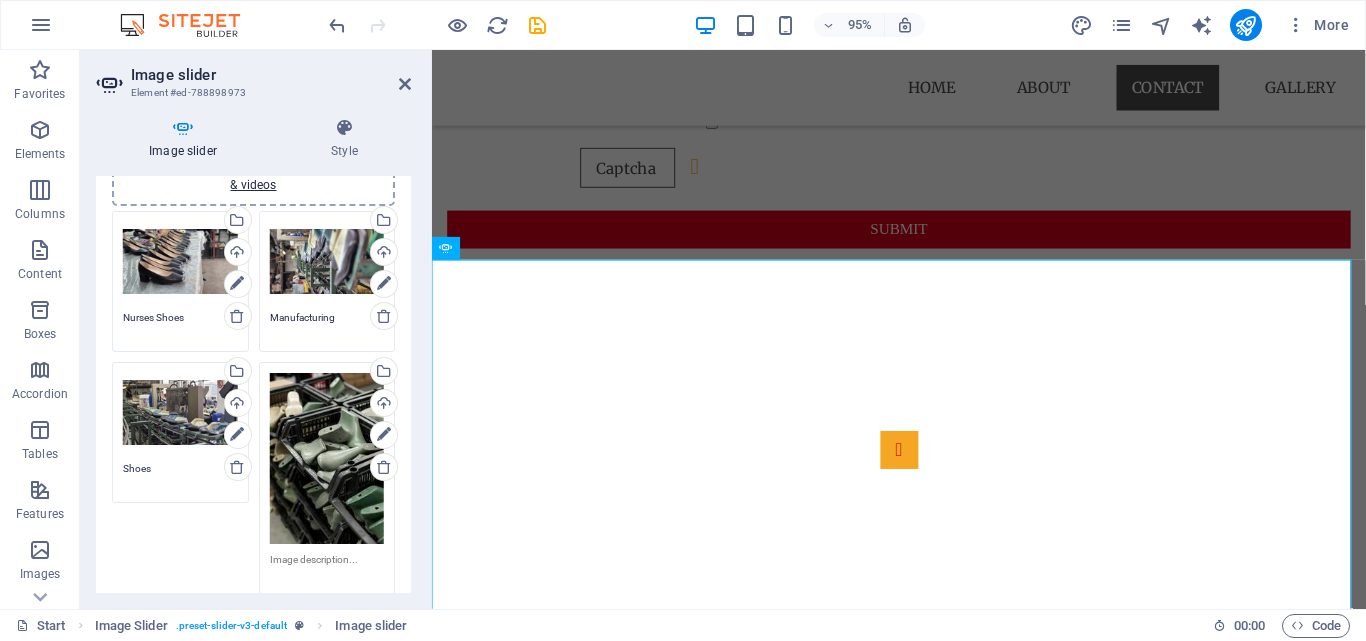 click at bounding box center [327, 574] 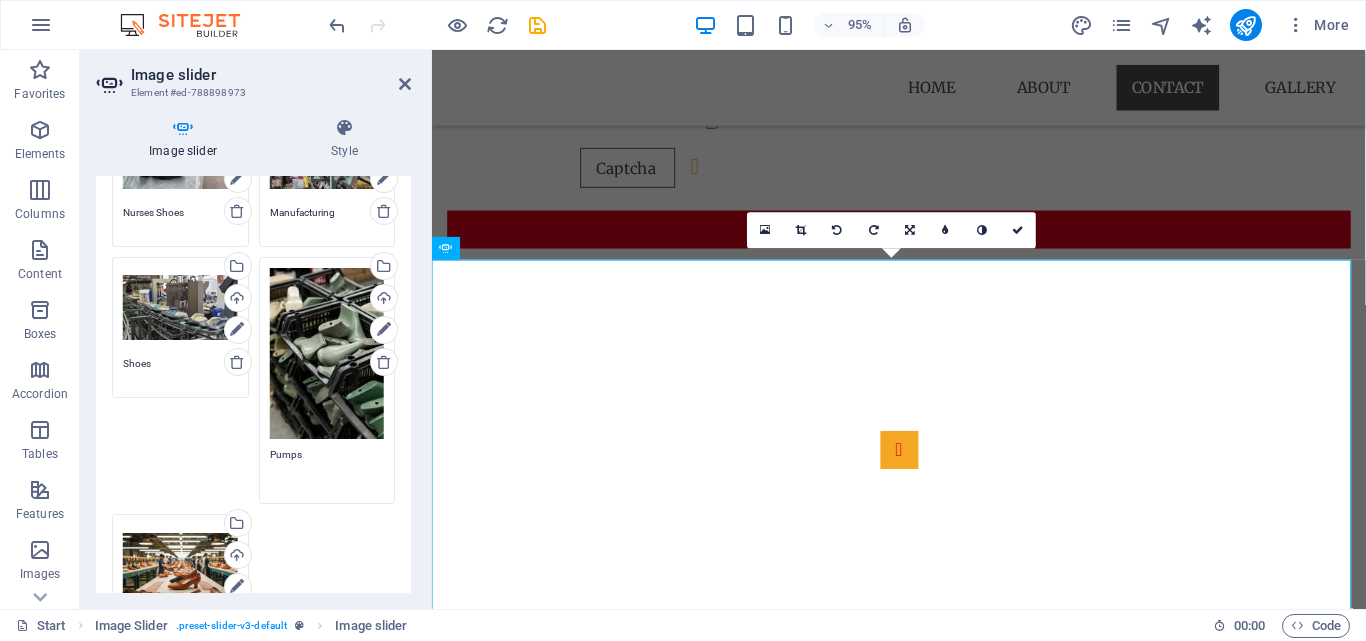 scroll, scrollTop: 300, scrollLeft: 0, axis: vertical 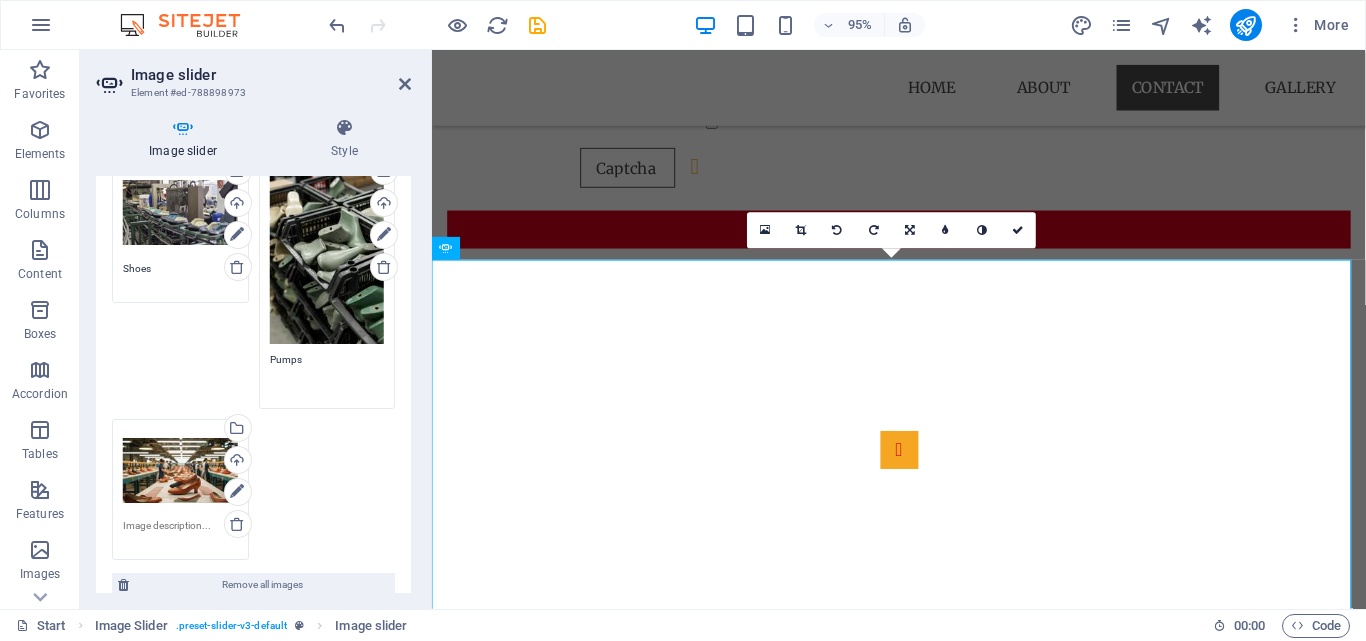 type on "Pumps" 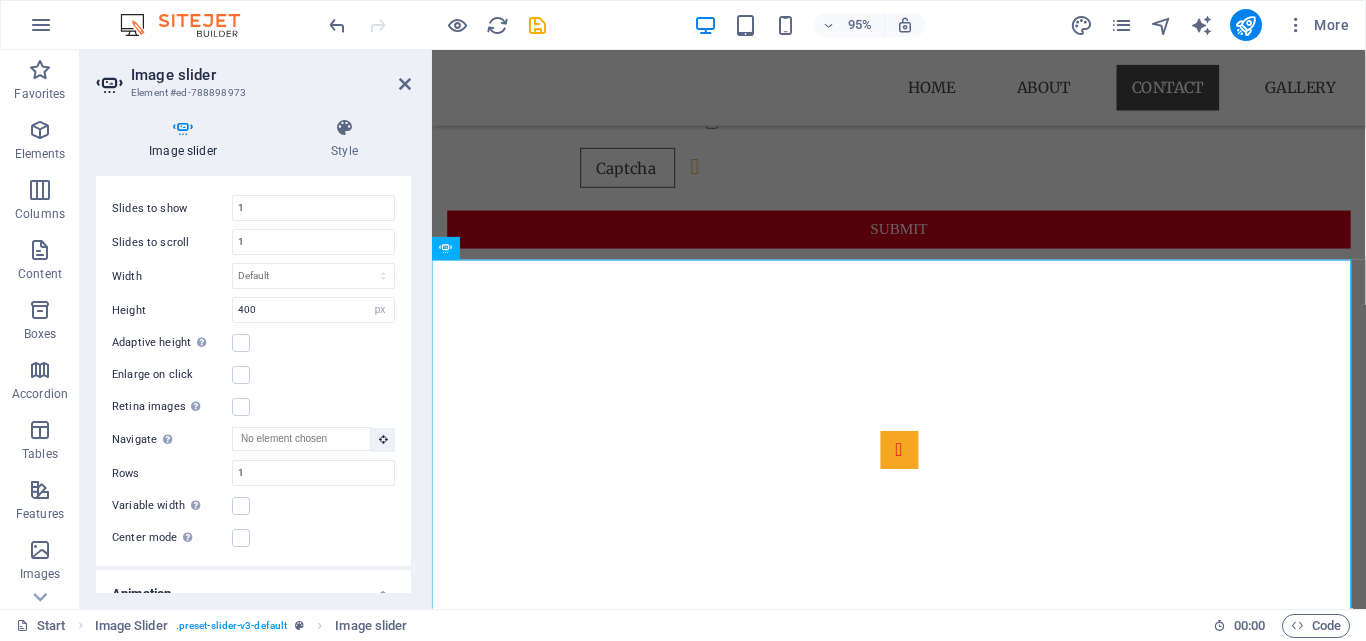 scroll, scrollTop: 732, scrollLeft: 0, axis: vertical 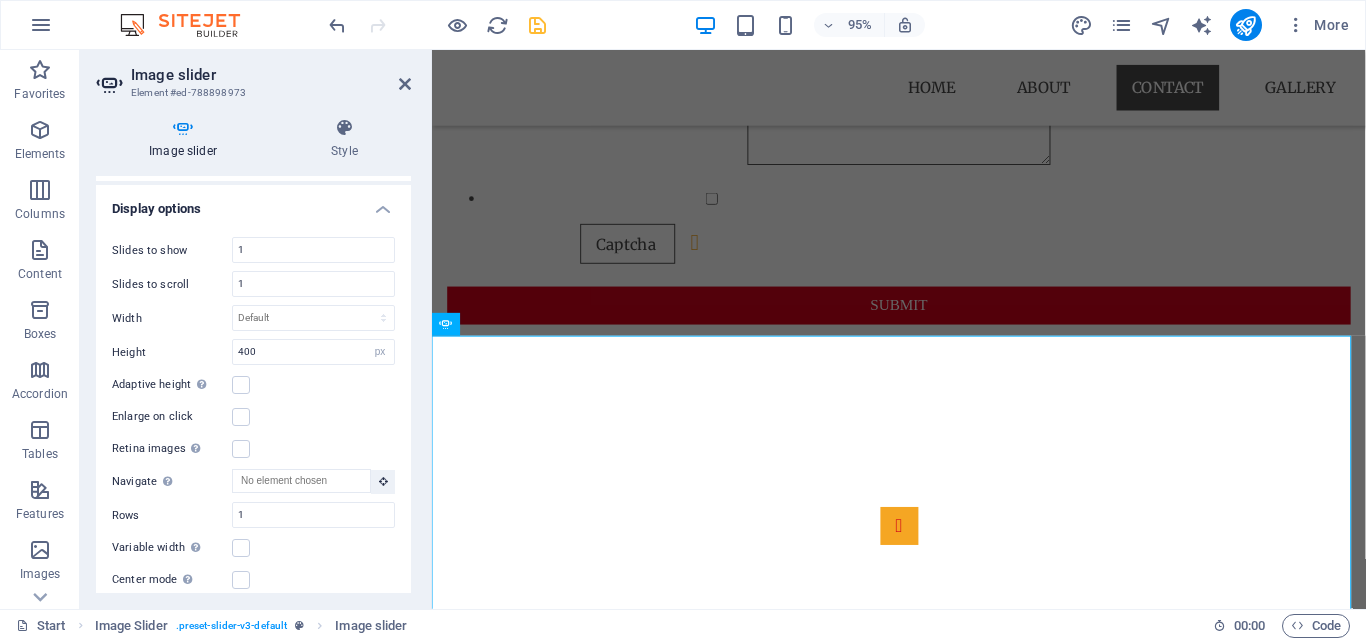type on "[DEMOGRAPHIC_DATA] Shoes" 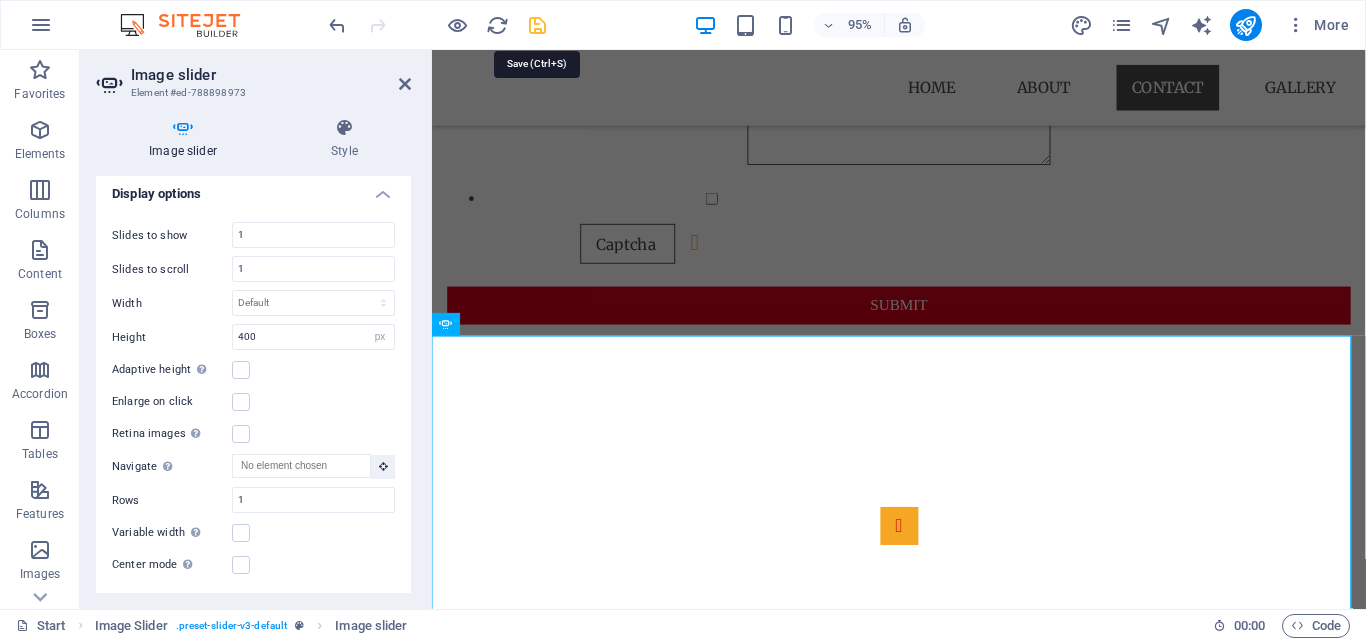 click at bounding box center [537, 25] 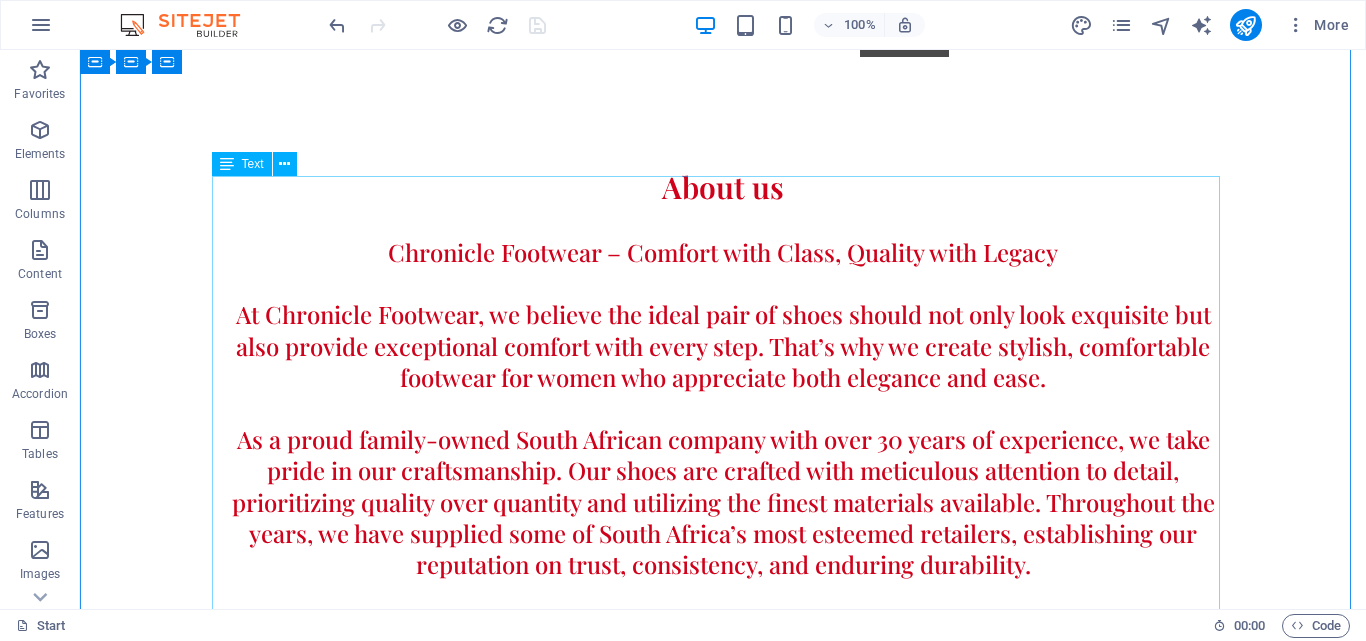scroll, scrollTop: 0, scrollLeft: 0, axis: both 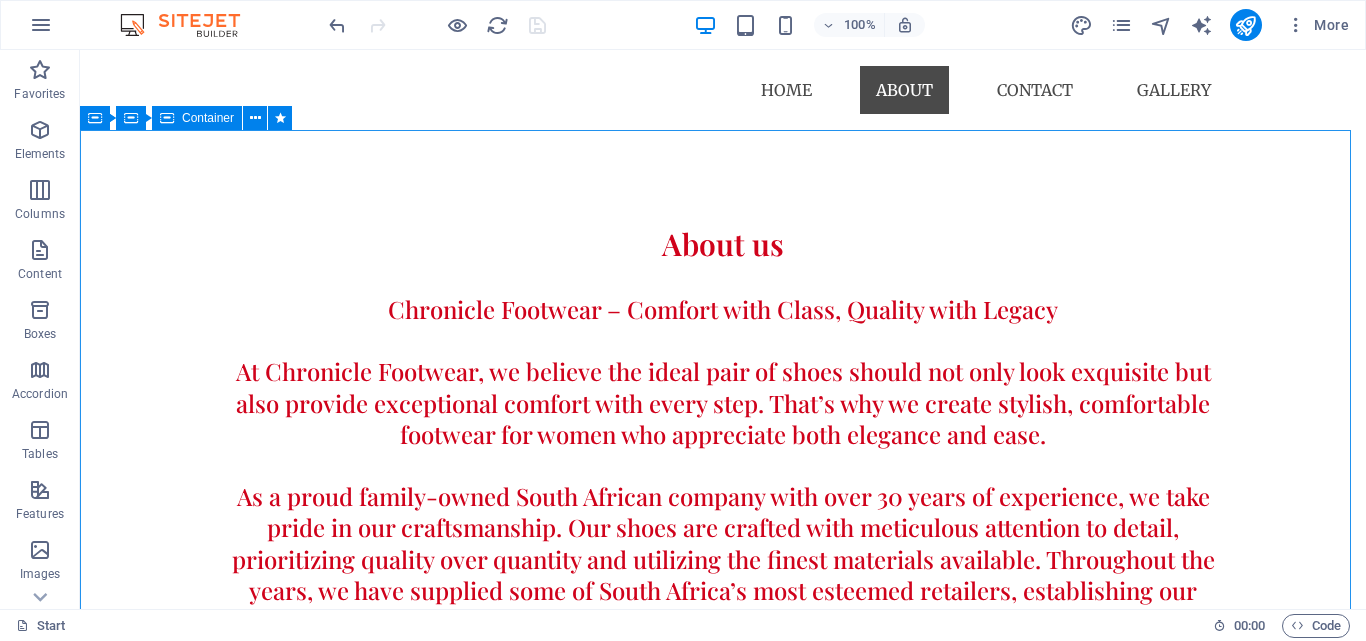 click on "Container" at bounding box center [208, 118] 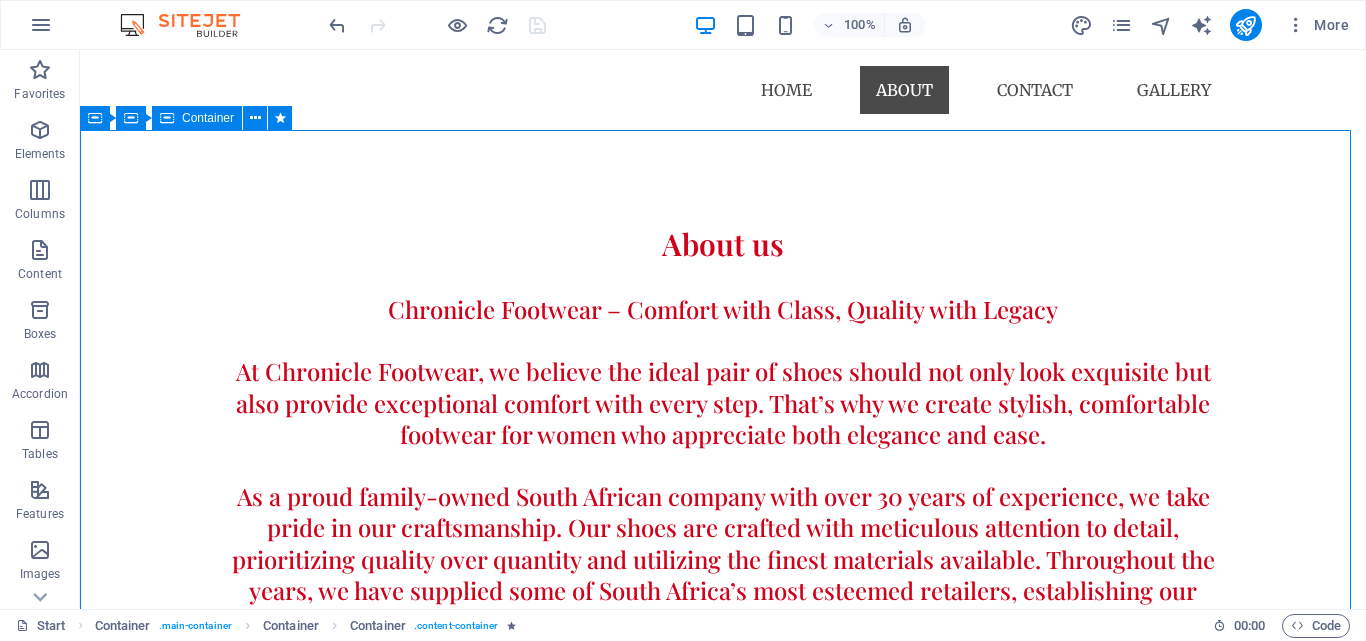 click on "Container" at bounding box center (208, 118) 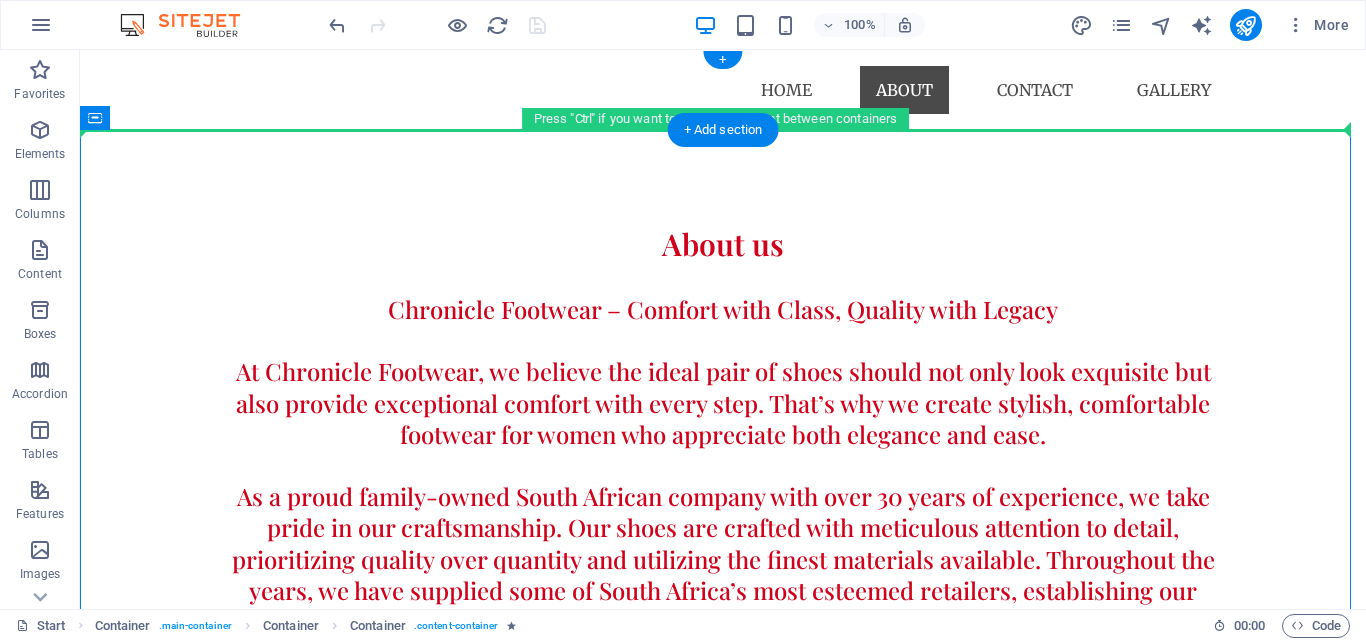 drag, startPoint x: 289, startPoint y: 170, endPoint x: 205, endPoint y: 98, distance: 110.63454 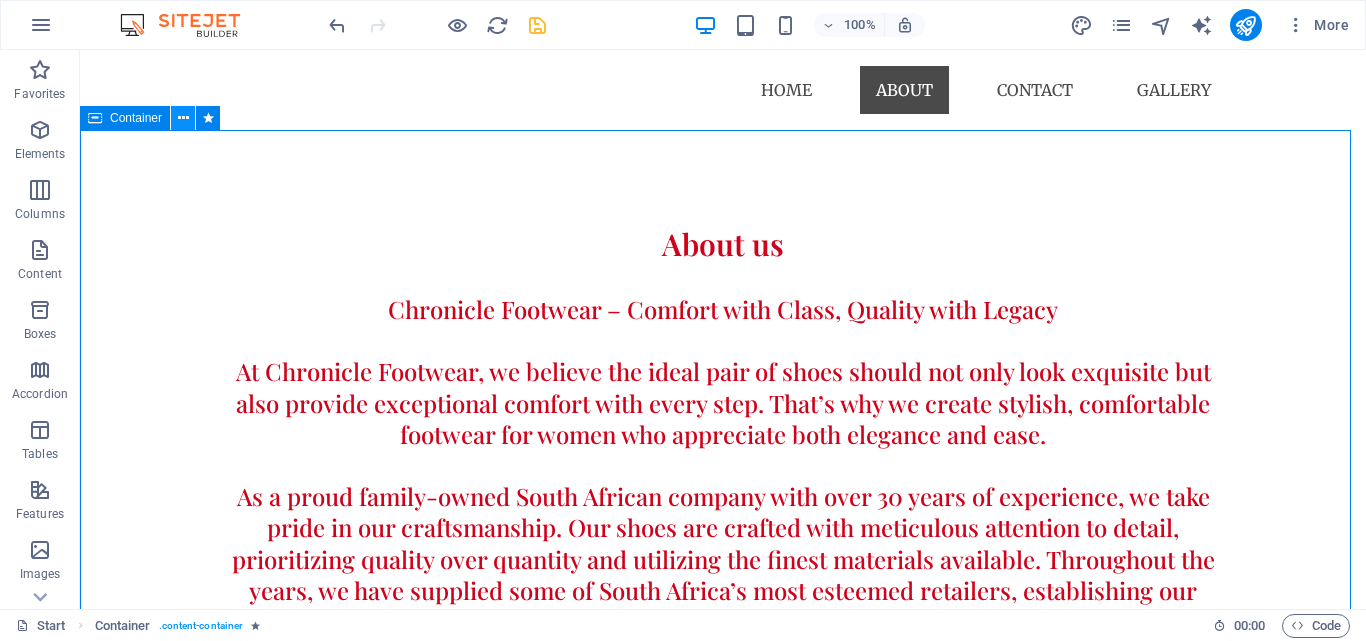 click at bounding box center [183, 118] 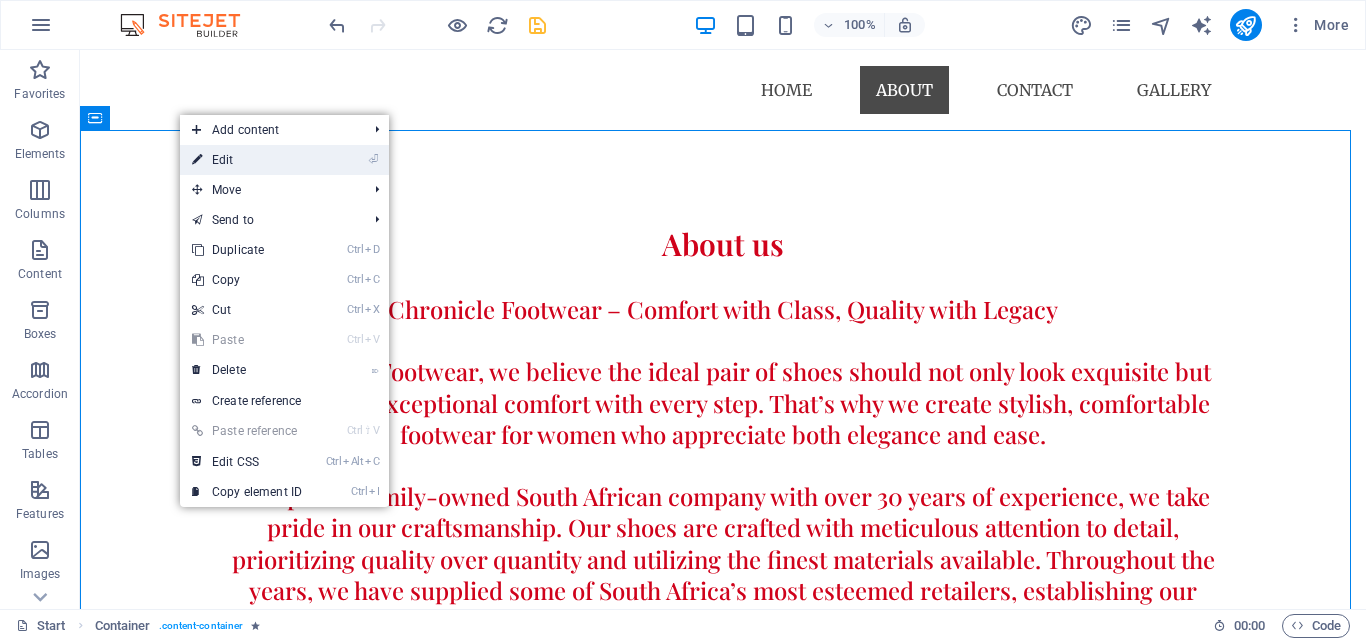 click on "⏎  Edit" at bounding box center (247, 160) 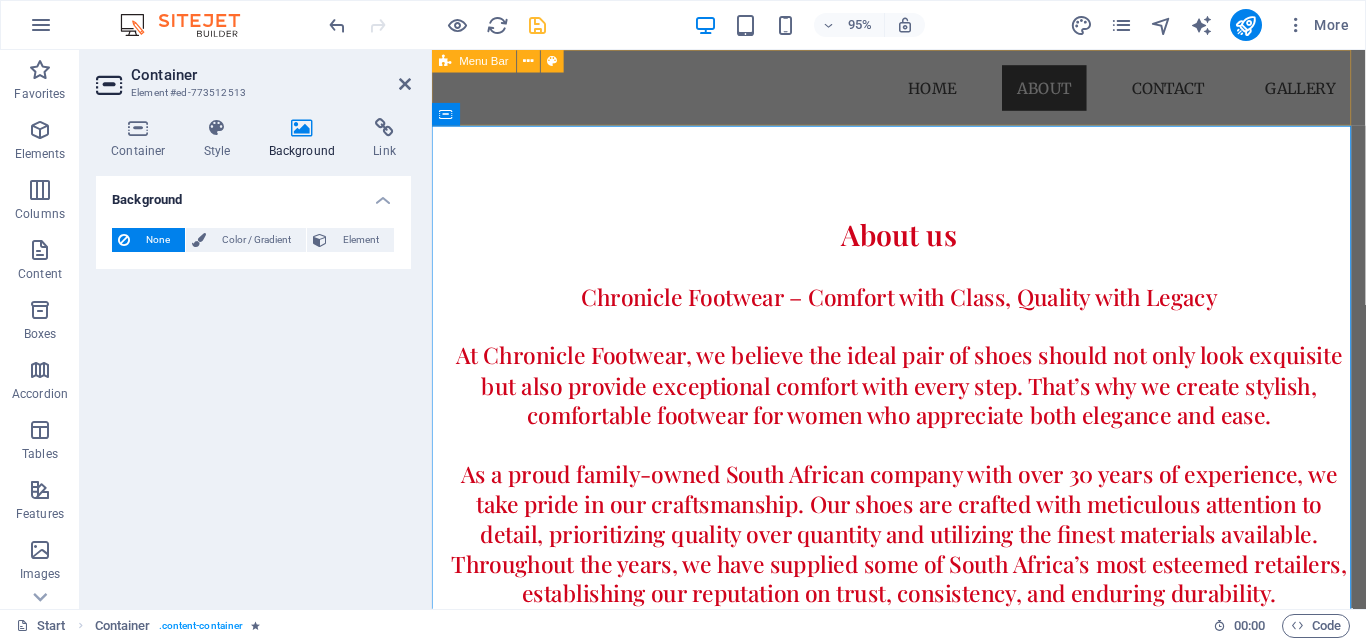 click on "Home About Contact Gallery" at bounding box center [923, 90] 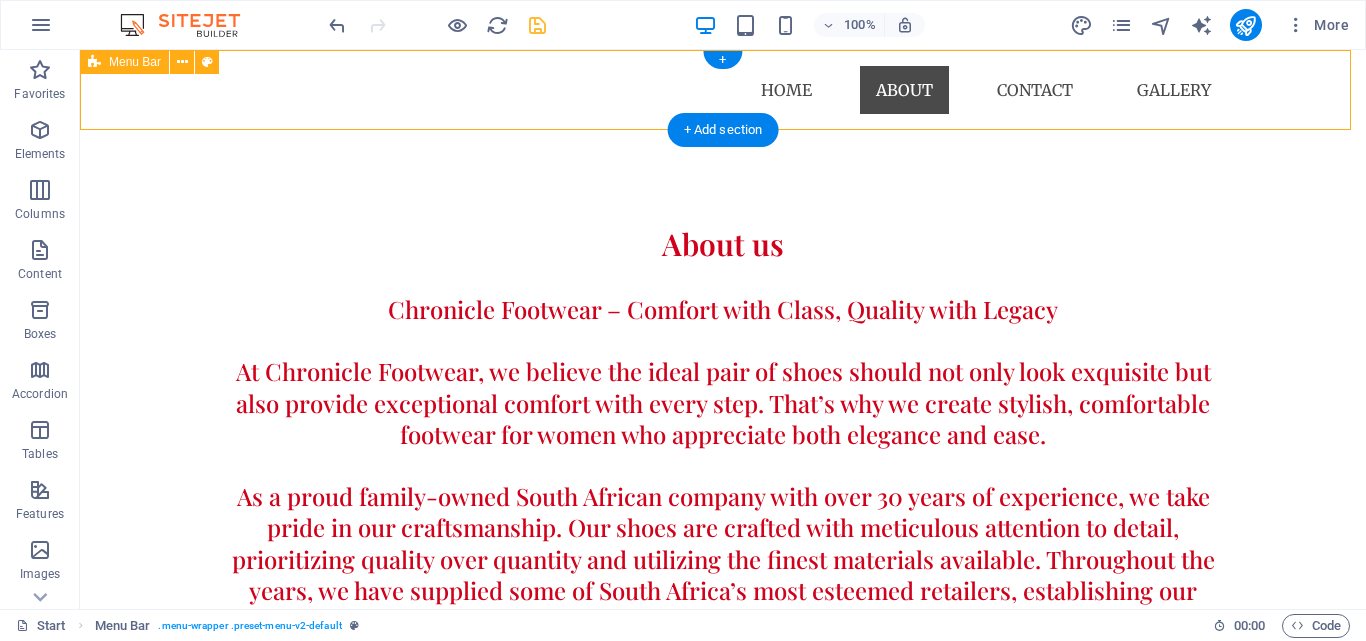 click on "Home About Contact Gallery" at bounding box center (723, 90) 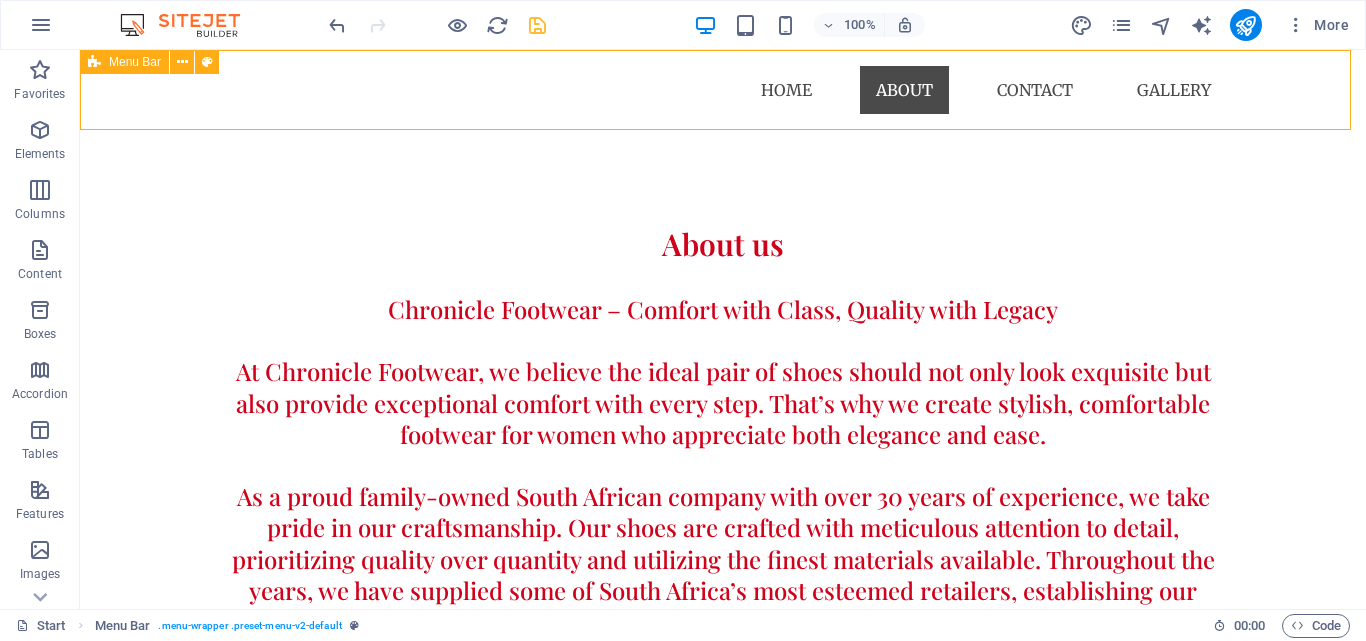 click on "Menu Bar" at bounding box center [135, 62] 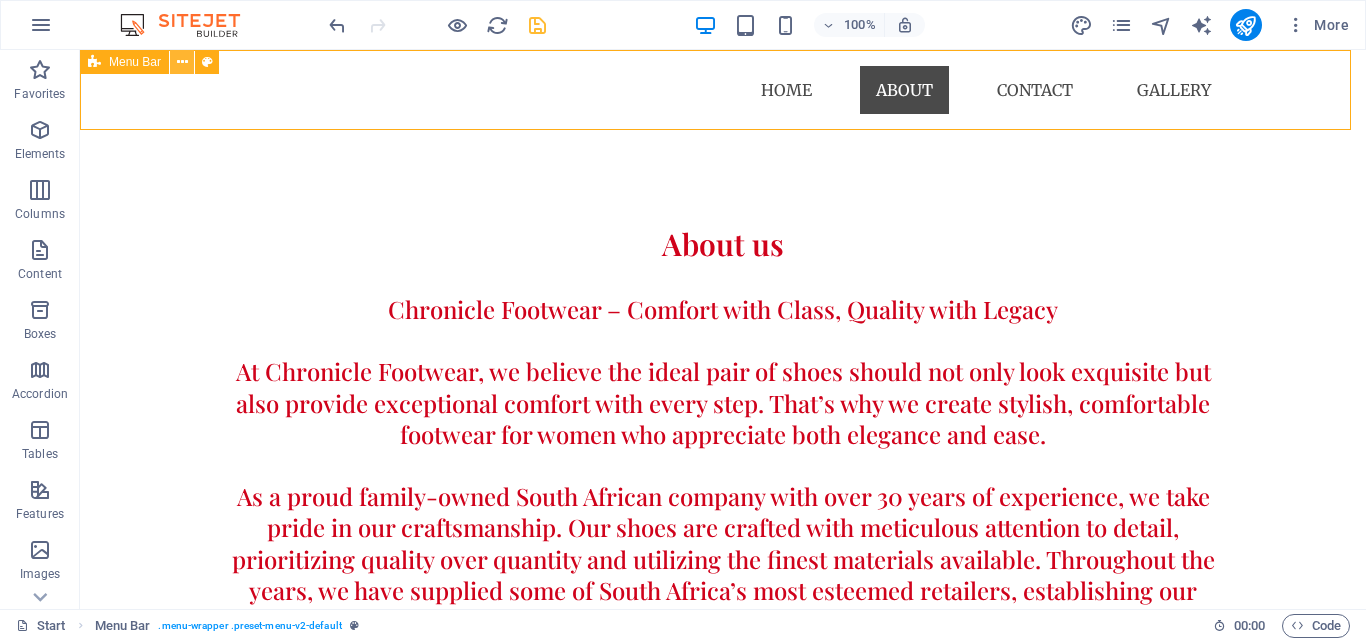 click at bounding box center [182, 62] 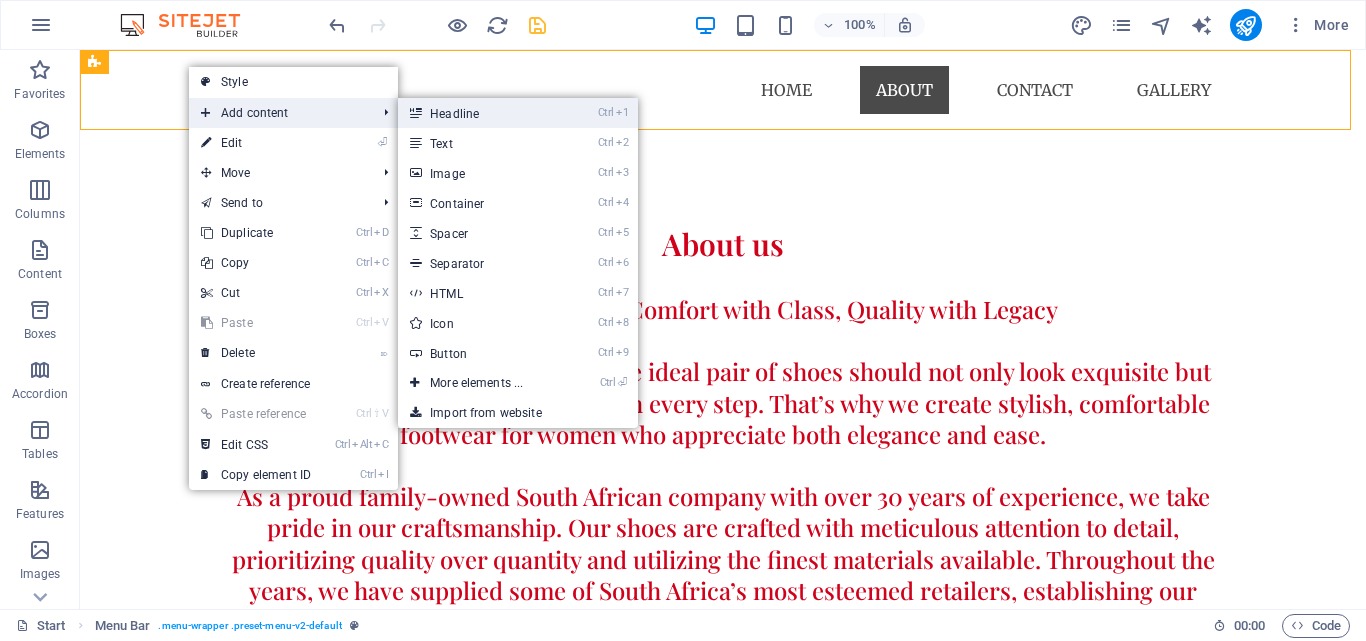 drag, startPoint x: 459, startPoint y: 111, endPoint x: 373, endPoint y: 146, distance: 92.84934 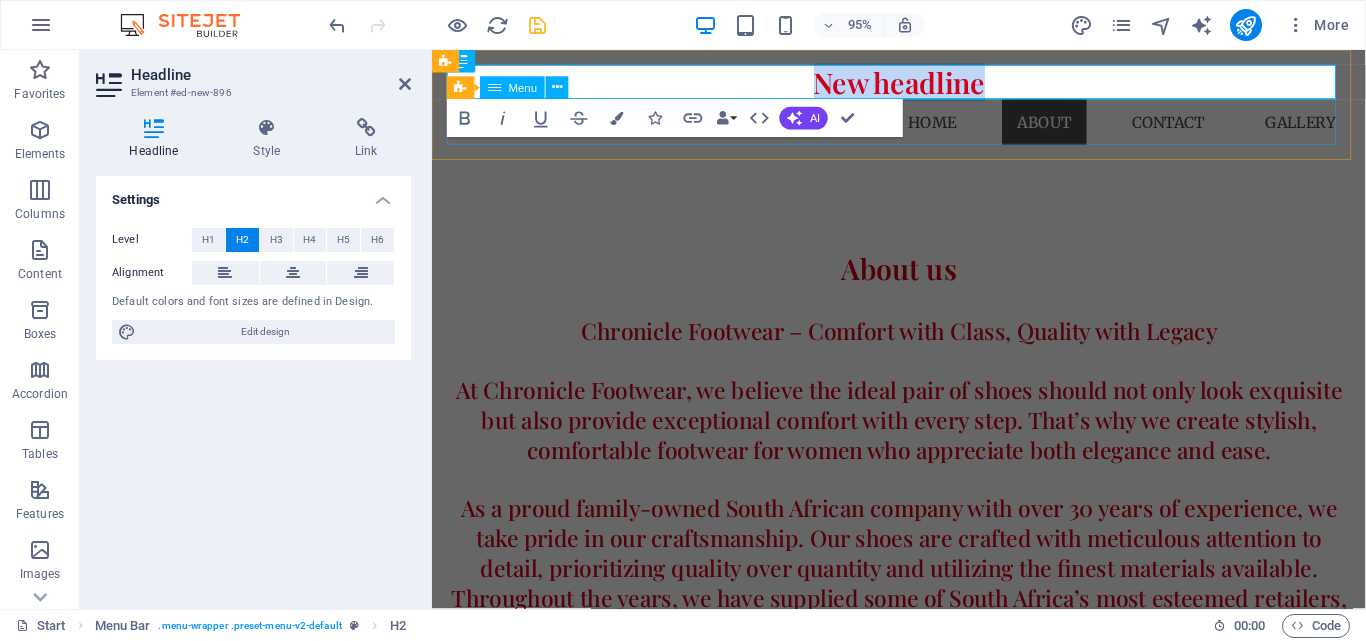 scroll, scrollTop: 514, scrollLeft: 0, axis: vertical 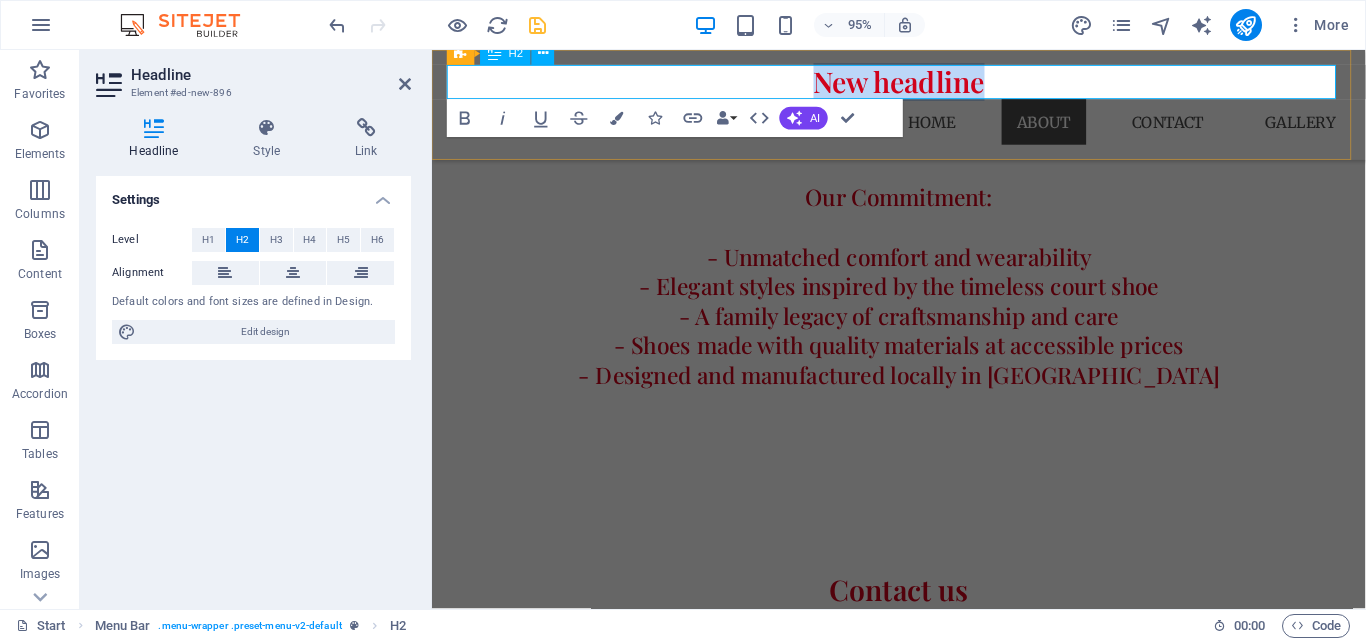 click on "New headline" at bounding box center (923, 84) 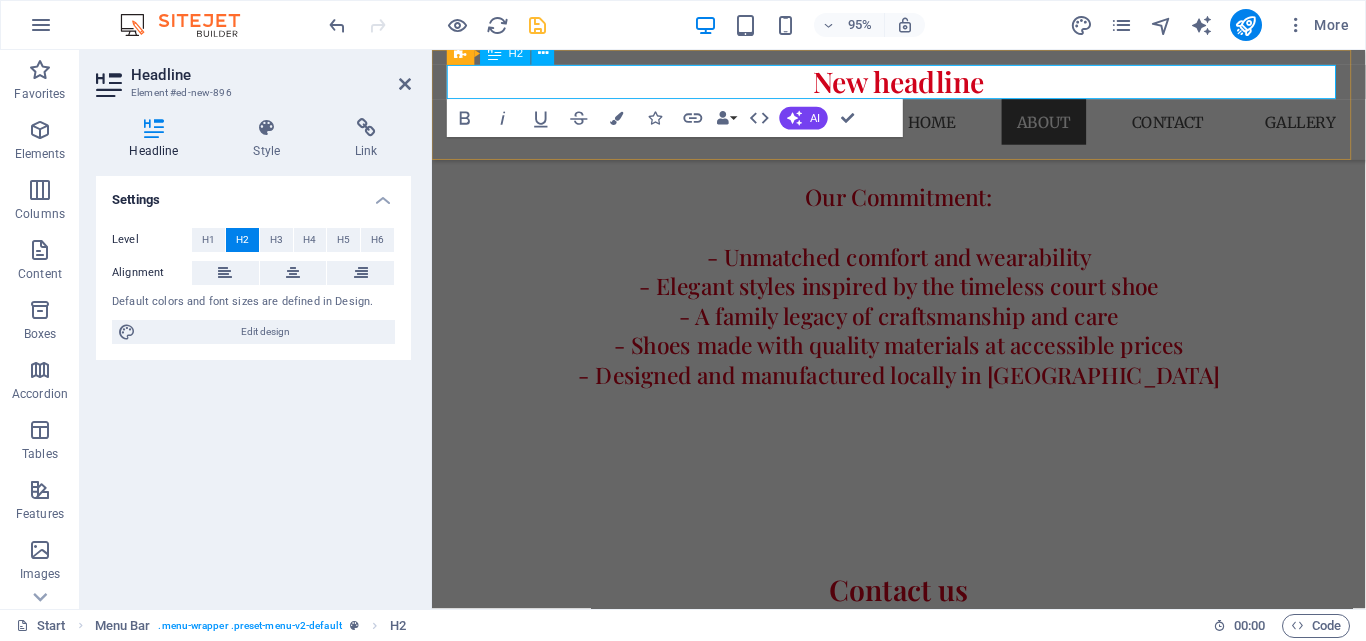 type 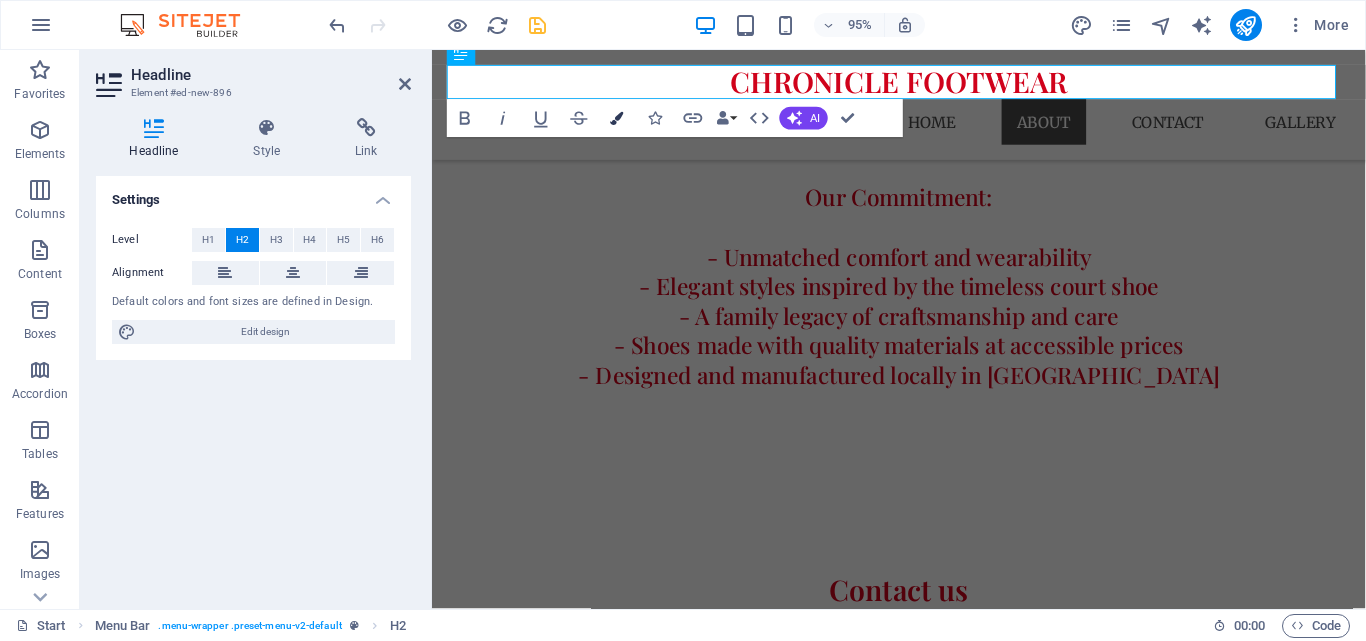 click at bounding box center (617, 118) 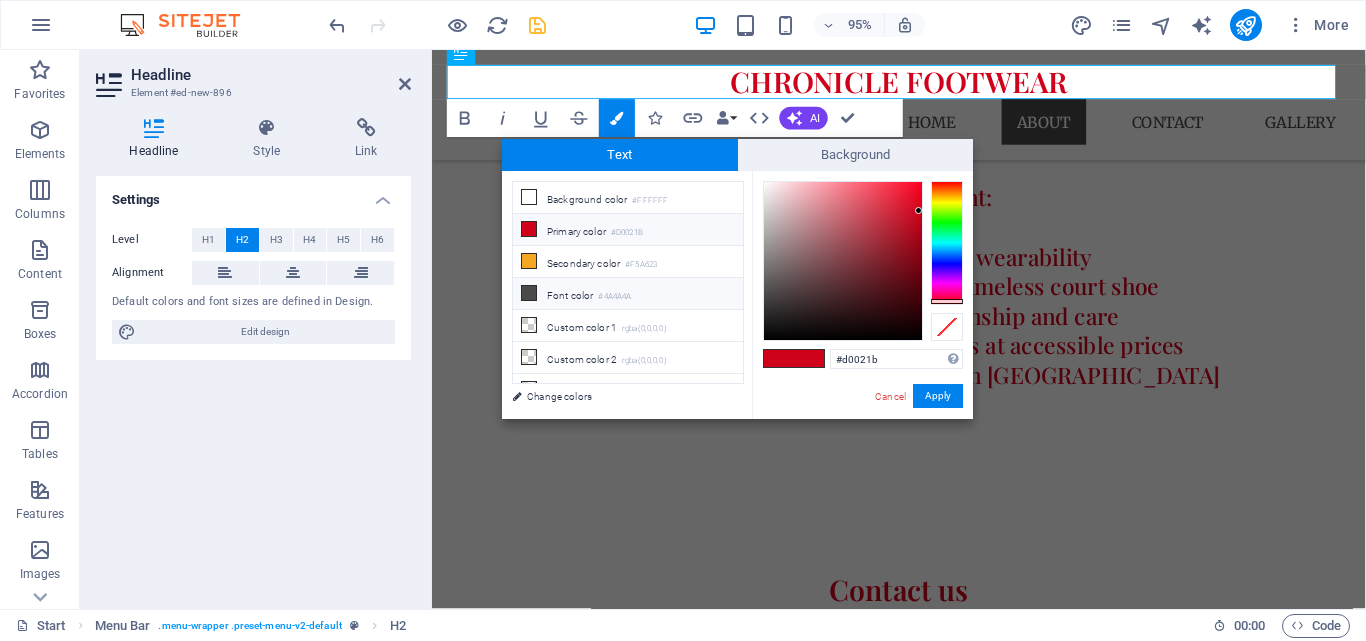 click at bounding box center [529, 293] 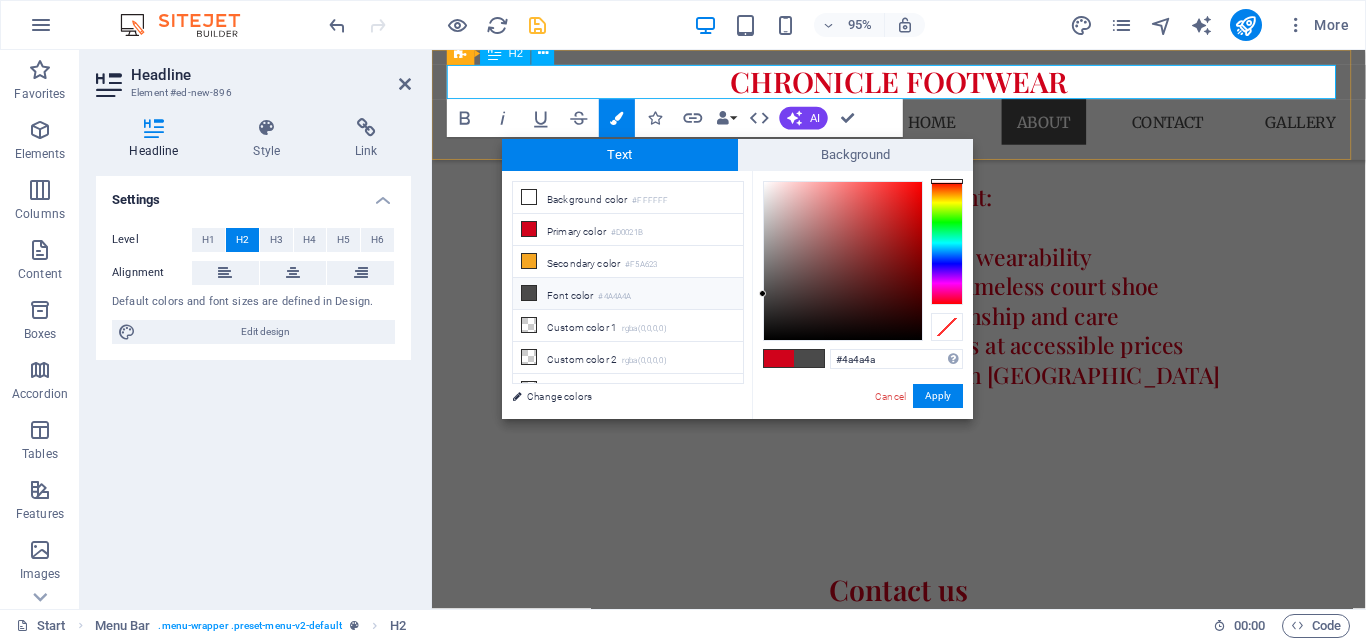 click on "CHRONICLE FOOTWEAR" at bounding box center (923, 84) 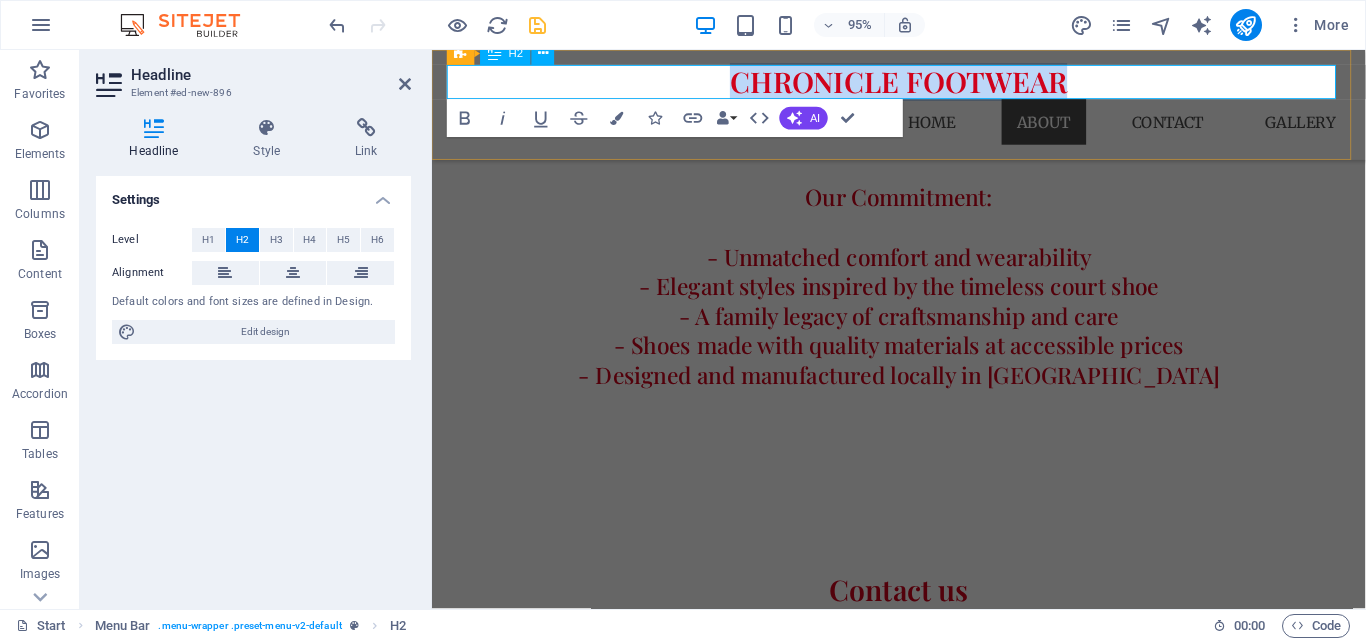 drag, startPoint x: 1116, startPoint y: 74, endPoint x: 694, endPoint y: 74, distance: 422 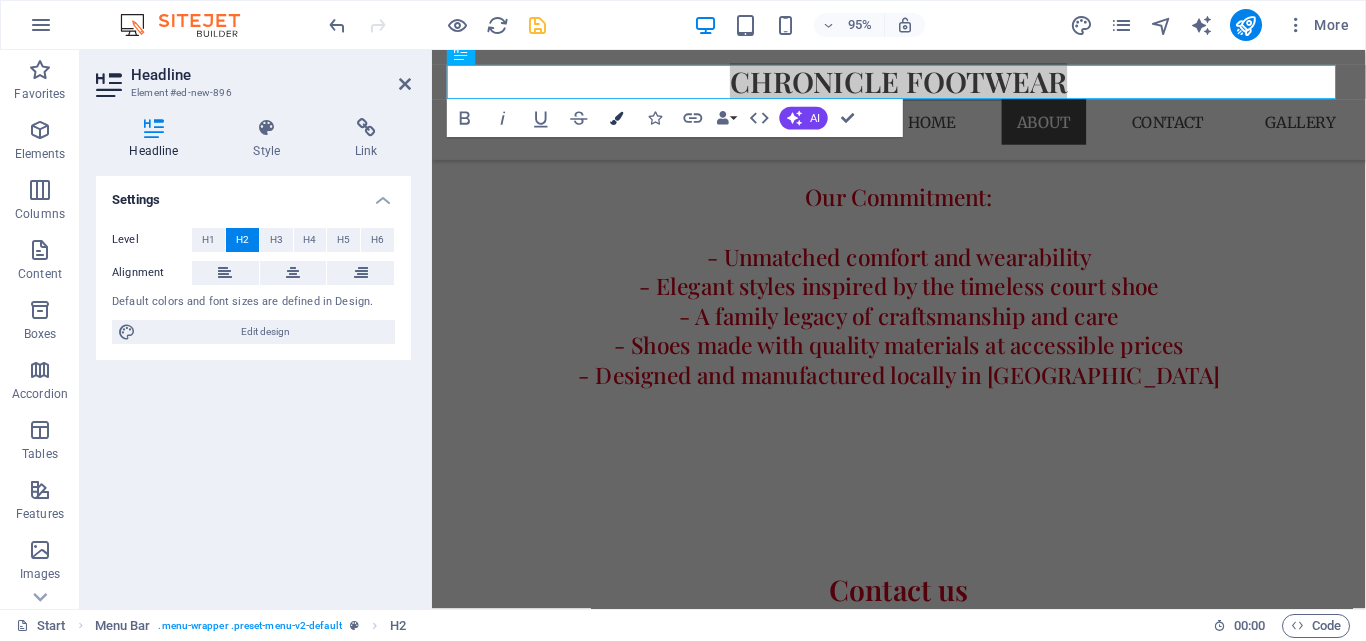 click at bounding box center (617, 118) 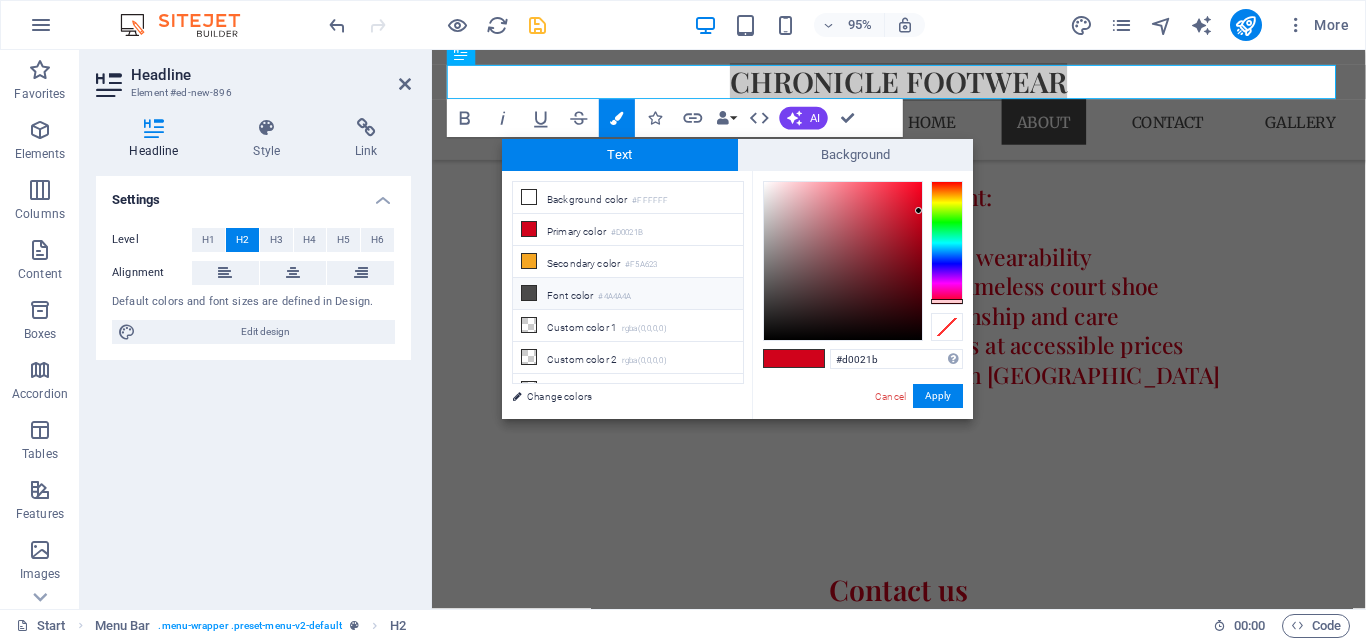click on "Font color
#4A4A4A" at bounding box center (628, 294) 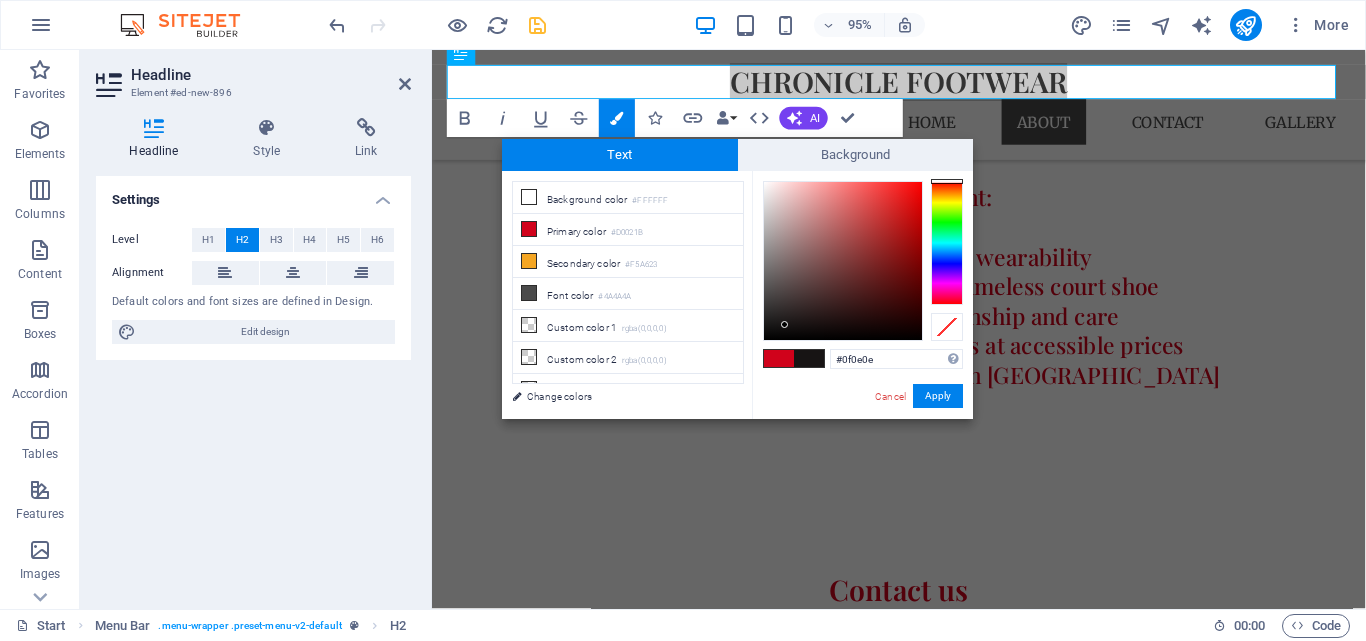 type on "#0e0d0d" 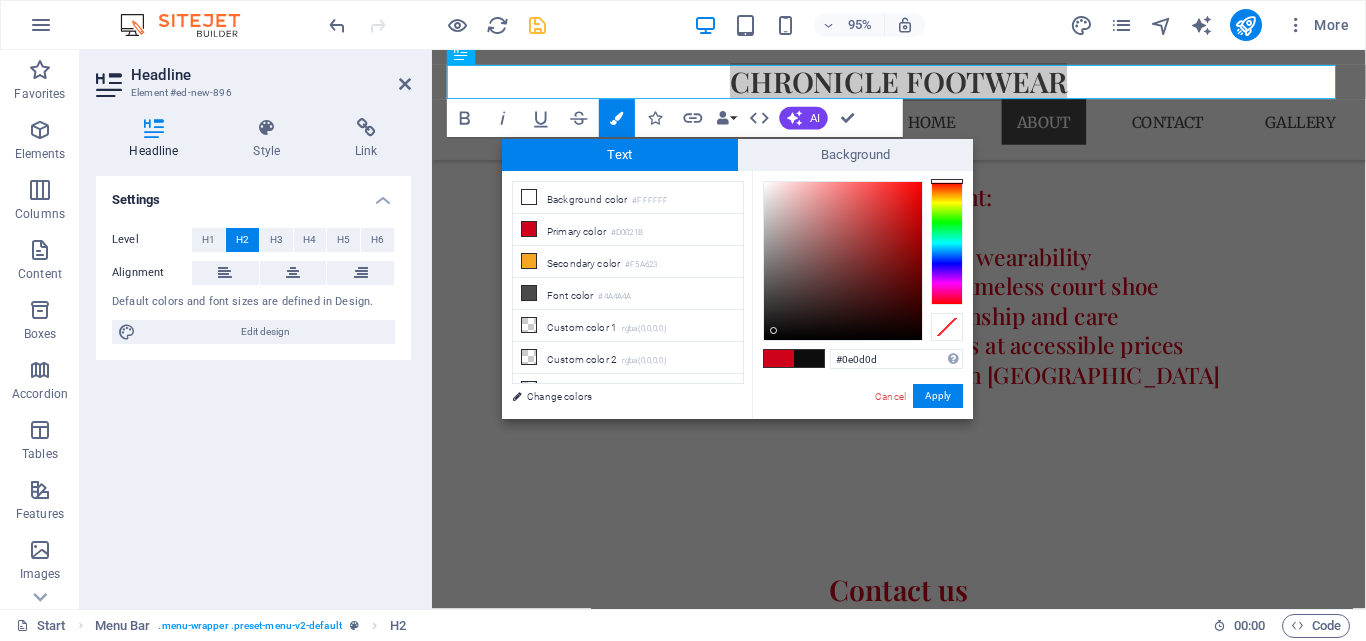drag, startPoint x: 764, startPoint y: 291, endPoint x: 774, endPoint y: 331, distance: 41.231056 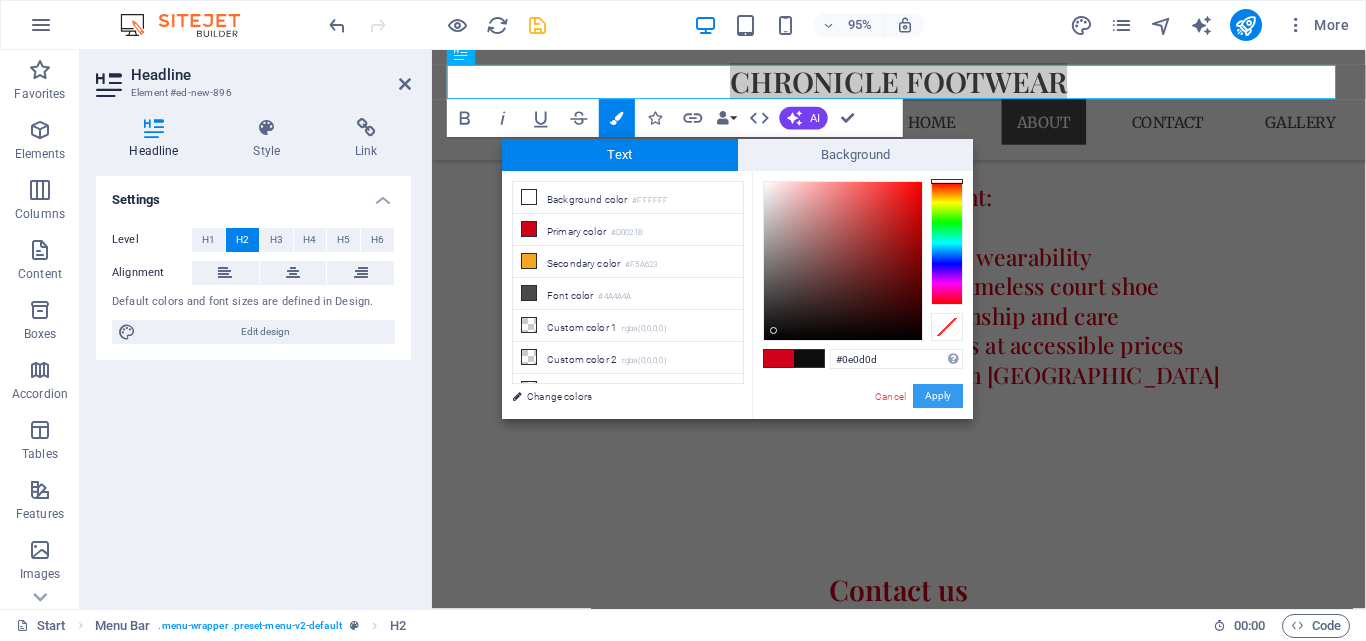 click on "Apply" at bounding box center (938, 396) 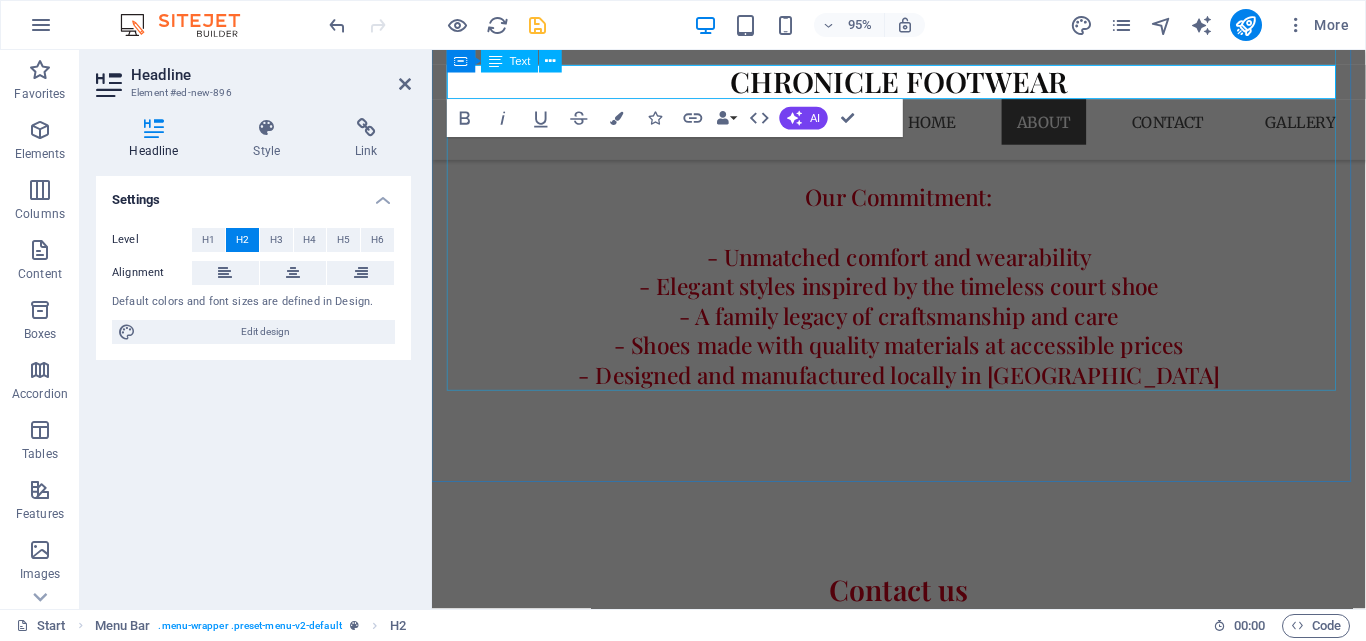 click on "Chronicle Footwear – Comfort with Class, Quality with Legacy At Chronicle Footwear, we believe the ideal pair of shoes should not only look exquisite but also provide exceptional comfort with every step. That’s why we create stylish, comfortable footwear for women who appreciate both elegance and ease. As a proud family-owned South African company with over 30 years of experience, we take pride in our craftsmanship. Our shoes are crafted with meticulous attention to detail, prioritizing quality over quantity and utilizing the finest materials available. Throughout the years, we have supplied some of South Africa’s most esteemed retailers, establishing our reputation on trust, consistency, and enduring durability. Our Commitment: - Unmatched comfort and wearability - Elegant styles inspired by the timeless court shoe - A family legacy of craftsmanship and care - Shoes made with quality materials at accessible prices - Designed and manufactured locally in [GEOGRAPHIC_DATA]" at bounding box center (923, 112) 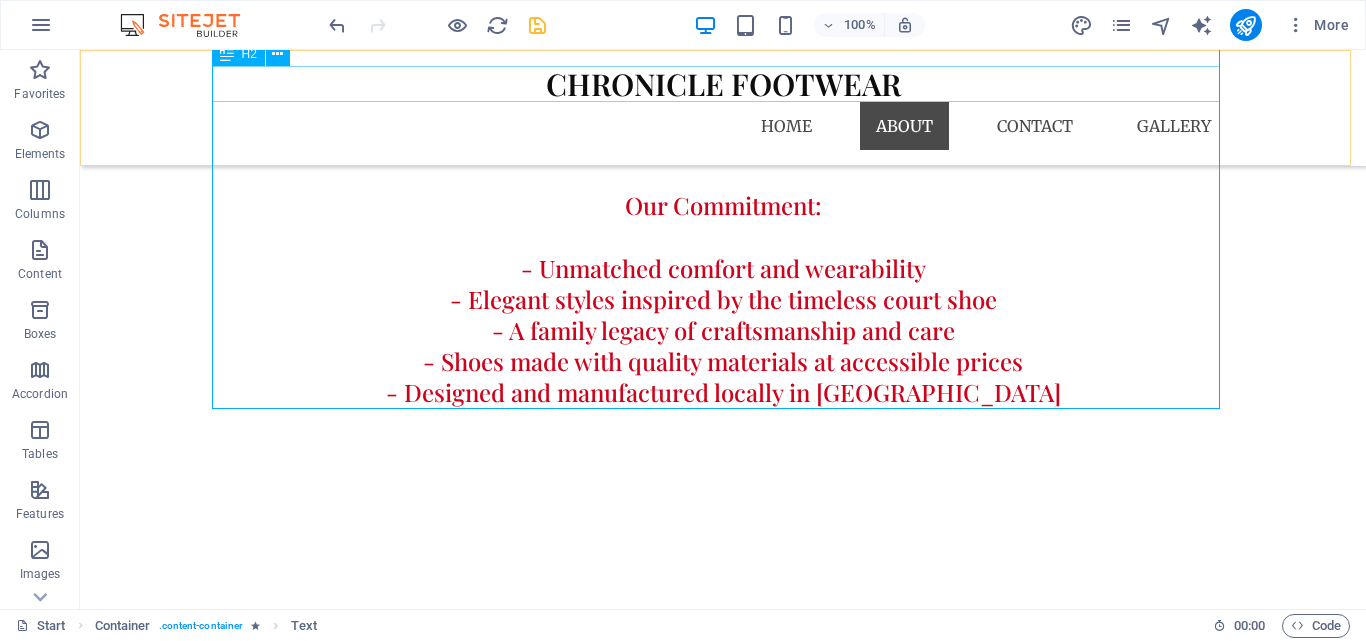 click on "CHRONICLE FOOTWEAR" at bounding box center [723, 84] 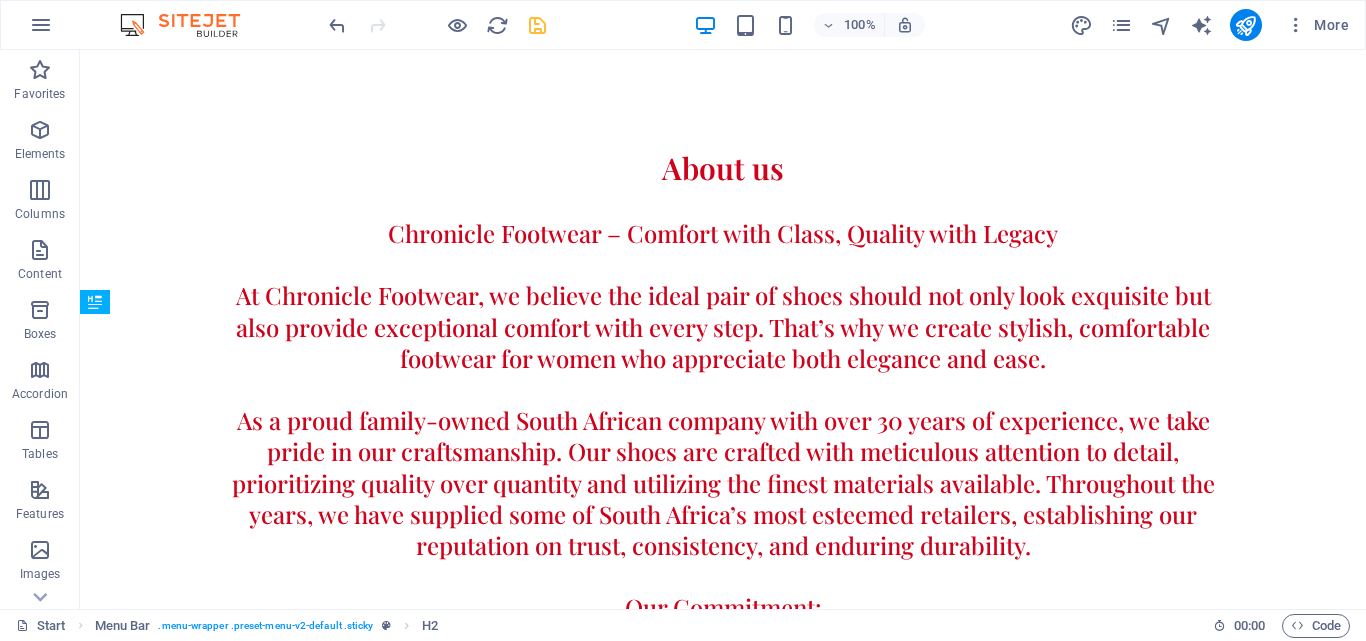 scroll, scrollTop: 0, scrollLeft: 0, axis: both 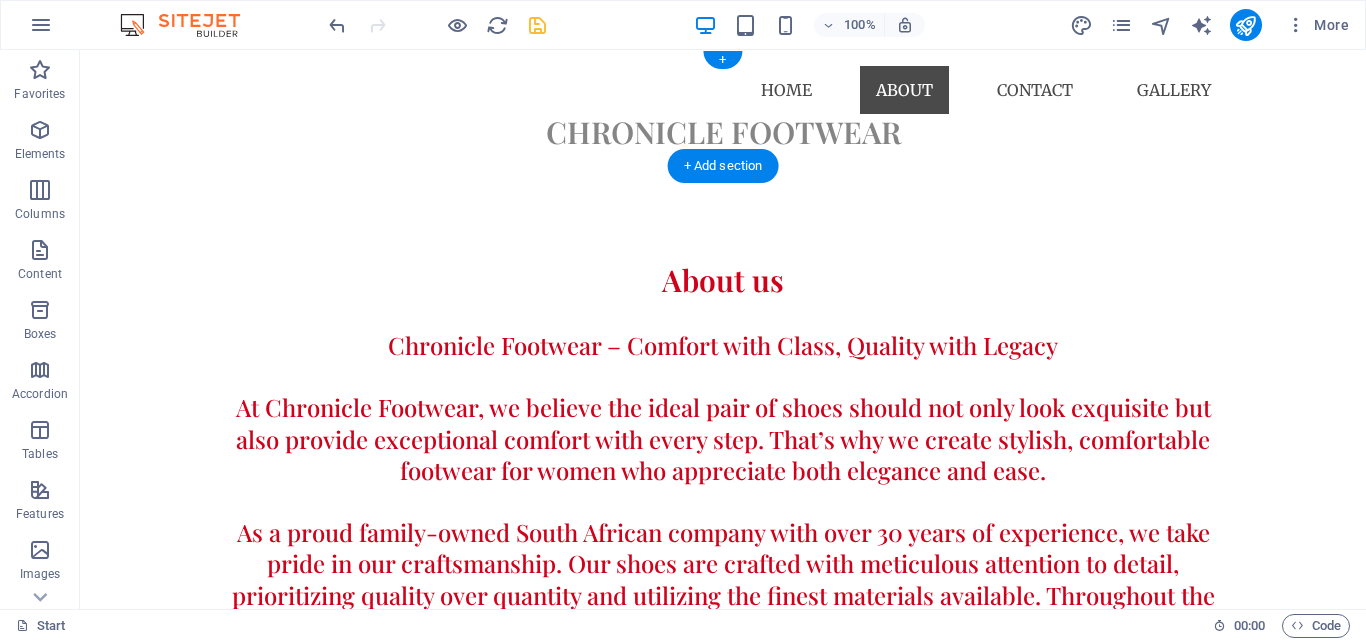 drag, startPoint x: 667, startPoint y: 82, endPoint x: 425, endPoint y: 159, distance: 253.95473 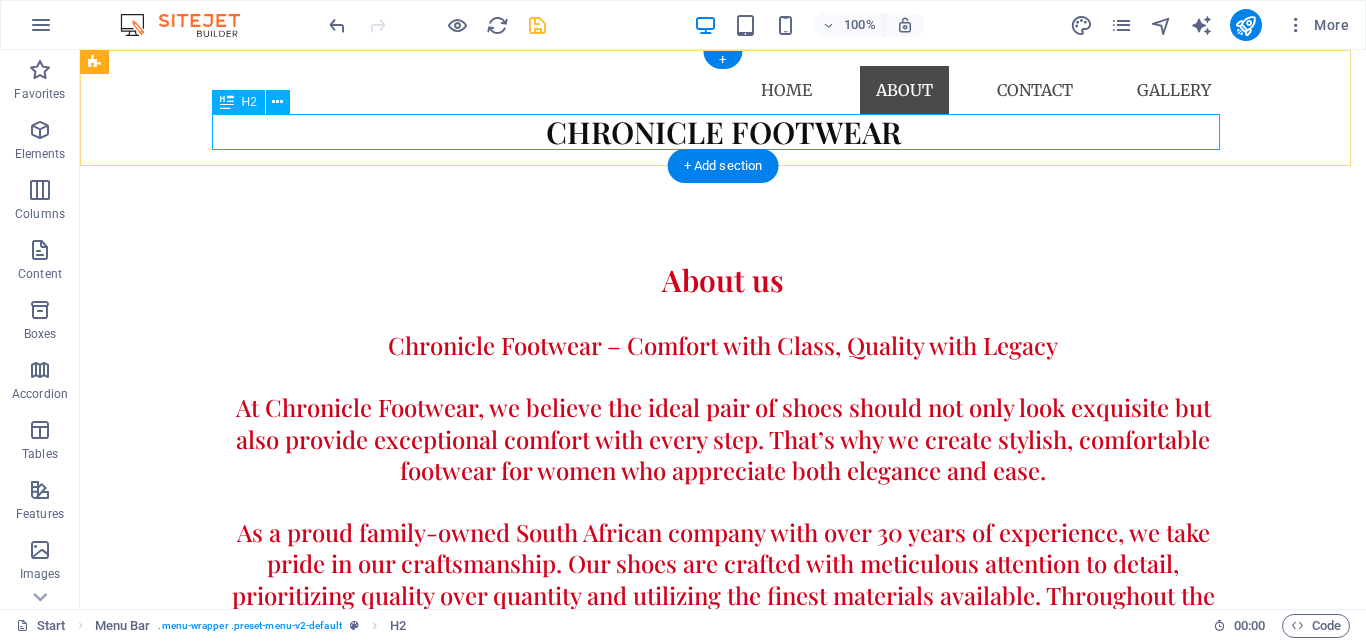 click on "CHRONICLE FOOTWEAR" at bounding box center (723, 132) 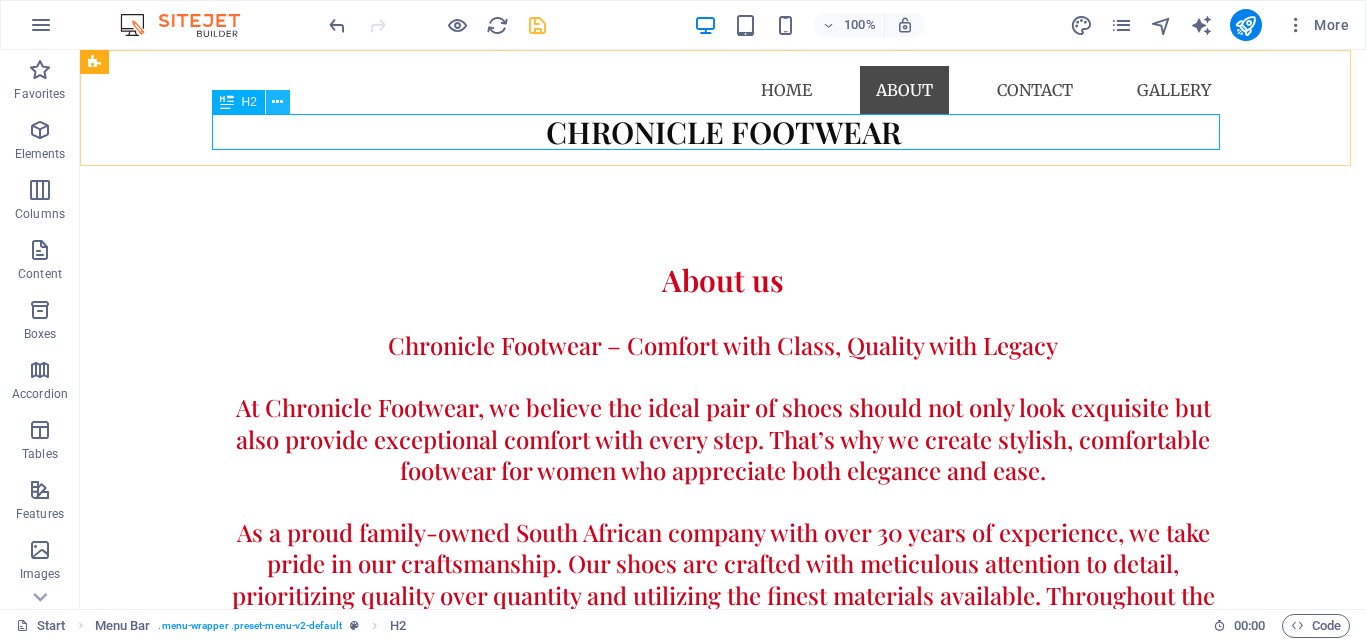 click at bounding box center (277, 102) 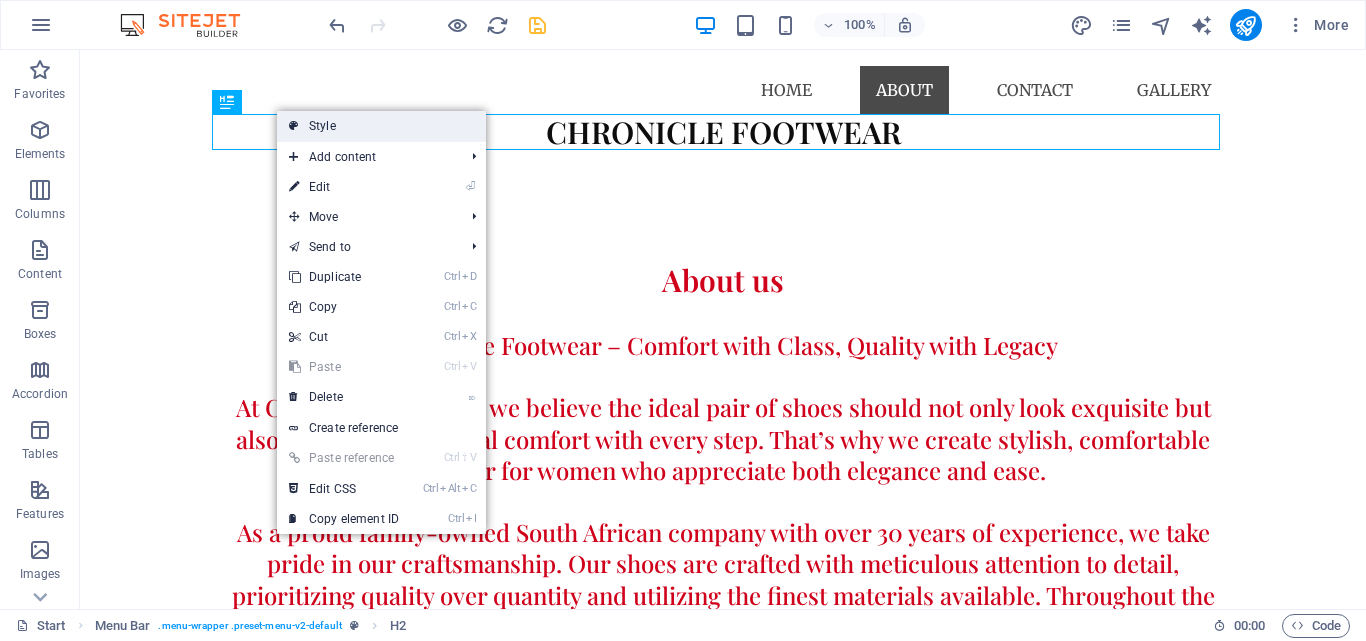 click on "Style" at bounding box center [381, 126] 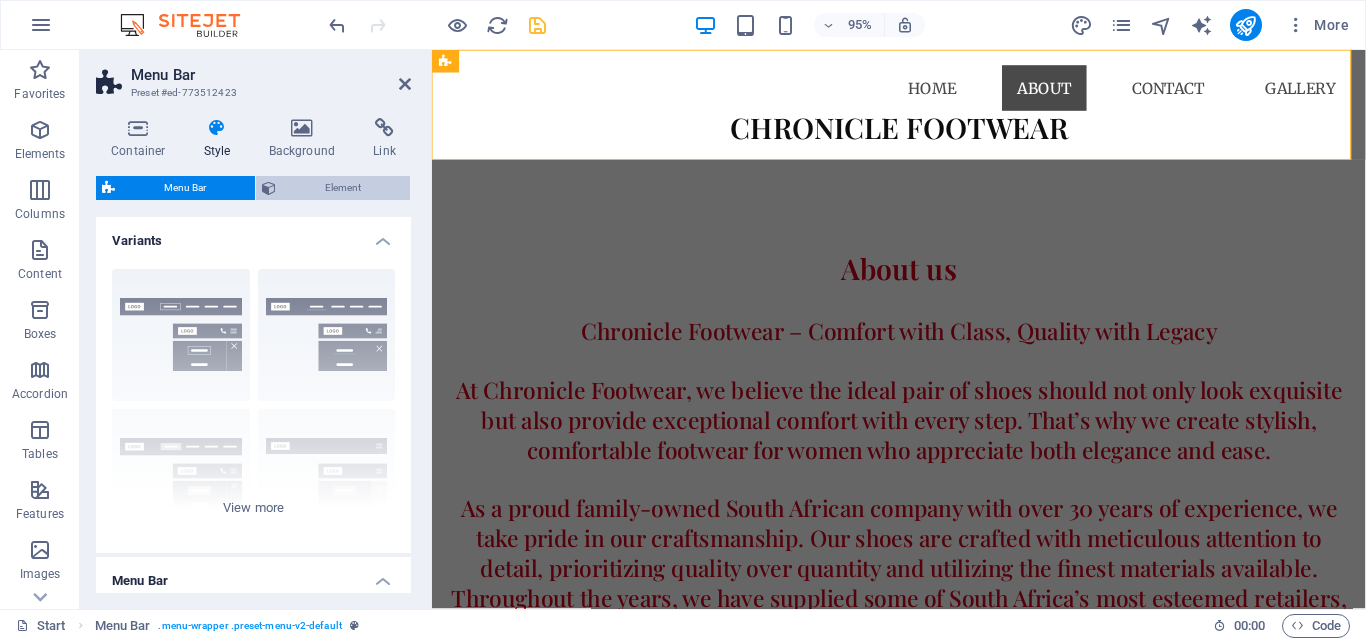 click on "Element" at bounding box center [343, 188] 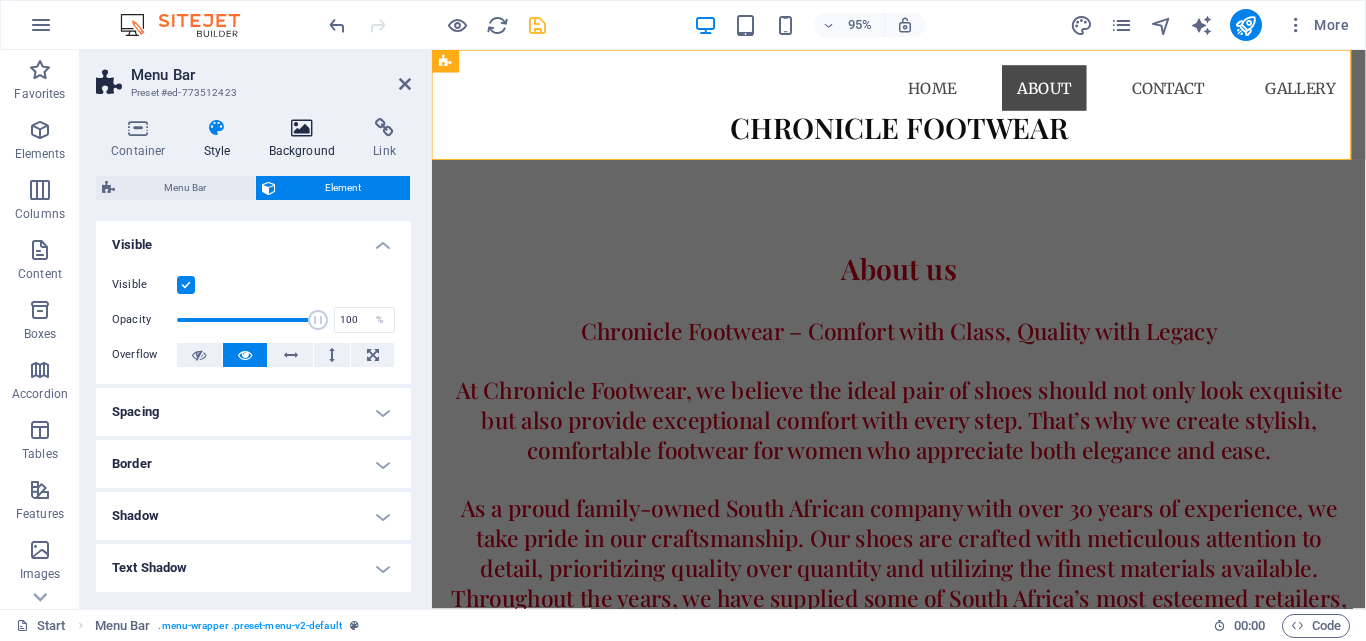 click on "Background" at bounding box center (306, 139) 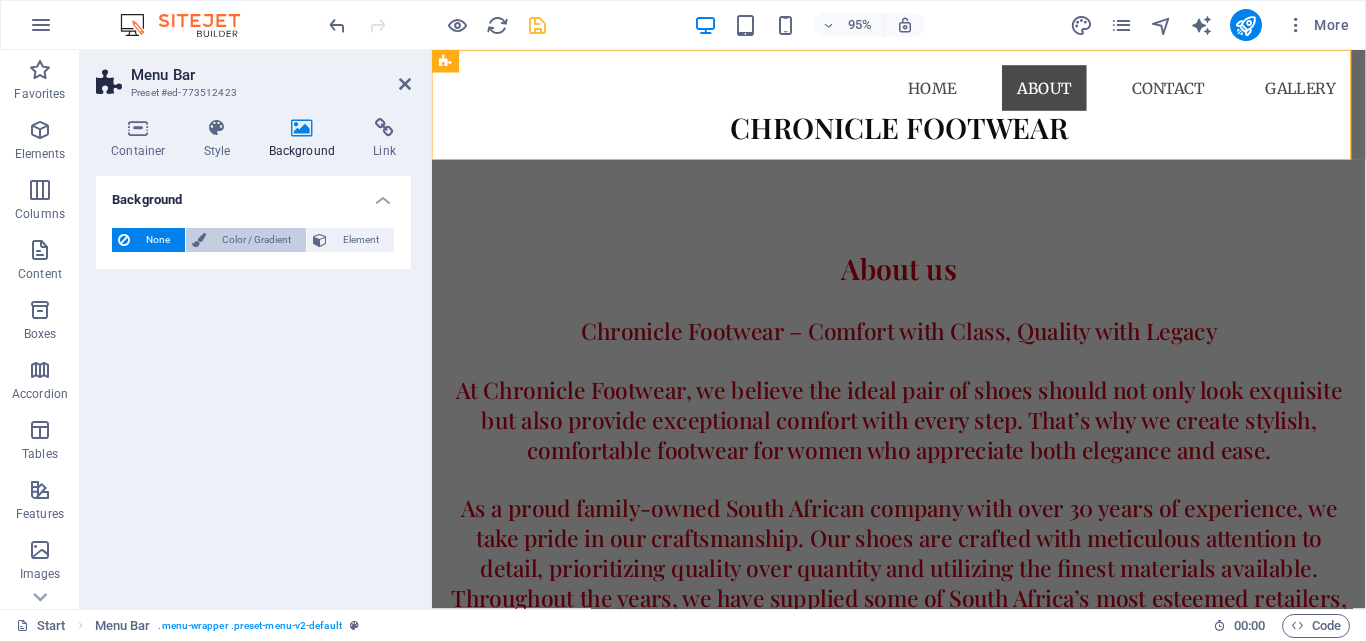 click on "Color / Gradient" at bounding box center (256, 240) 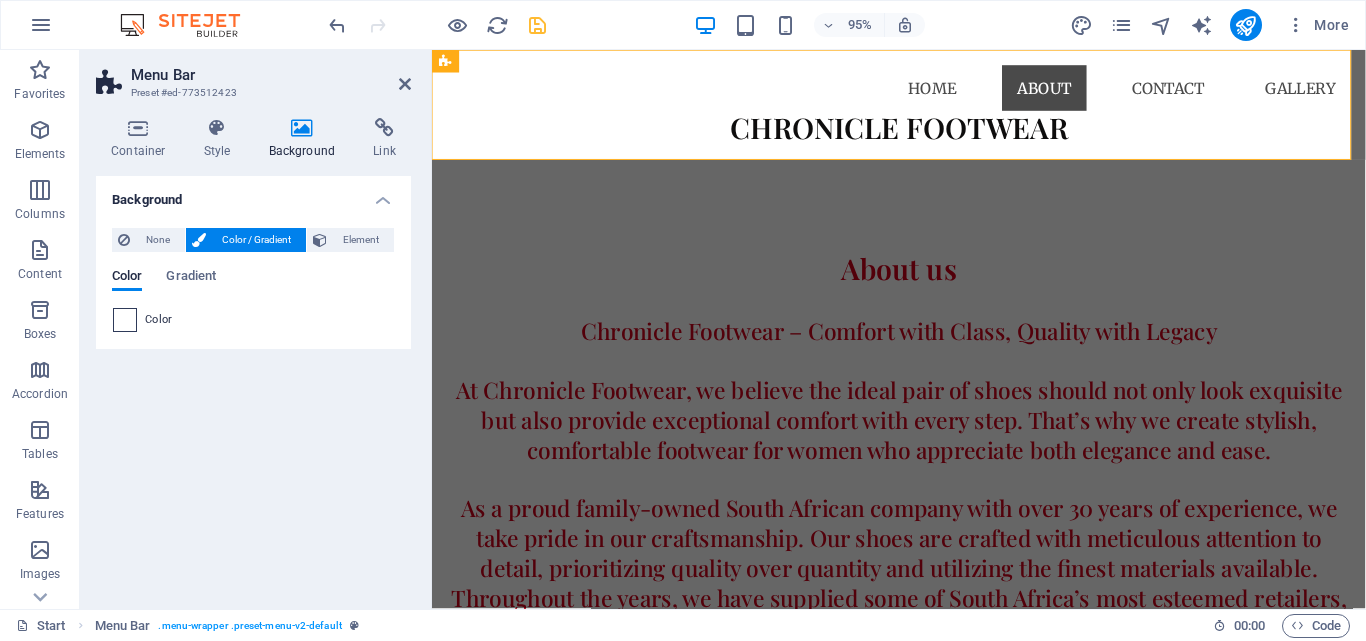 click at bounding box center [125, 320] 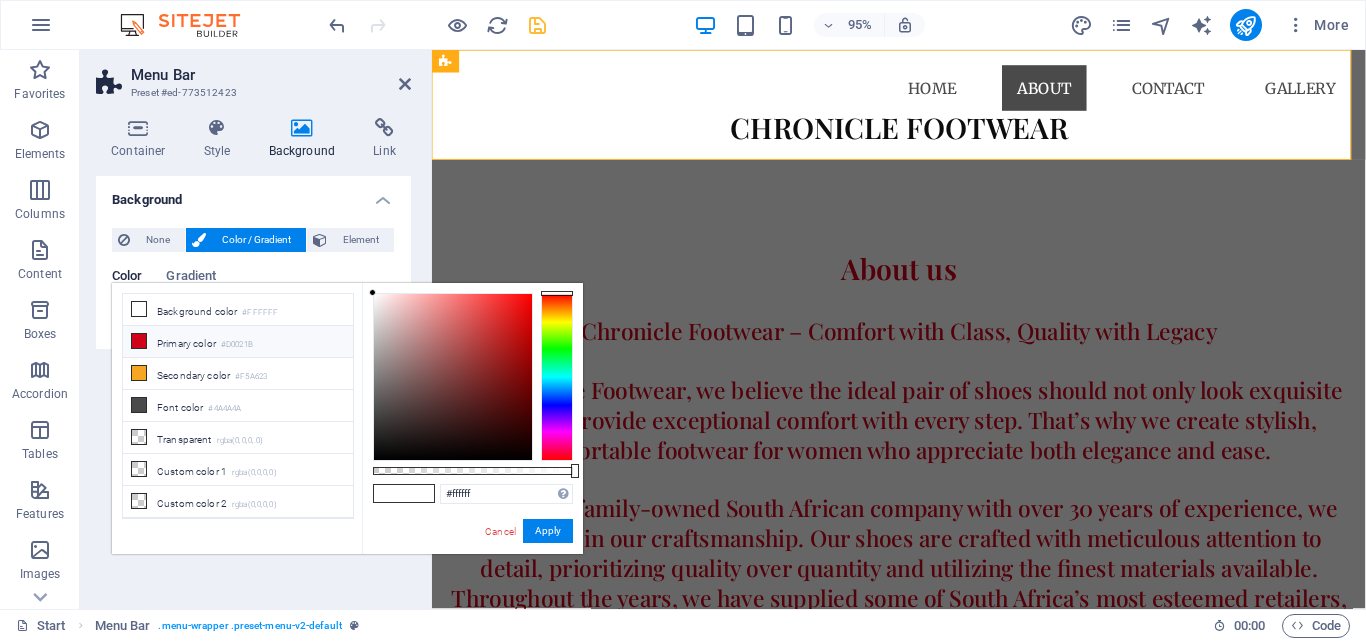 click on "Primary color
#D0021B" at bounding box center [238, 342] 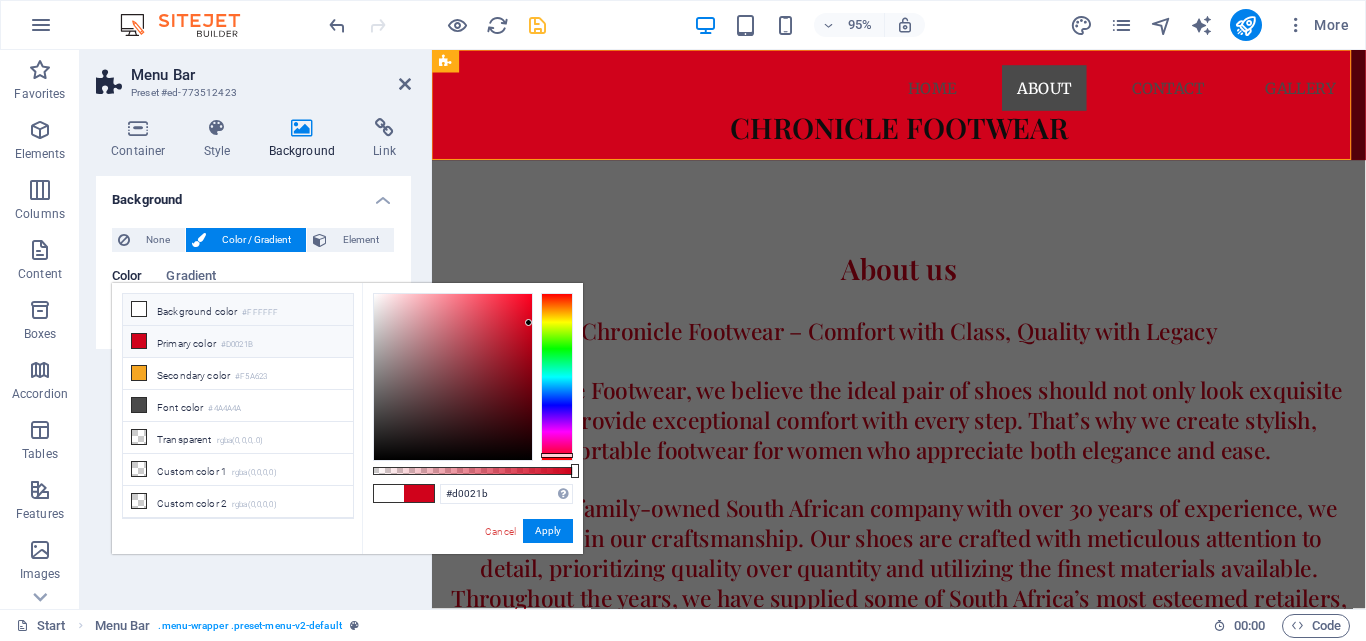 click at bounding box center [139, 309] 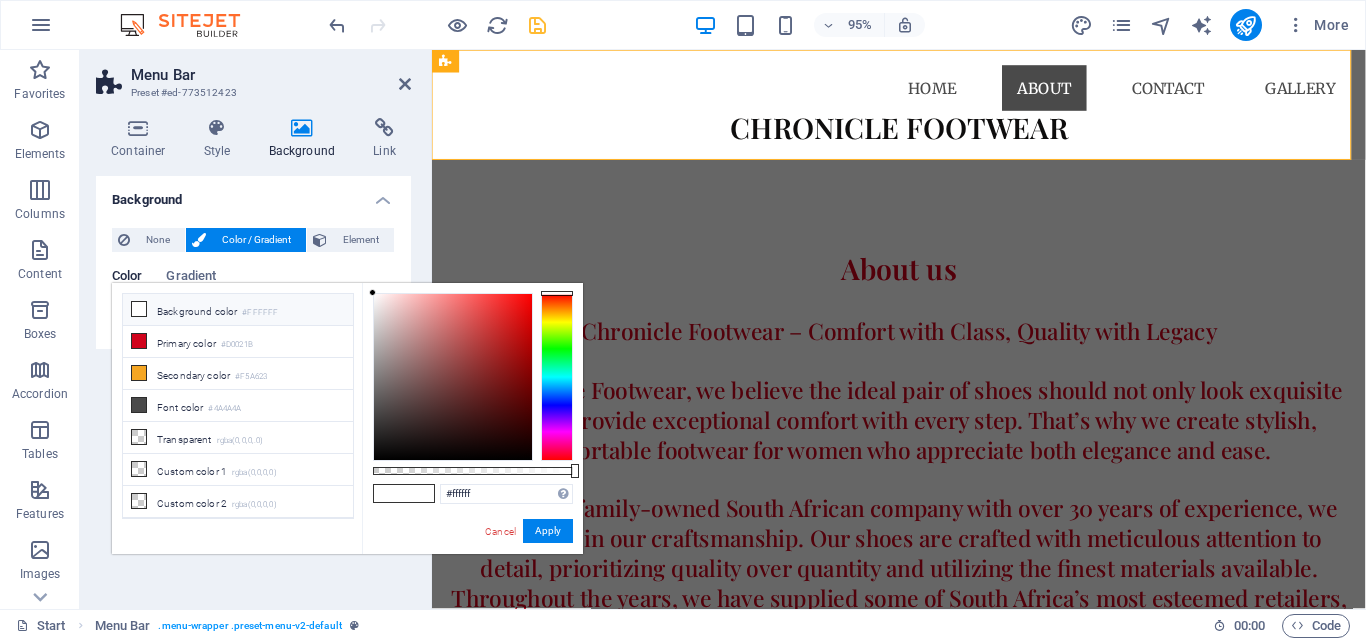 click on "Container Style Background Link Size Height Default px rem % vh vw Min. height None px rem % vh vw Width Default px rem % em vh vw Min. width None px rem % vh vw Content width Default Custom width Width Default px rem % em vh vw Min. width None px rem % vh vw Default padding Custom spacing Default content width and padding can be changed under Design. Edit design Layout (Flexbox) Alignment Determines the flex direction. Default Main axis Determine how elements should behave along the main axis inside this container (justify content). Default Side axis Control the vertical direction of the element inside of the container (align items). Default Wrap Default On Off Fill Controls the distances and direction of elements on the y-axis across several lines (align content). Default Accessibility ARIA helps assistive technologies (like screen readers) to understand the role, state, and behavior of web elements Role The ARIA role defines the purpose of an element.  None Alert Article Banner Comment Fan" at bounding box center [253, 355] 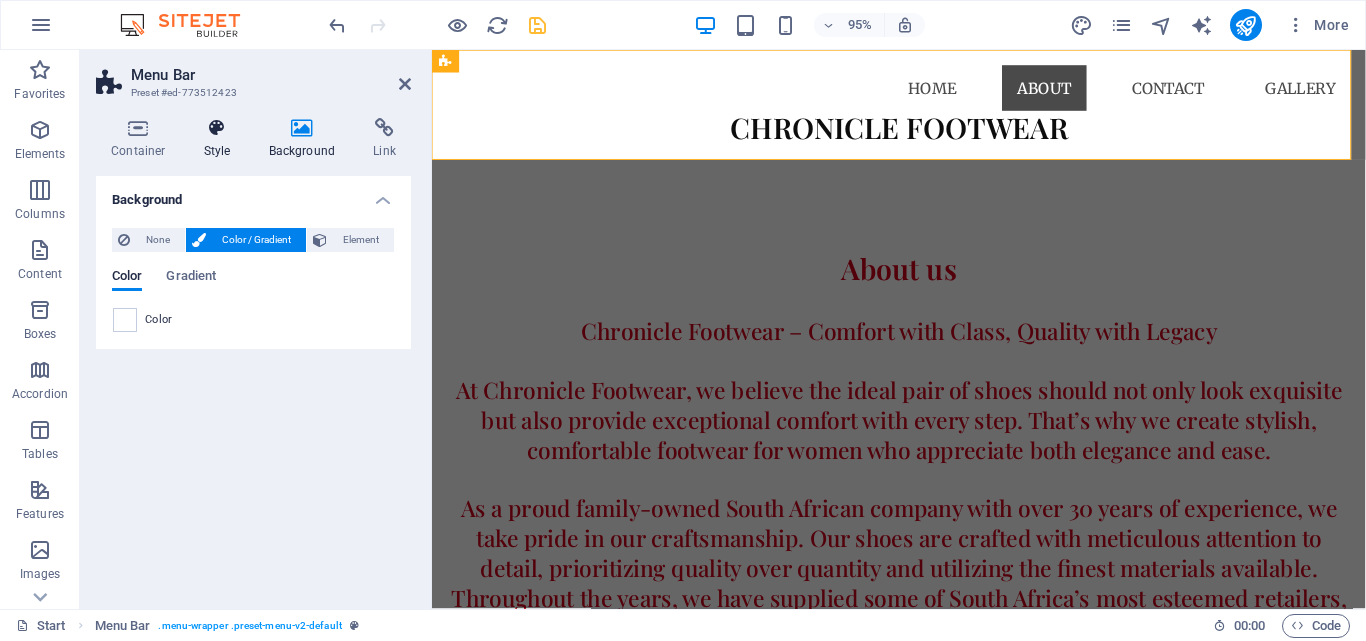 click on "Style" at bounding box center (221, 139) 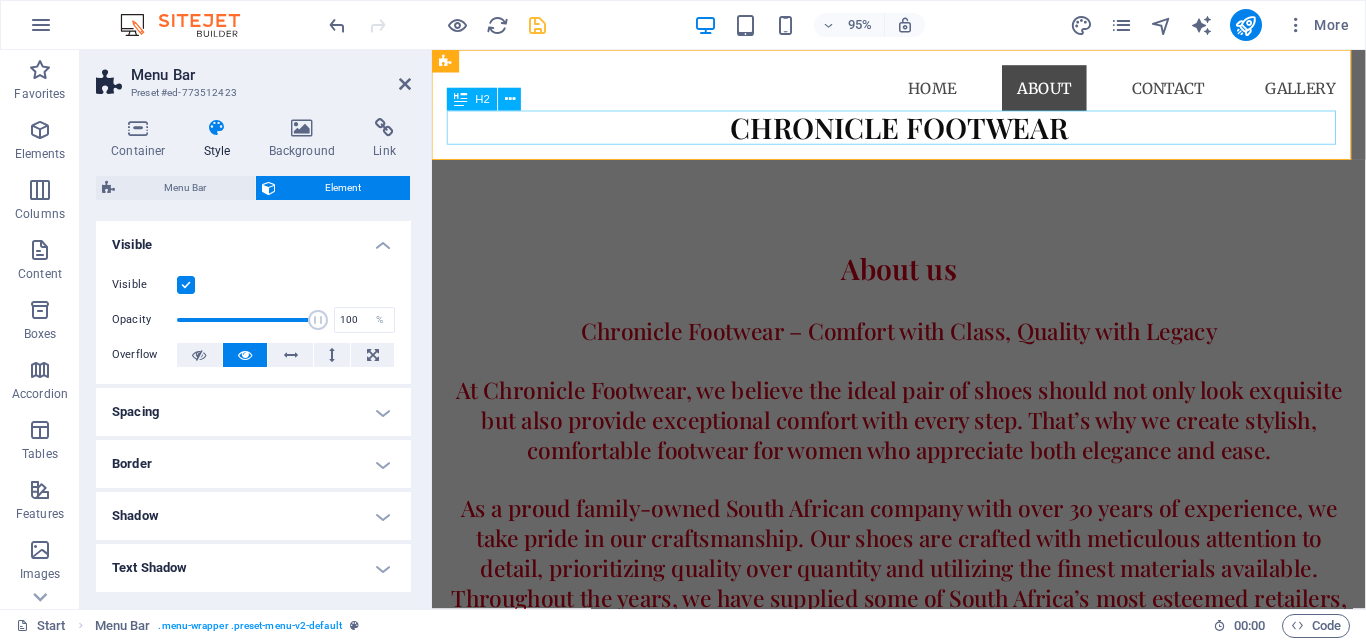 click on "CHRONICLE FOOTWEAR" at bounding box center (923, 132) 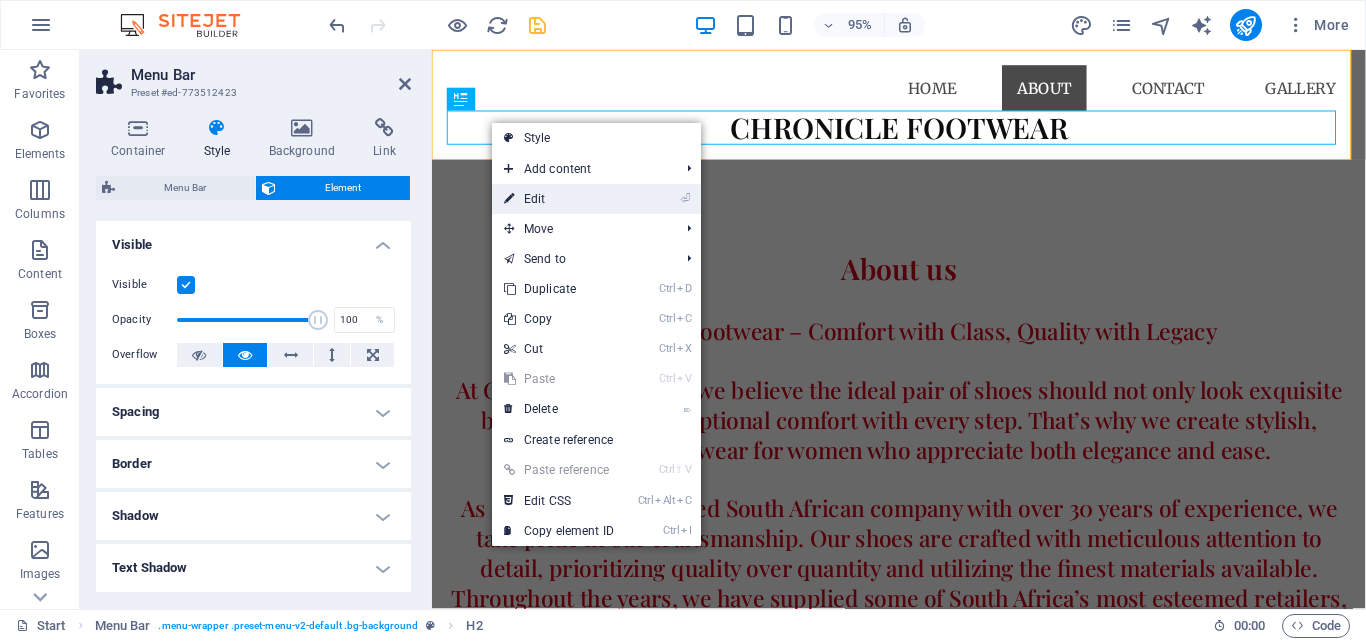 click on "⏎  Edit" at bounding box center [559, 199] 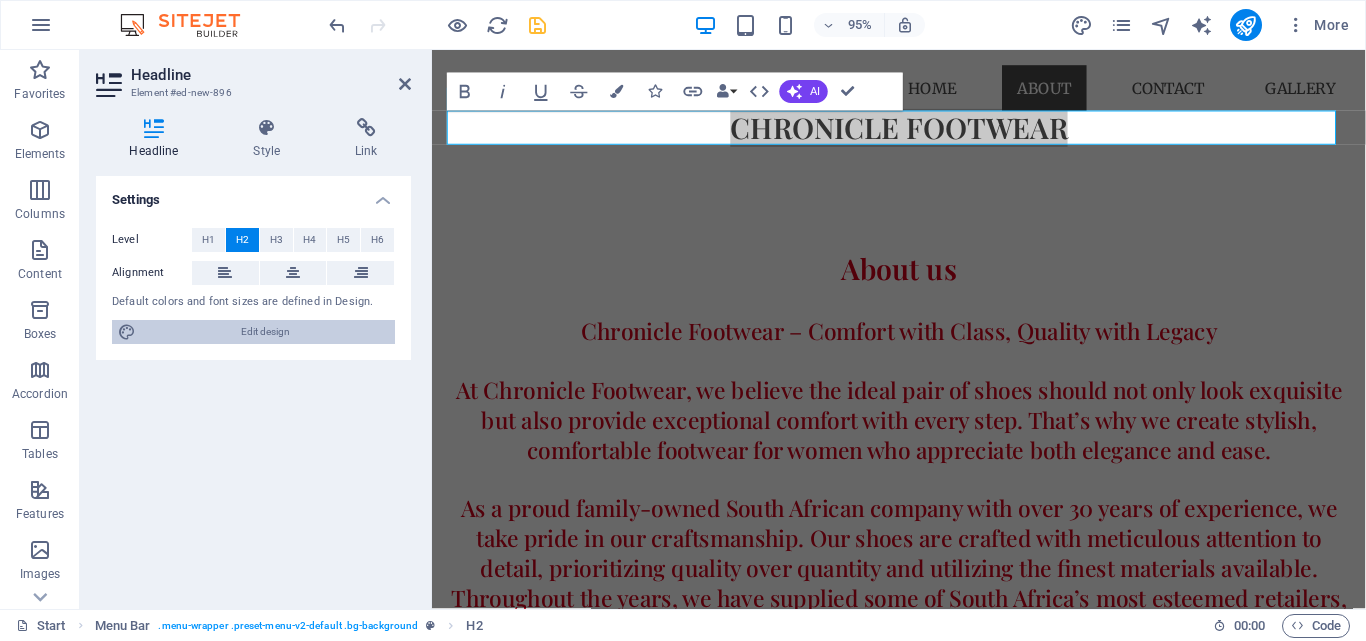click on "Edit design" at bounding box center [265, 332] 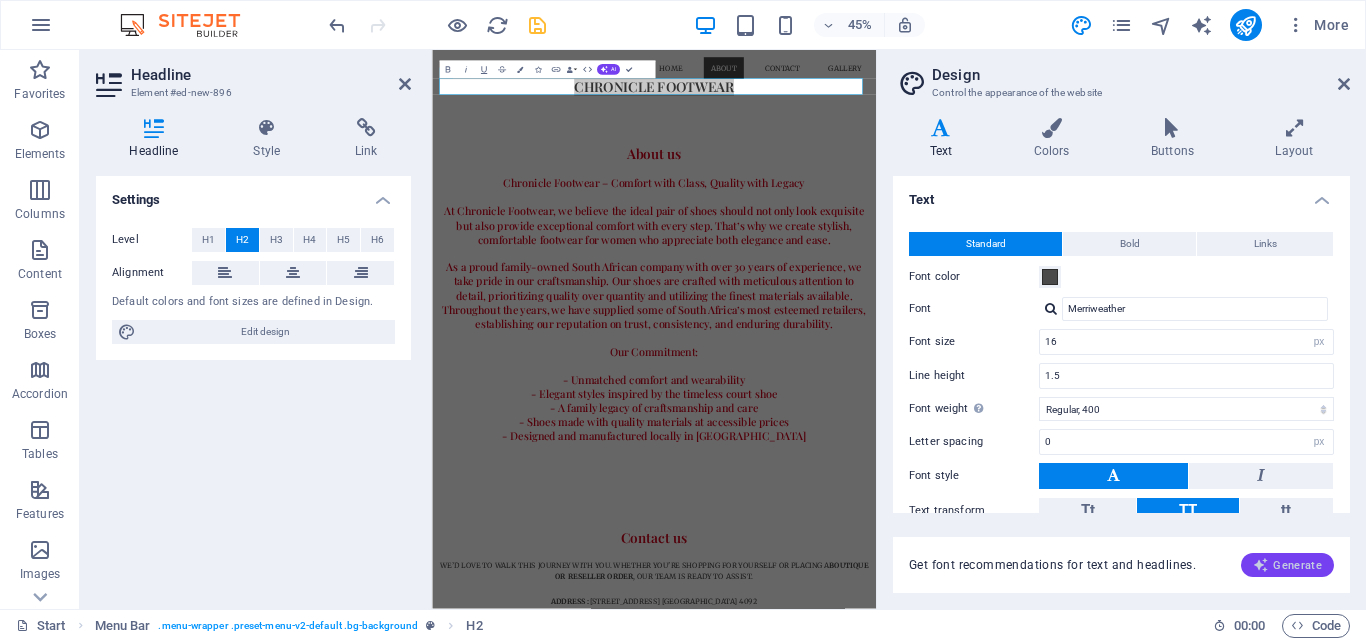 click on "Generate" at bounding box center [1287, 565] 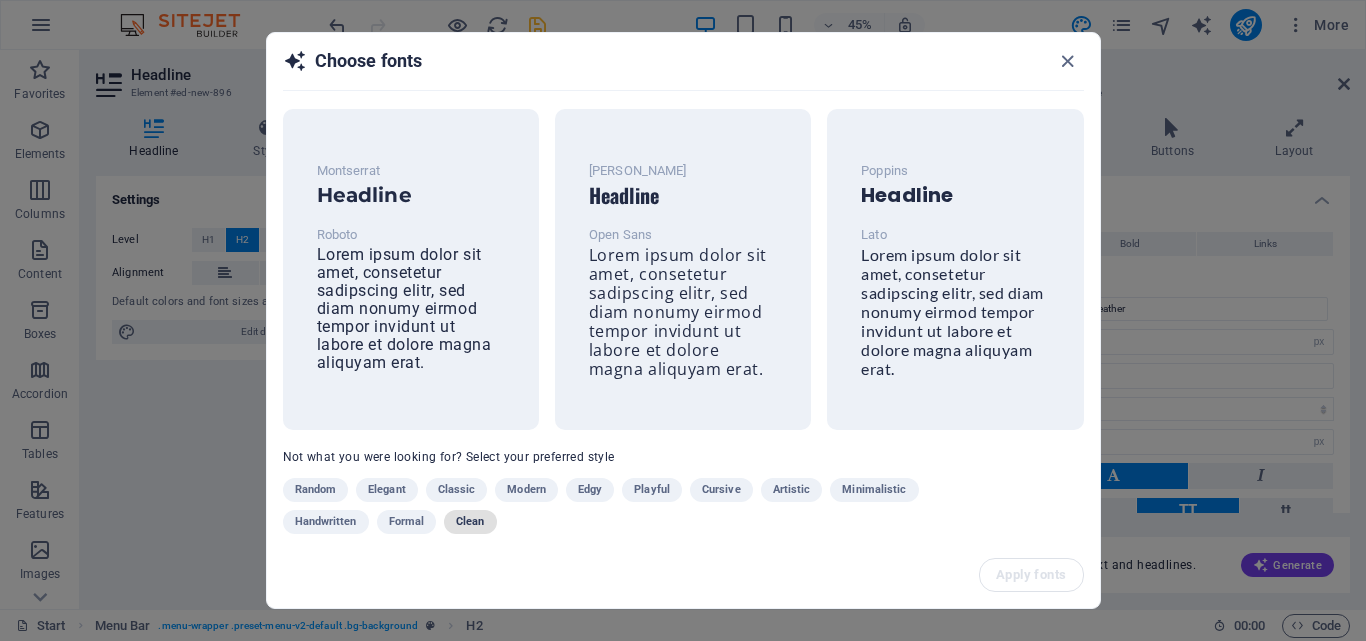 click on "Clean" at bounding box center [470, 522] 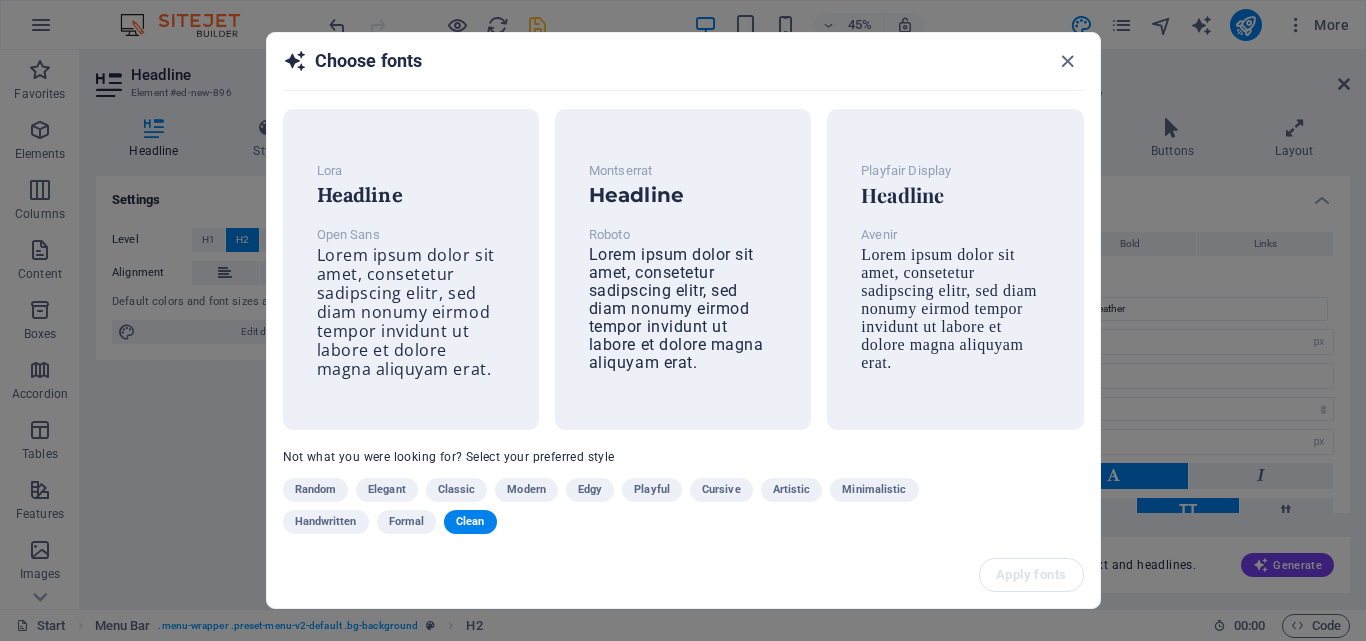 click on "Minimalistic" at bounding box center [874, 490] 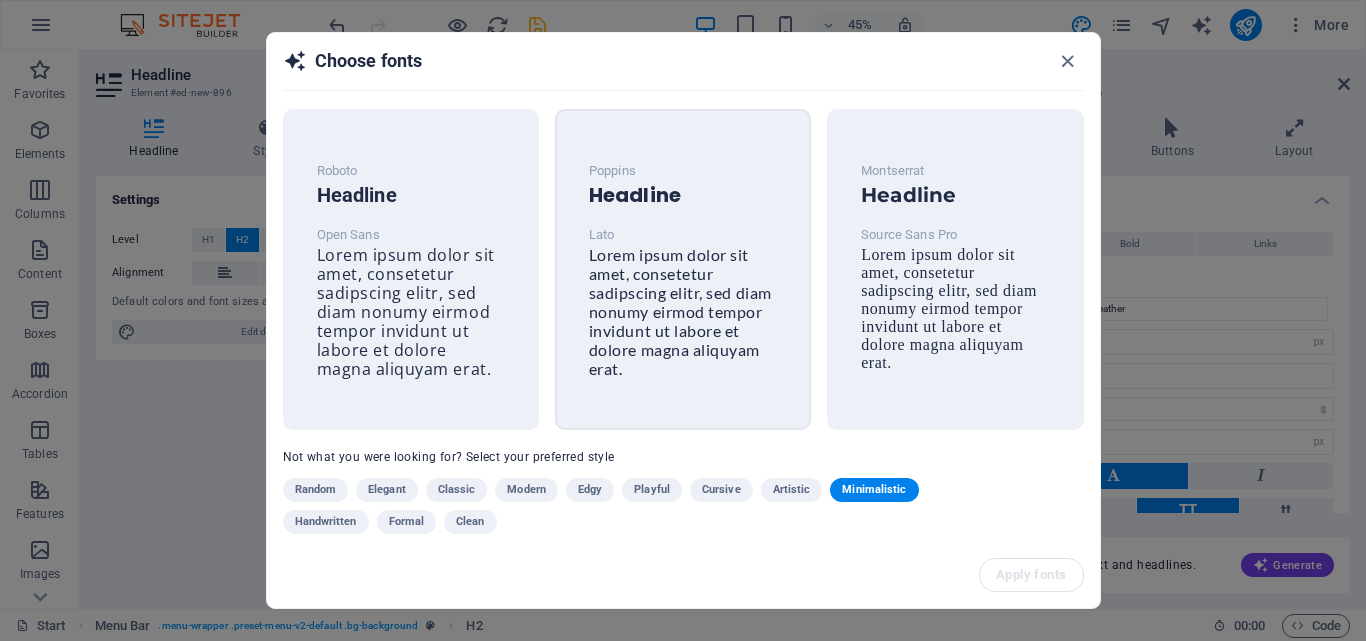 click on "Poppins Headline Lato Lorem ipsum dolor sit amet, consetetur sadipscing elitr, sed diam nonumy eirmod tempor invidunt ut labore et dolore magna aliquyam erat." at bounding box center [683, 269] 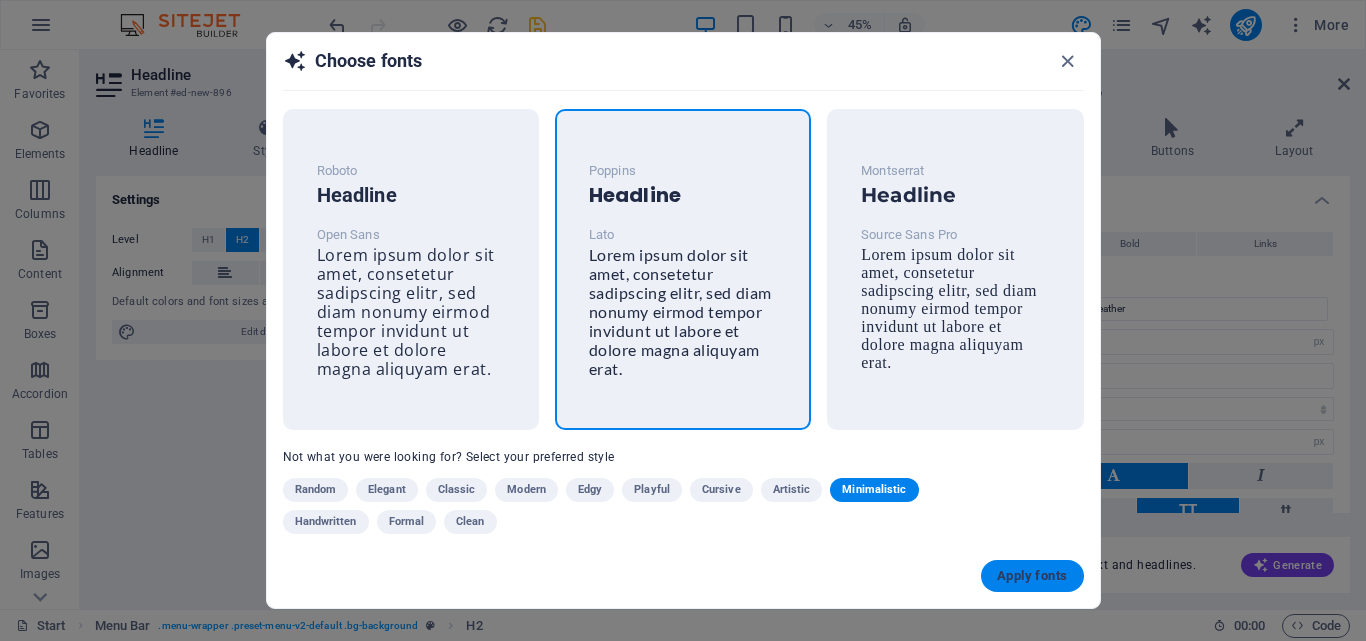 click on "Apply fonts" at bounding box center (1032, 576) 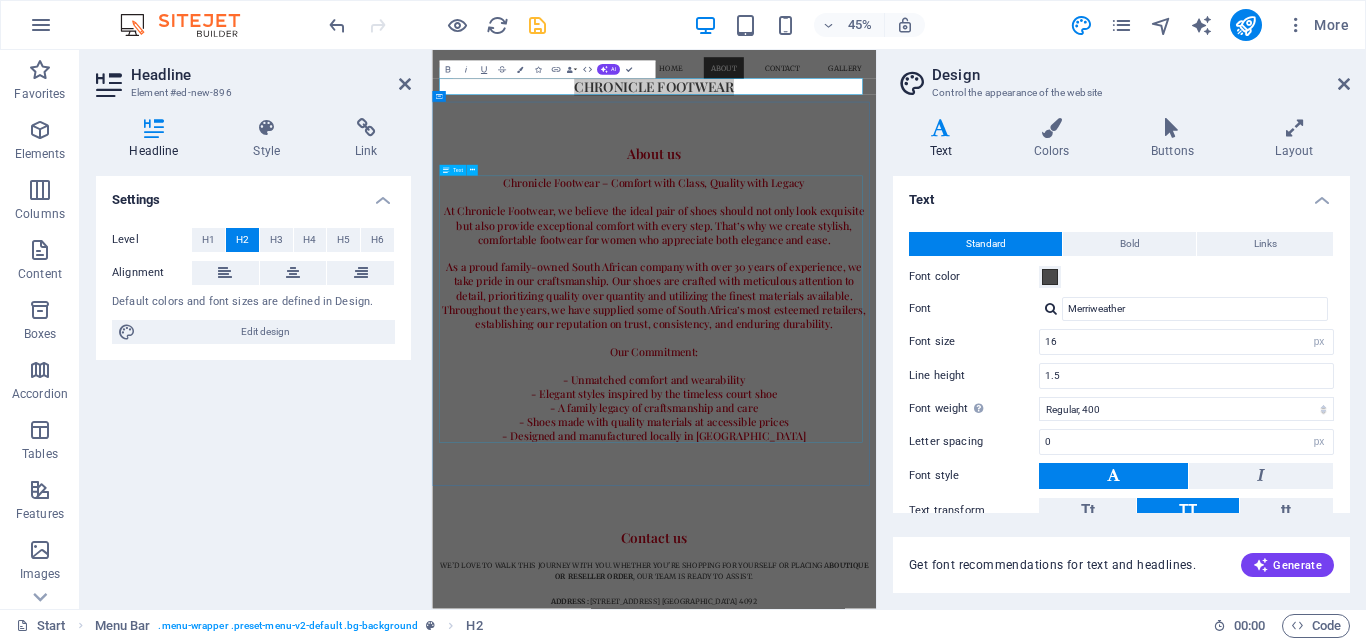 type on "Lato" 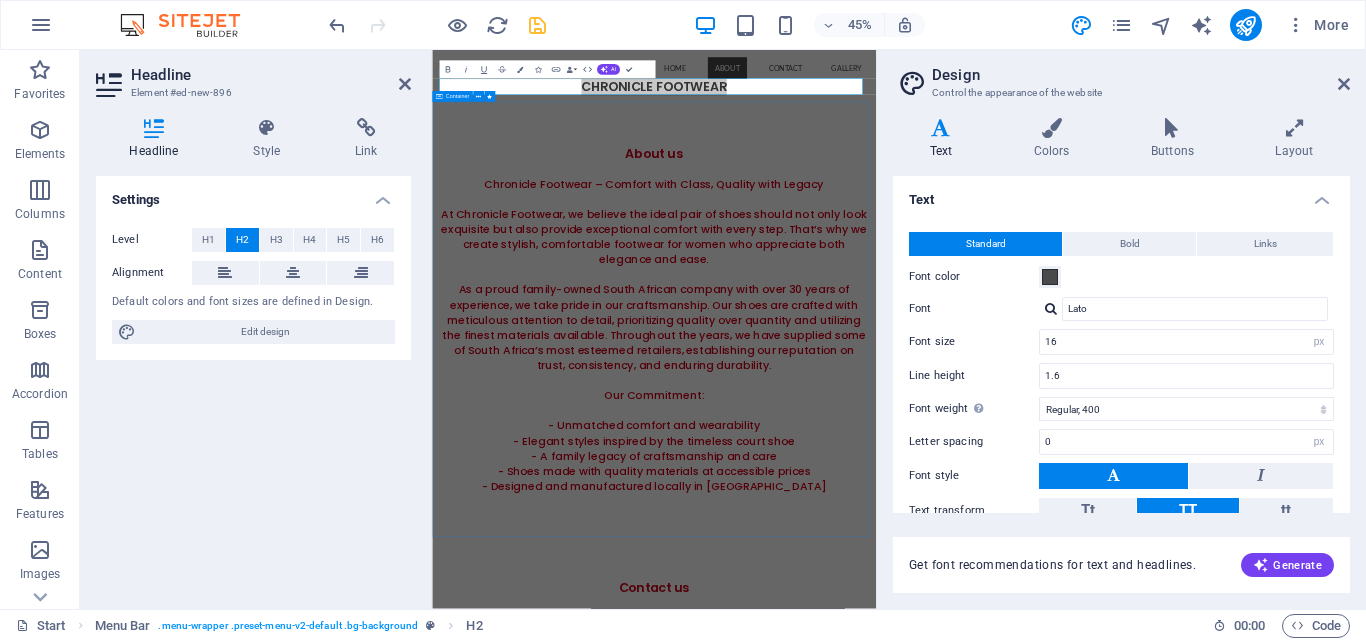 click on "About us Chronicle Footwear – Comfort with Class, Quality with Legacy At Chronicle Footwear, we believe the ideal pair of shoes should not only look exquisite but also provide exceptional comfort with every step. That’s why we create stylish, comfortable footwear for women who appreciate both elegance and ease. As a proud family-owned South African company with over 30 years of experience, we take pride in our craftsmanship. Our shoes are crafted with meticulous attention to detail, prioritizing quality over quantity and utilizing the finest materials available. Throughout the years, we have supplied some of South Africa’s most esteemed retailers, establishing our reputation on trust, consistency, and enduring durability. Our Commitment: - Unmatched comfort and wearability - Elegant styles inspired by the timeless court shoe - A family legacy of craftsmanship and care - Shoes made with quality materials at accessible prices - Designed and manufactured locally in [GEOGRAPHIC_DATA]" at bounding box center [925, 649] 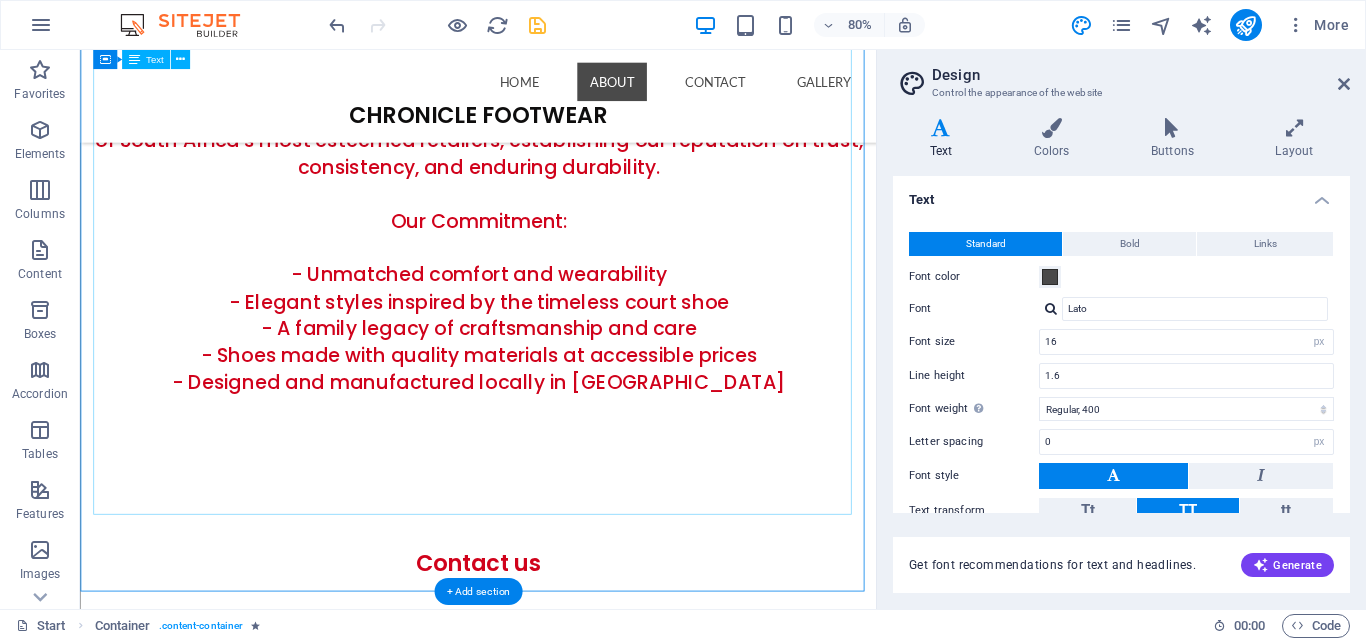 scroll, scrollTop: 600, scrollLeft: 0, axis: vertical 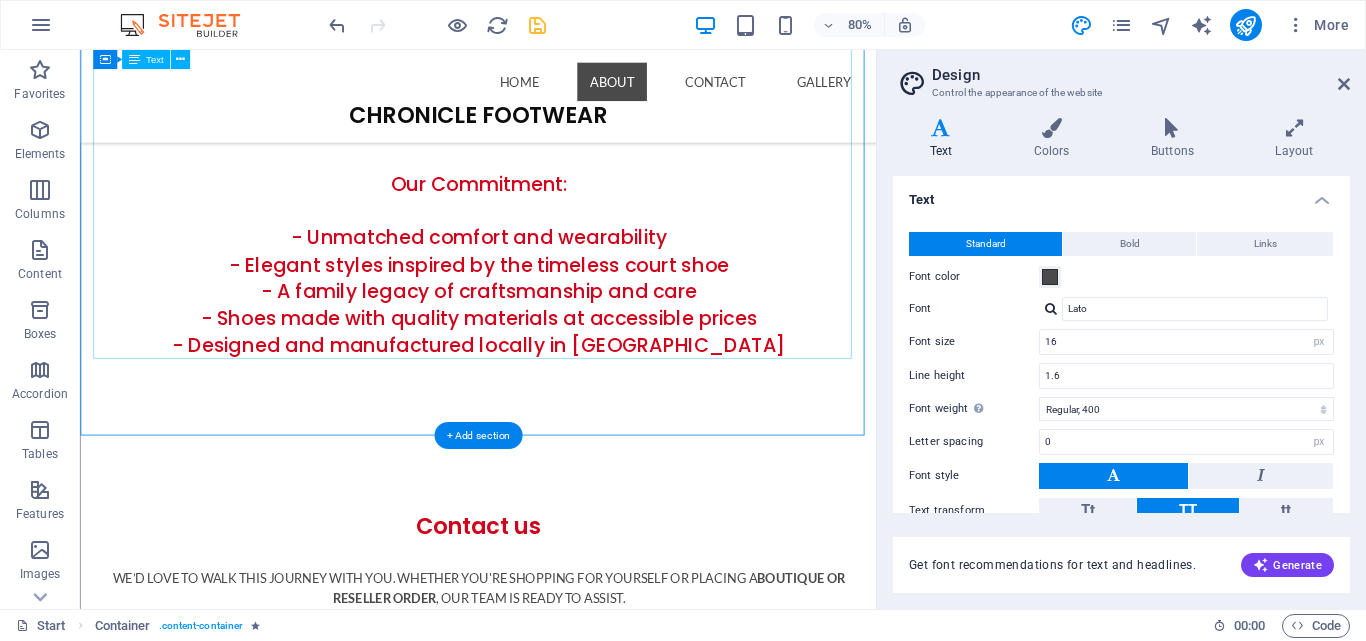 click on "Chronicle Footwear – Comfort with Class, Quality with Legacy At Chronicle Footwear, we believe the ideal pair of shoes should not only look exquisite but also provide exceptional comfort with every step. That’s why we create stylish, comfortable footwear for women who appreciate both elegance and ease. As a proud family-owned South African company with over 30 years of experience, we take pride in our craftsmanship. Our shoes are crafted with meticulous attention to detail, prioritizing quality over quantity and utilizing the finest materials available. Throughout the years, we have supplied some of South Africa’s most esteemed retailers, establishing our reputation on trust, consistency, and enduring durability. Our Commitment: - Unmatched comfort and wearability - Elegant styles inspired by the timeless court shoe - A family legacy of craftsmanship and care - Shoes made with quality materials at accessible prices - Designed and manufactured locally in [GEOGRAPHIC_DATA]" at bounding box center (577, 83) 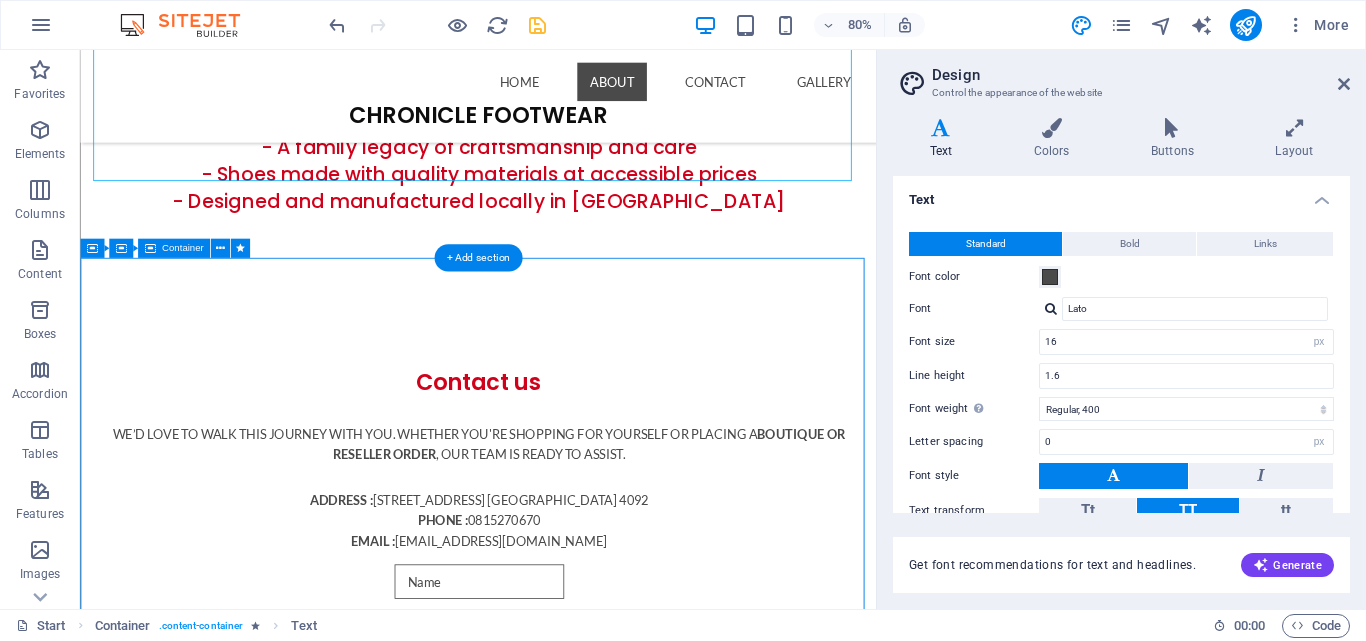scroll, scrollTop: 700, scrollLeft: 0, axis: vertical 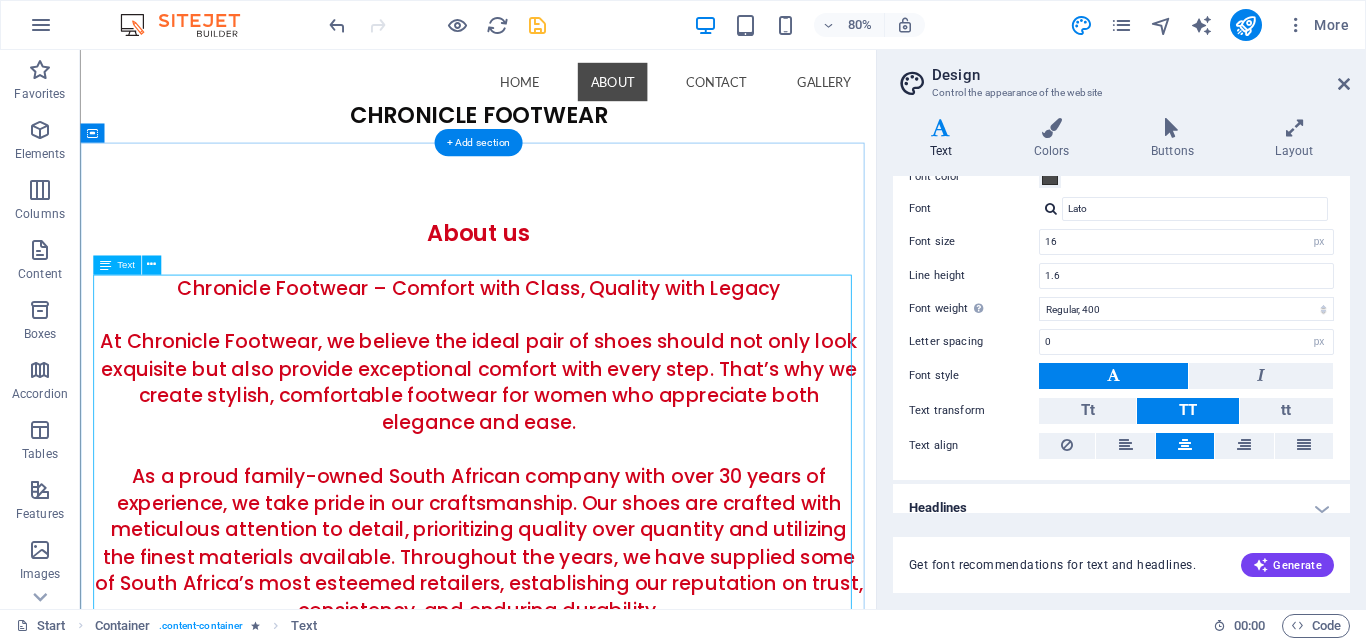 click on "Chronicle Footwear – Comfort with Class, Quality with Legacy At Chronicle Footwear, we believe the ideal pair of shoes should not only look exquisite but also provide exceptional comfort with every step. That’s why we create stylish, comfortable footwear for women who appreciate both elegance and ease. As a proud family-owned South African company with over 30 years of experience, we take pride in our craftsmanship. Our shoes are crafted with meticulous attention to detail, prioritizing quality over quantity and utilizing the finest materials available. Throughout the years, we have supplied some of South Africa’s most esteemed retailers, establishing our reputation on trust, consistency, and enduring durability. Our Commitment: - Unmatched comfort and wearability - Elegant styles inspired by the timeless court shoe - A family legacy of craftsmanship and care - Shoes made with quality materials at accessible prices - Designed and manufactured locally in [GEOGRAPHIC_DATA]" at bounding box center (577, 683) 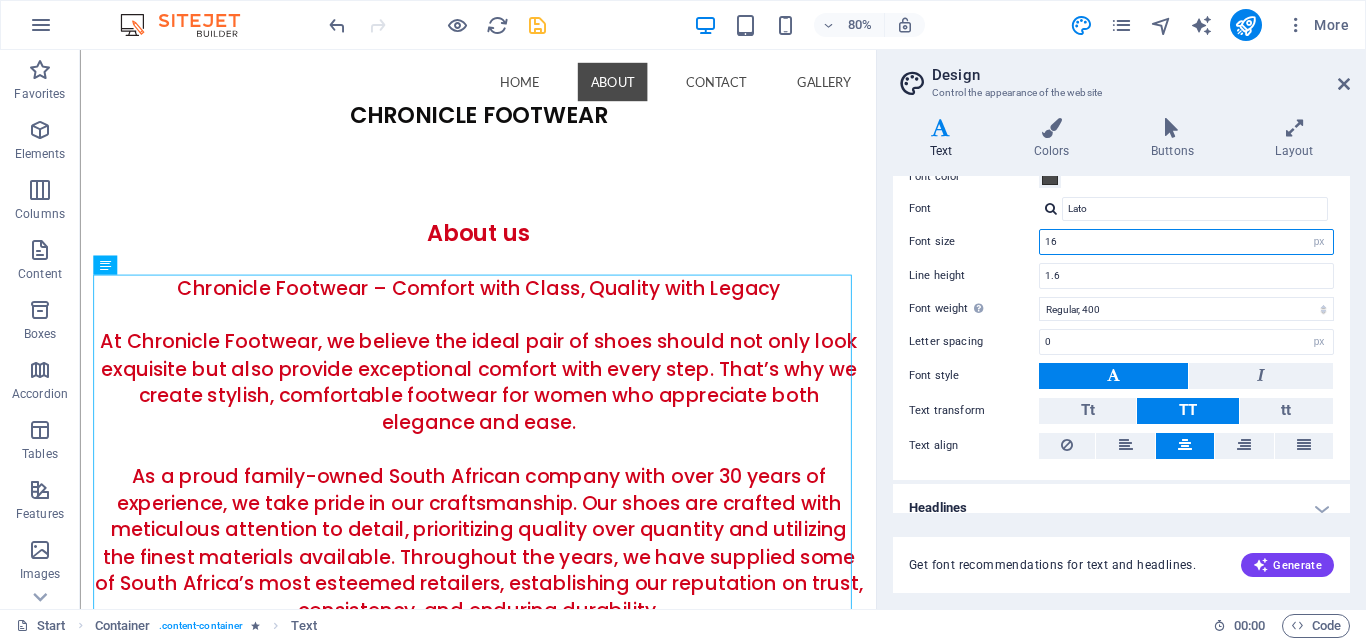 drag, startPoint x: 1244, startPoint y: 242, endPoint x: 1058, endPoint y: 233, distance: 186.21762 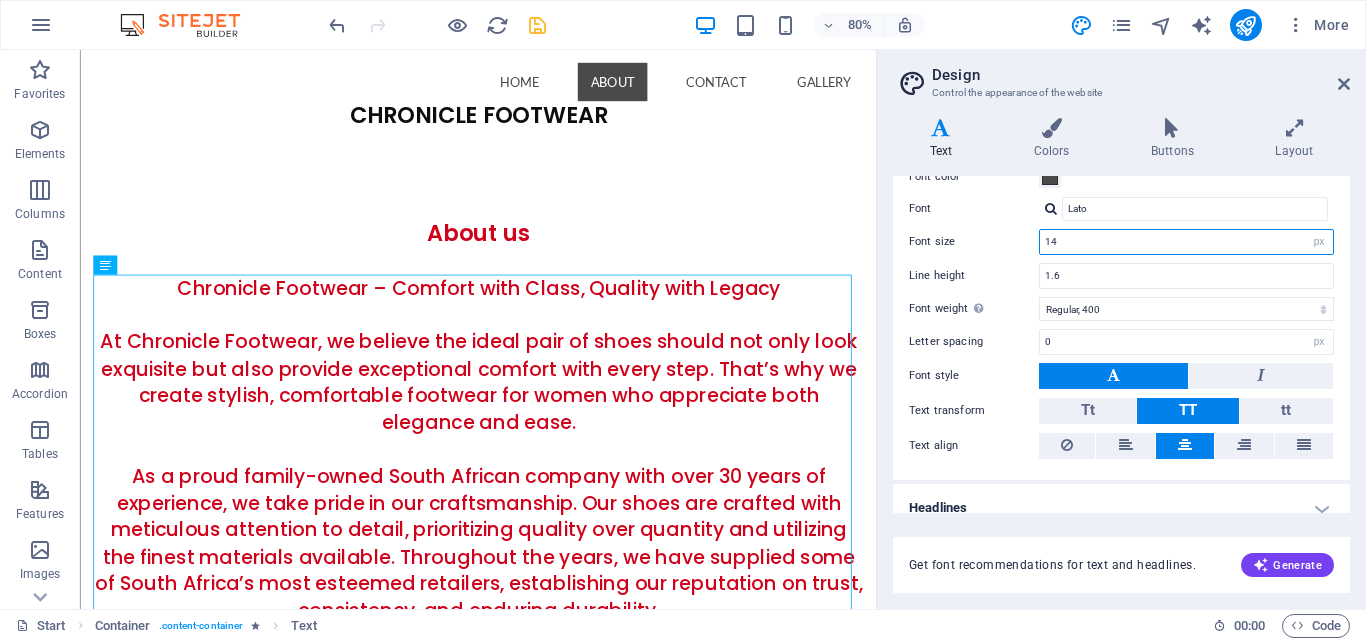 type on "14" 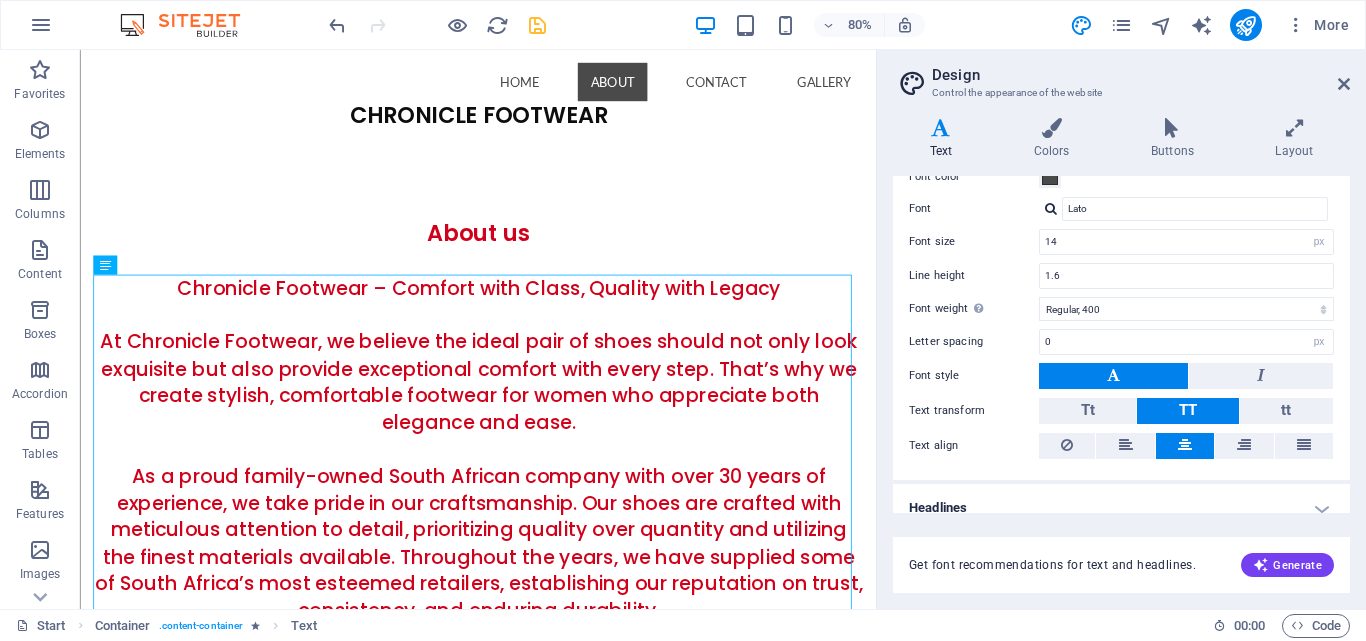 click on "Line height" at bounding box center (974, 275) 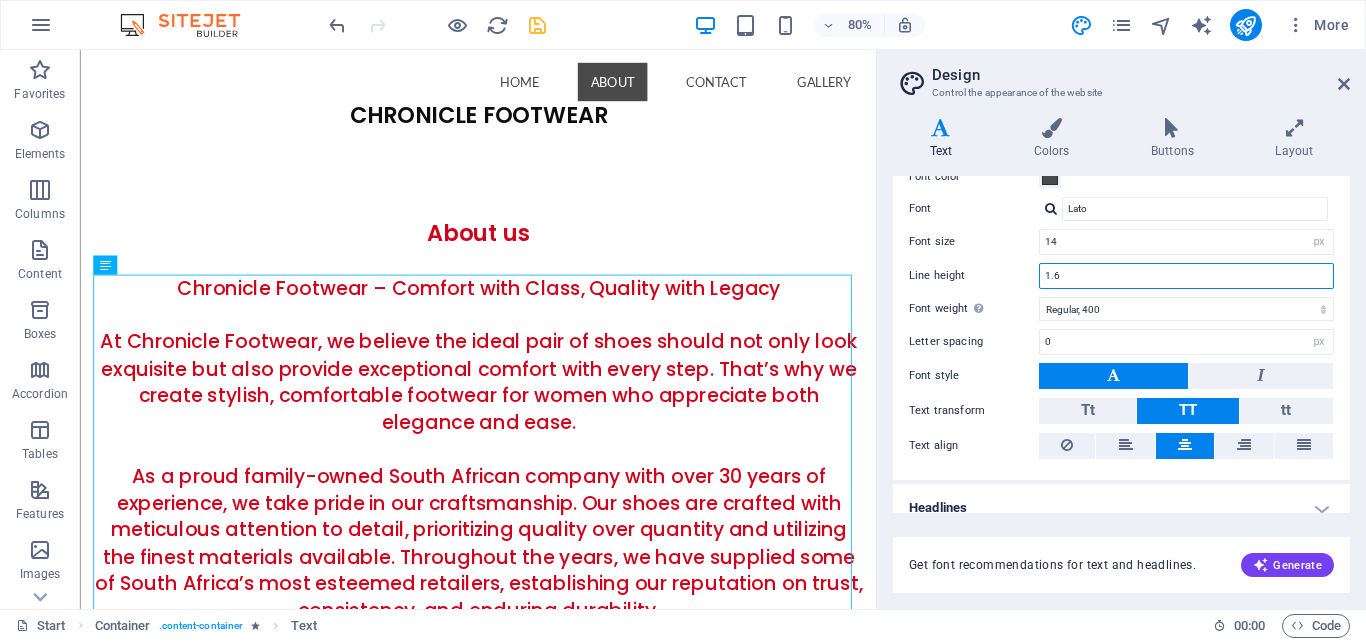 click on "1.6" at bounding box center (1186, 276) 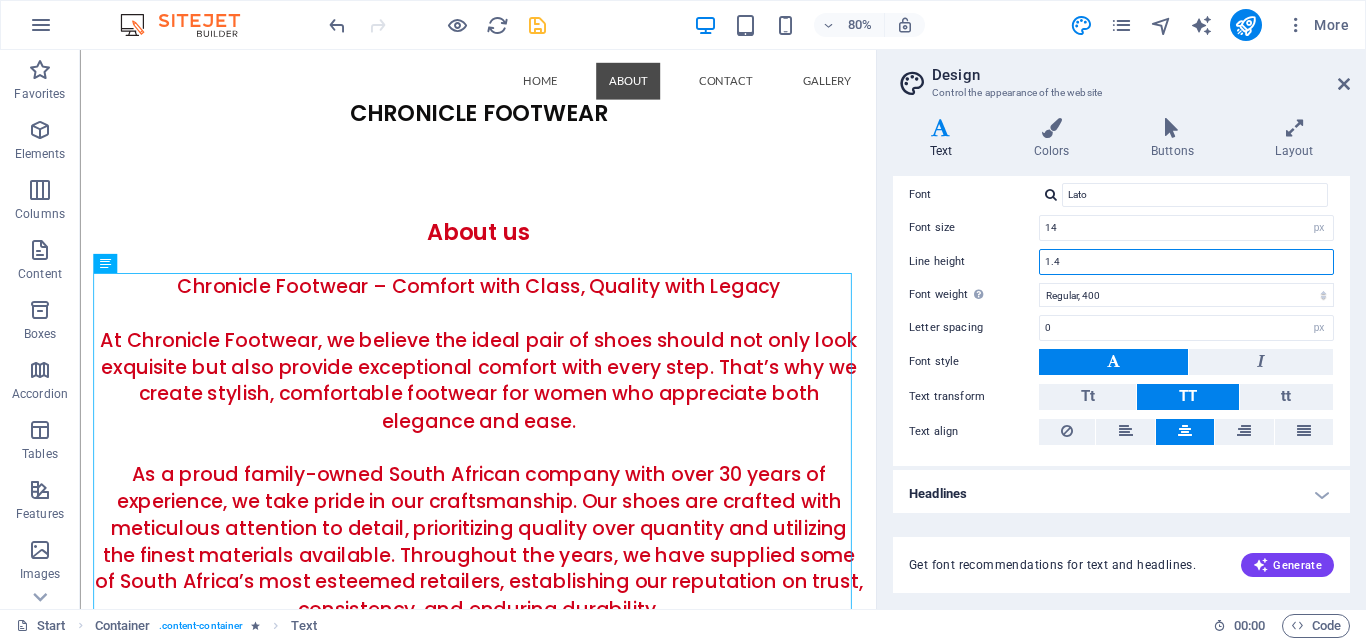 scroll, scrollTop: 119, scrollLeft: 0, axis: vertical 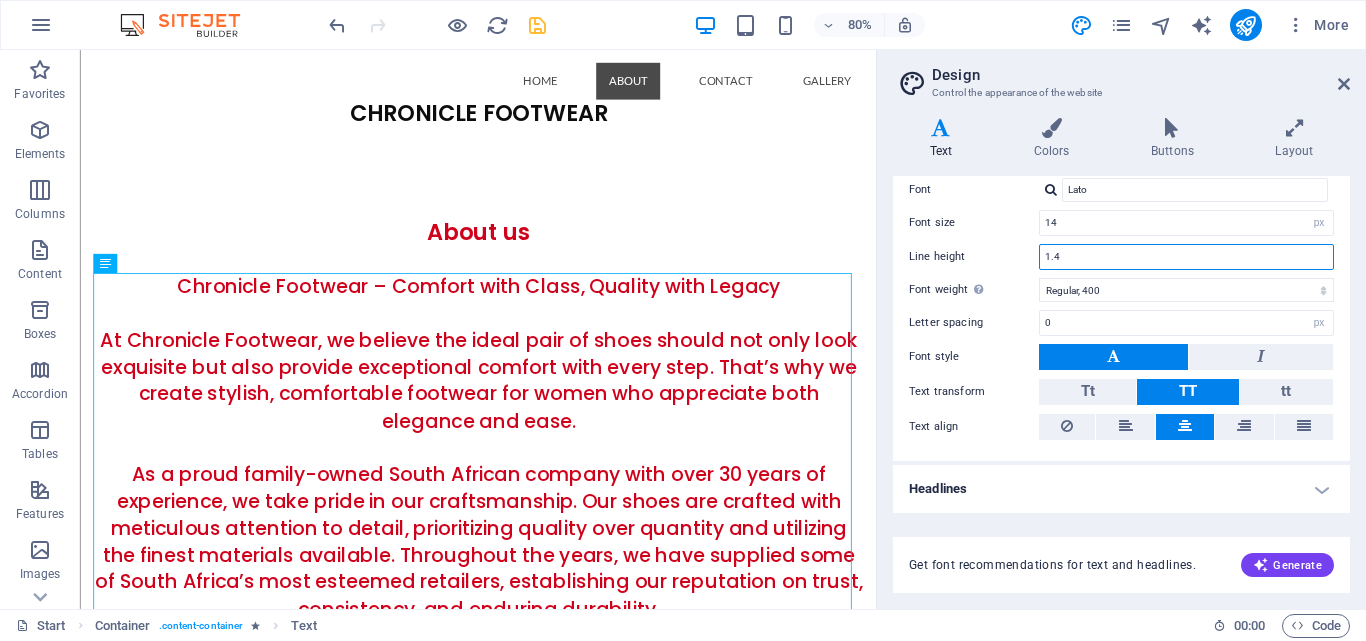 type on "1.4" 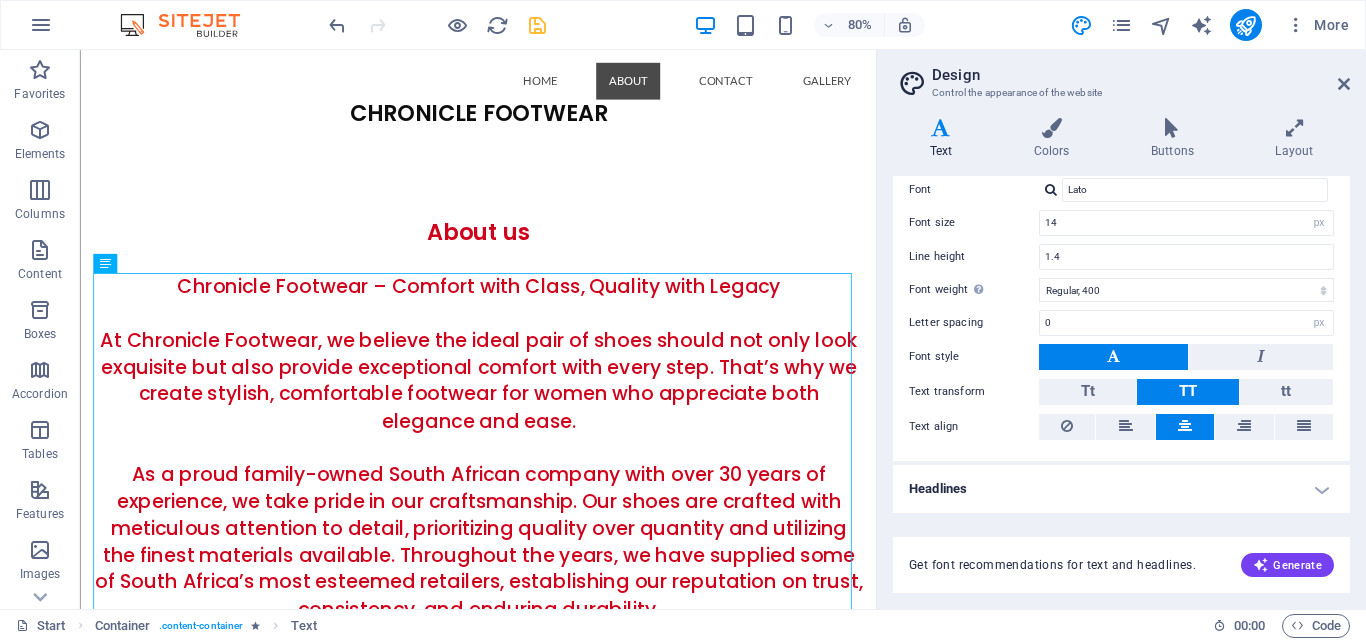 click on "Headlines" at bounding box center [1121, 489] 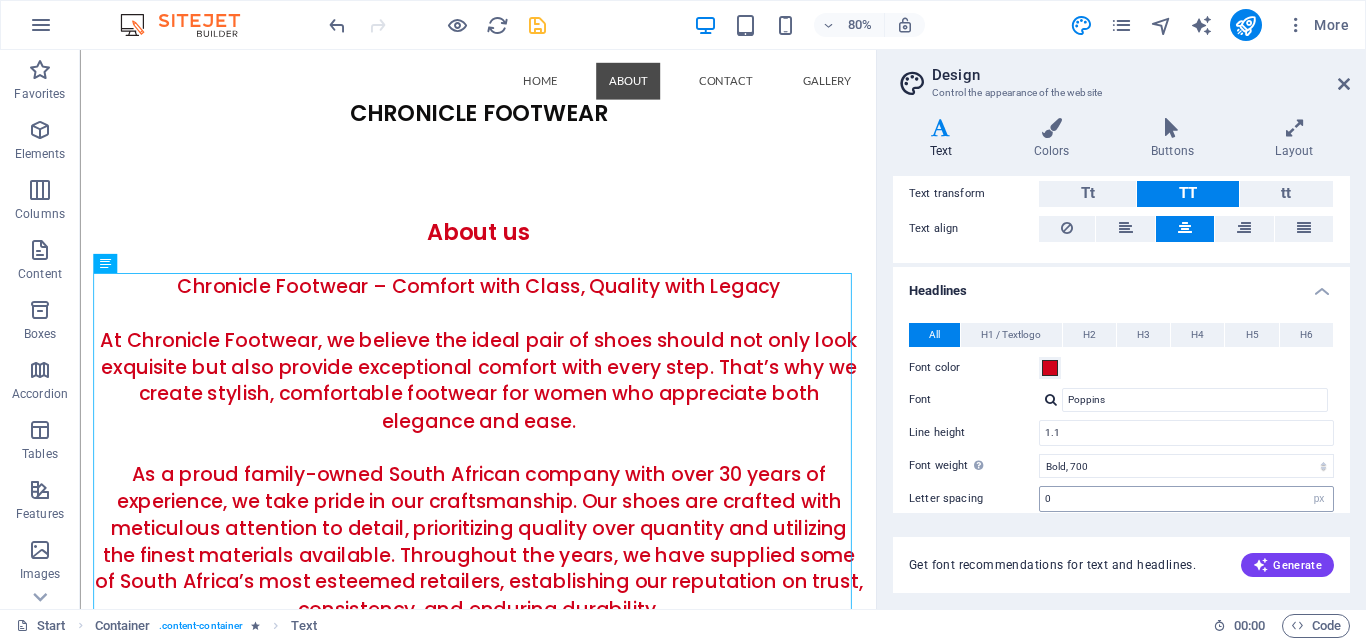 scroll, scrollTop: 319, scrollLeft: 0, axis: vertical 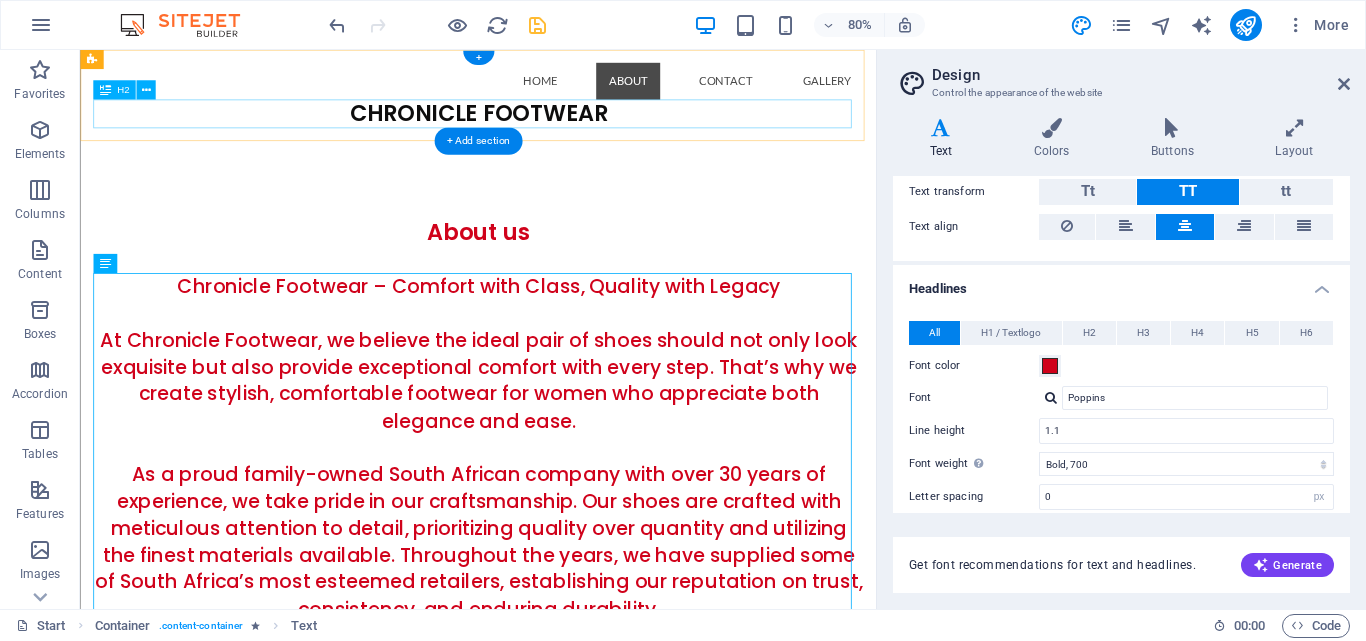 click on "CHRONICLE FOOTWEAR" at bounding box center [577, 130] 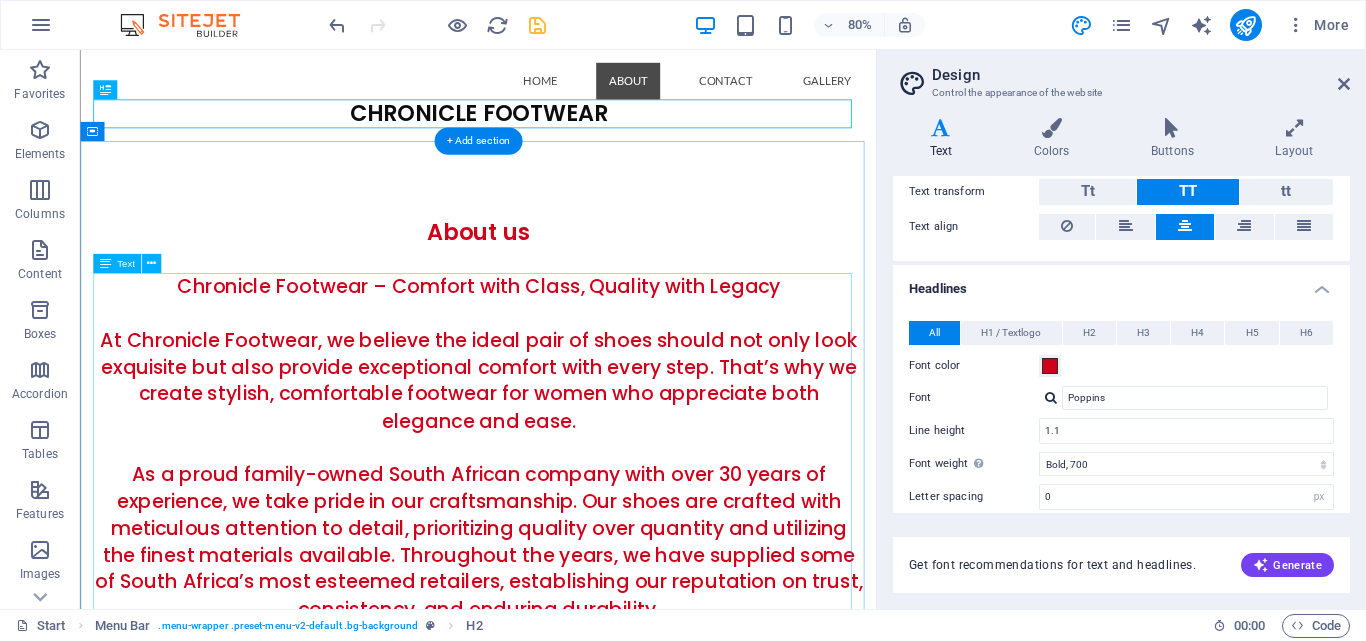 click on "Chronicle Footwear – Comfort with Class, Quality with Legacy At Chronicle Footwear, we believe the ideal pair of shoes should not only look exquisite but also provide exceptional comfort with every step. That’s why we create stylish, comfortable footwear for women who appreciate both elegance and ease. As a proud family-owned South African company with over 30 years of experience, we take pride in our craftsmanship. Our shoes are crafted with meticulous attention to detail, prioritizing quality over quantity and utilizing the finest materials available. Throughout the years, we have supplied some of South Africa’s most esteemed retailers, establishing our reputation on trust, consistency, and enduring durability. Our Commitment: - Unmatched comfort and wearability - Elegant styles inspired by the timeless court shoe - A family legacy of craftsmanship and care - Shoes made with quality materials at accessible prices - Designed and manufactured locally in [GEOGRAPHIC_DATA]" at bounding box center (577, 681) 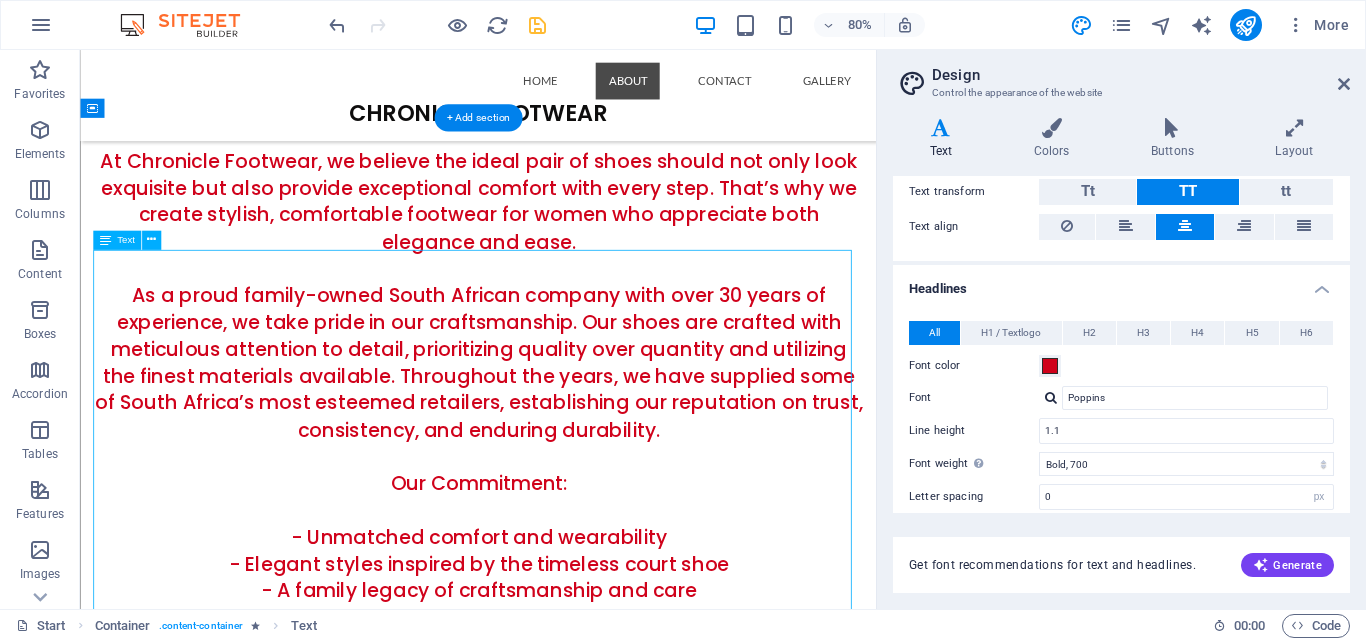 scroll, scrollTop: 400, scrollLeft: 0, axis: vertical 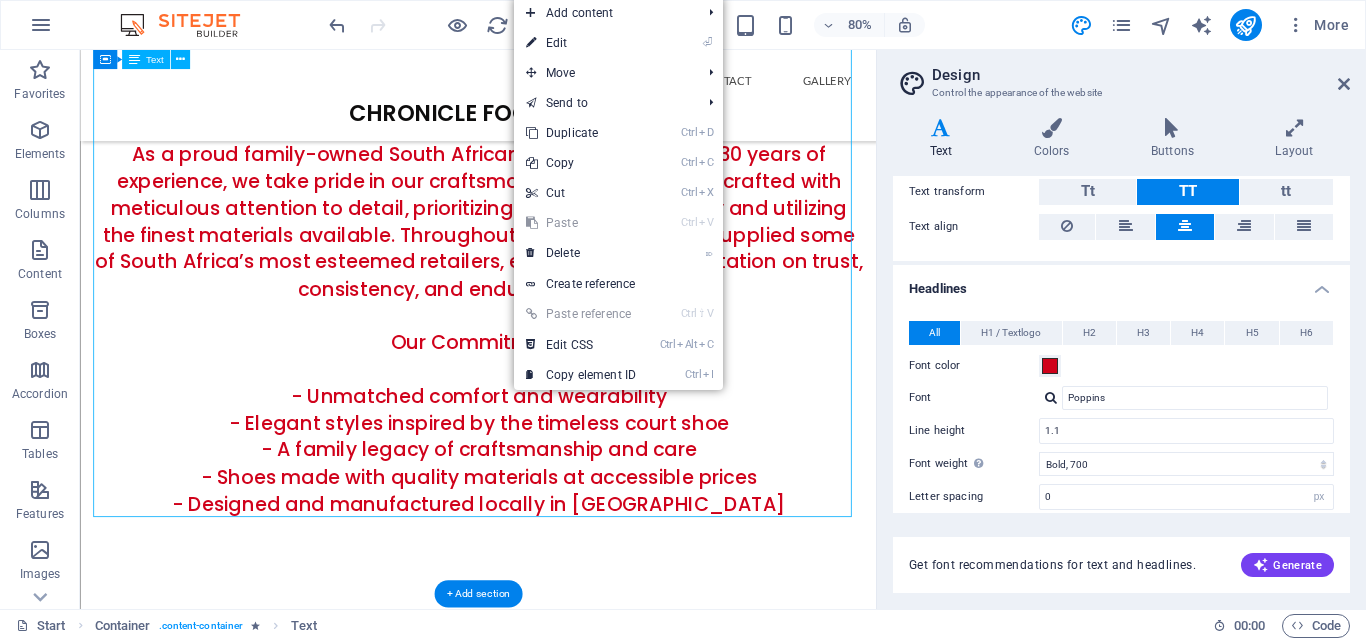click on "Chronicle Footwear – Comfort with Class, Quality with Legacy At Chronicle Footwear, we believe the ideal pair of shoes should not only look exquisite but also provide exceptional comfort with every step. That’s why we create stylish, comfortable footwear for women who appreciate both elegance and ease. As a proud family-owned South African company with over 30 years of experience, we take pride in our craftsmanship. Our shoes are crafted with meticulous attention to detail, prioritizing quality over quantity and utilizing the finest materials available. Throughout the years, we have supplied some of South Africa’s most esteemed retailers, establishing our reputation on trust, consistency, and enduring durability. Our Commitment: - Unmatched comfort and wearability - Elegant styles inspired by the timeless court shoe - A family legacy of craftsmanship and care - Shoes made with quality materials at accessible prices - Designed and manufactured locally in [GEOGRAPHIC_DATA]" at bounding box center [577, 281] 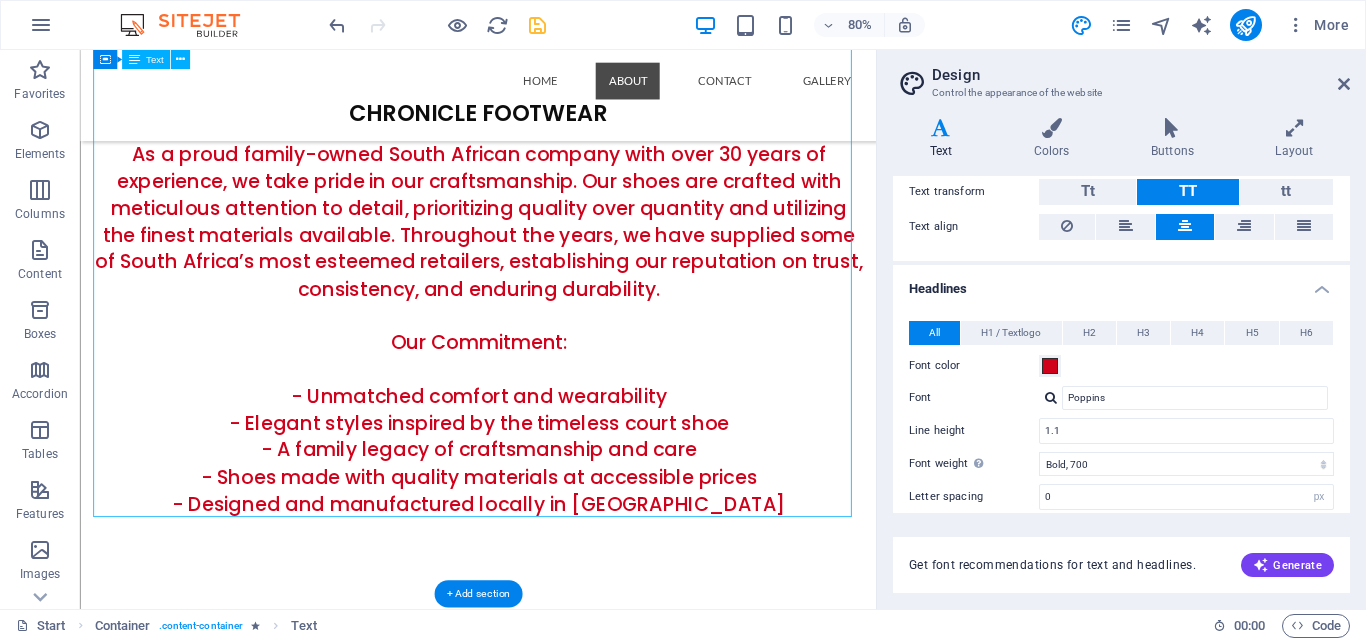 drag, startPoint x: 905, startPoint y: 613, endPoint x: 318, endPoint y: 386, distance: 629.36316 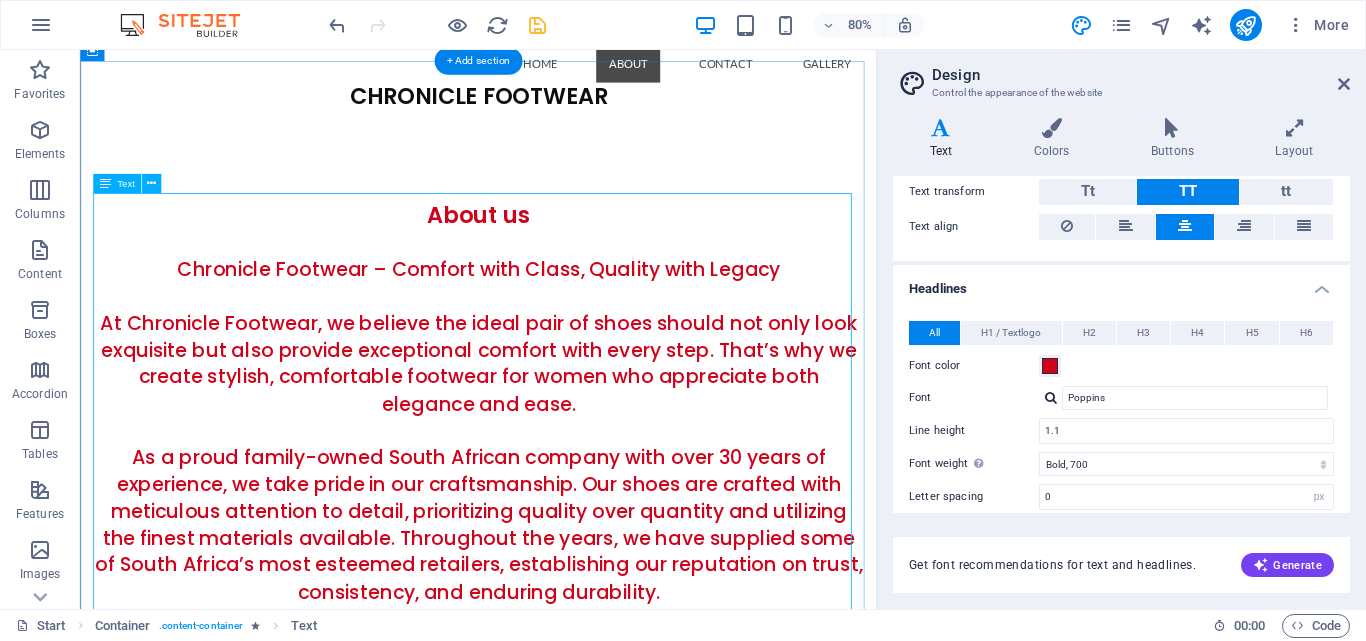 scroll, scrollTop: 0, scrollLeft: 0, axis: both 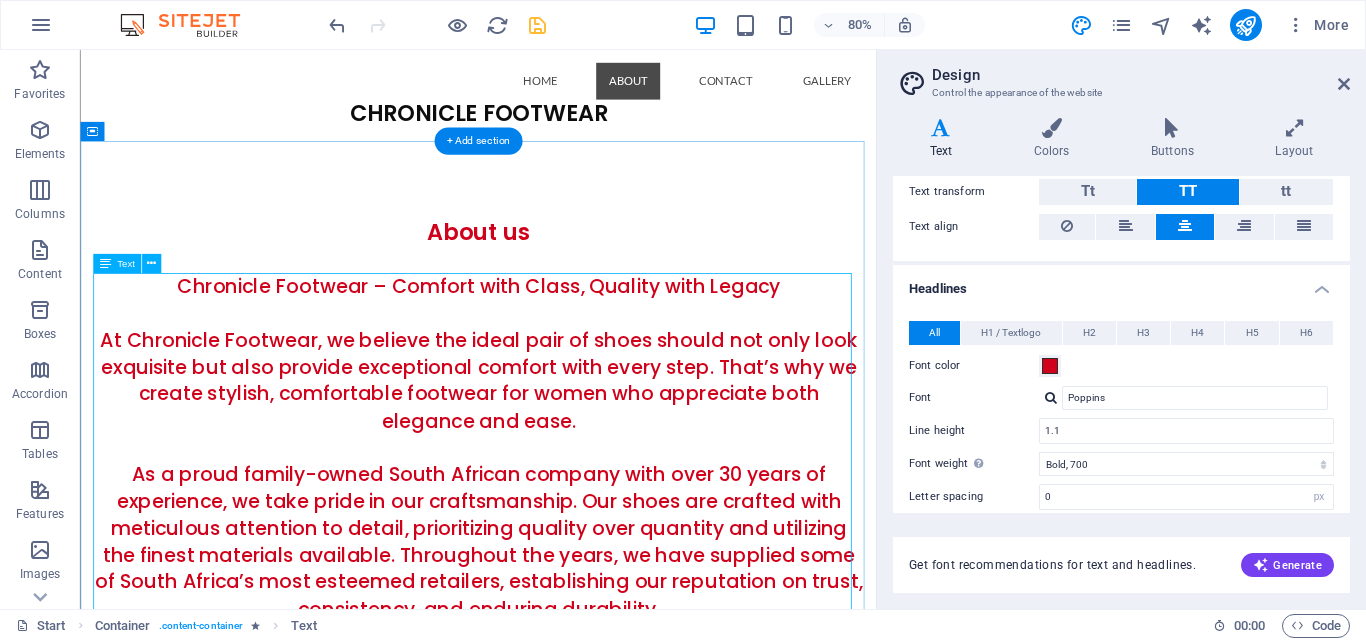 click on "Chronicle Footwear – Comfort with Class, Quality with Legacy At Chronicle Footwear, we believe the ideal pair of shoes should not only look exquisite but also provide exceptional comfort with every step. That’s why we create stylish, comfortable footwear for women who appreciate both elegance and ease. As a proud family-owned South African company with over 30 years of experience, we take pride in our craftsmanship. Our shoes are crafted with meticulous attention to detail, prioritizing quality over quantity and utilizing the finest materials available. Throughout the years, we have supplied some of South Africa’s most esteemed retailers, establishing our reputation on trust, consistency, and enduring durability. Our Commitment: - Unmatched comfort and wearability - Elegant styles inspired by the timeless court shoe - A family legacy of craftsmanship and care - Shoes made with quality materials at accessible prices - Designed and manufactured locally in [GEOGRAPHIC_DATA]" at bounding box center (577, 681) 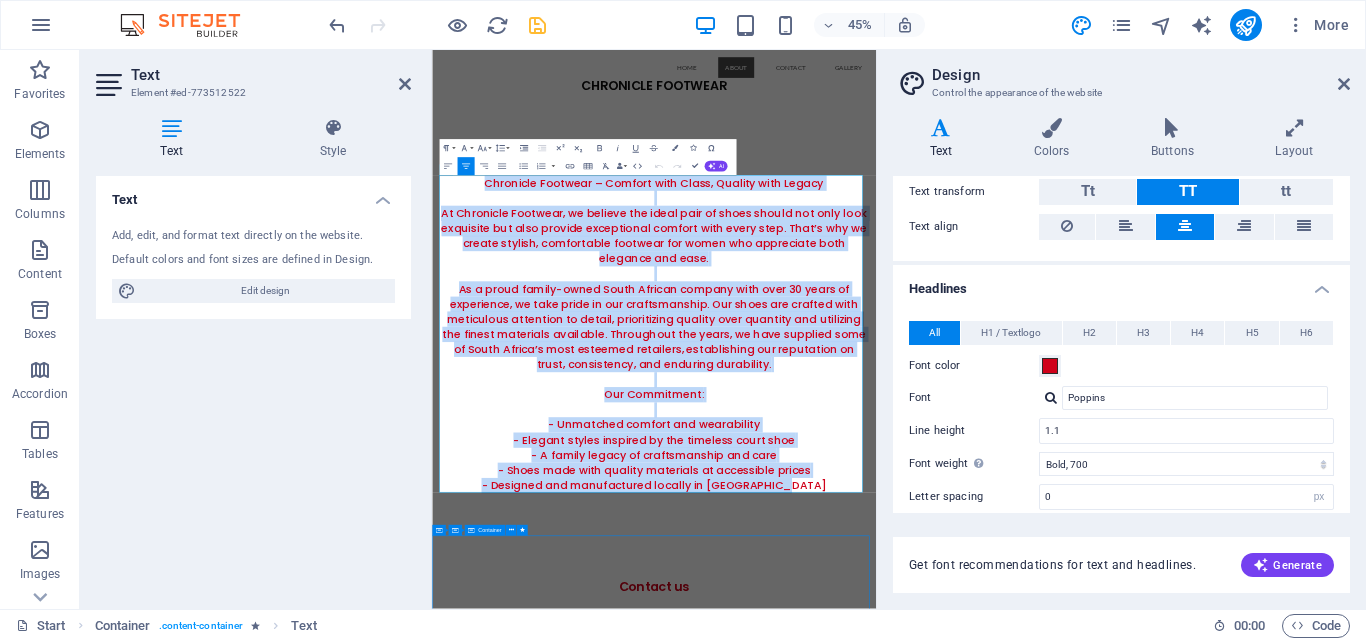 drag, startPoint x: 545, startPoint y: 354, endPoint x: 1360, endPoint y: 1138, distance: 1130.8762 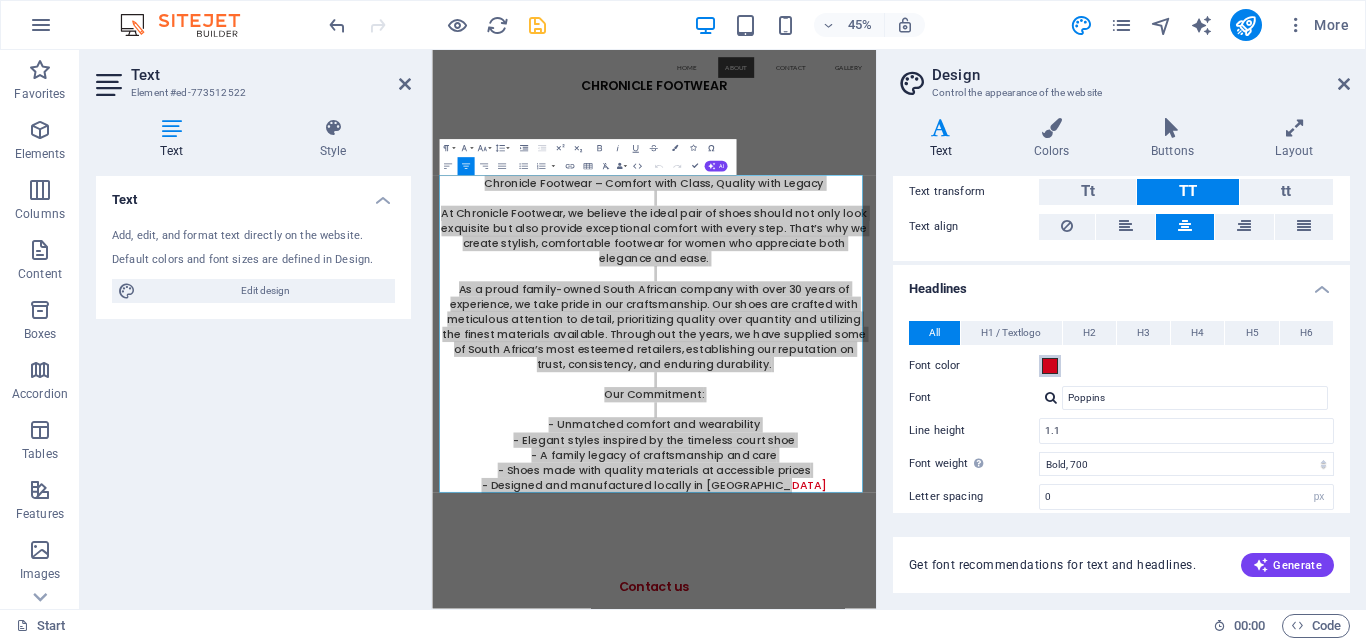 click at bounding box center [1050, 366] 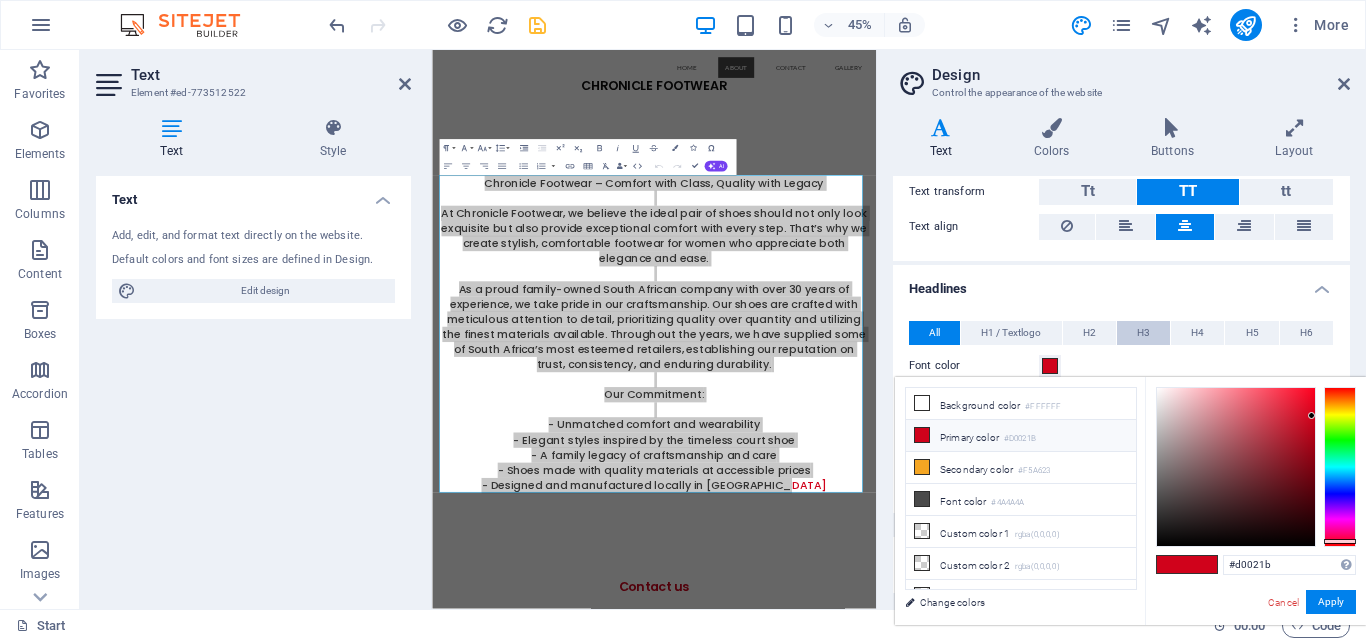 scroll, scrollTop: 19, scrollLeft: 0, axis: vertical 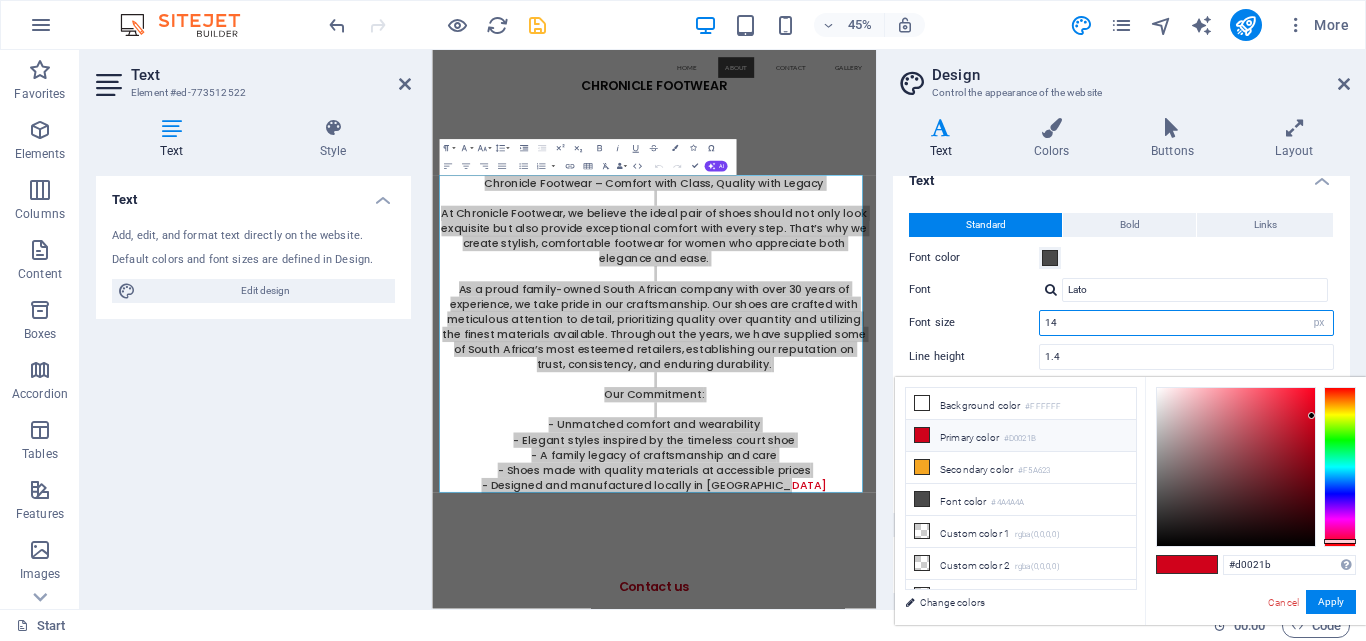 drag, startPoint x: 1120, startPoint y: 323, endPoint x: 969, endPoint y: 314, distance: 151.26797 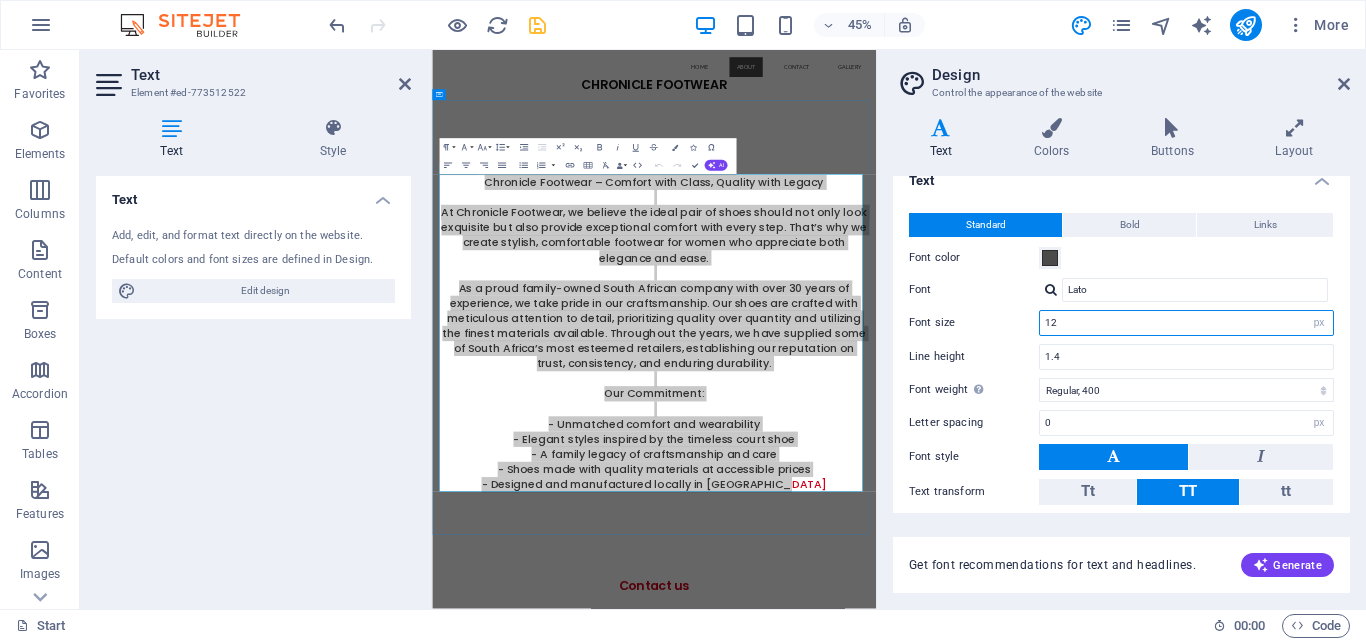 type on "12" 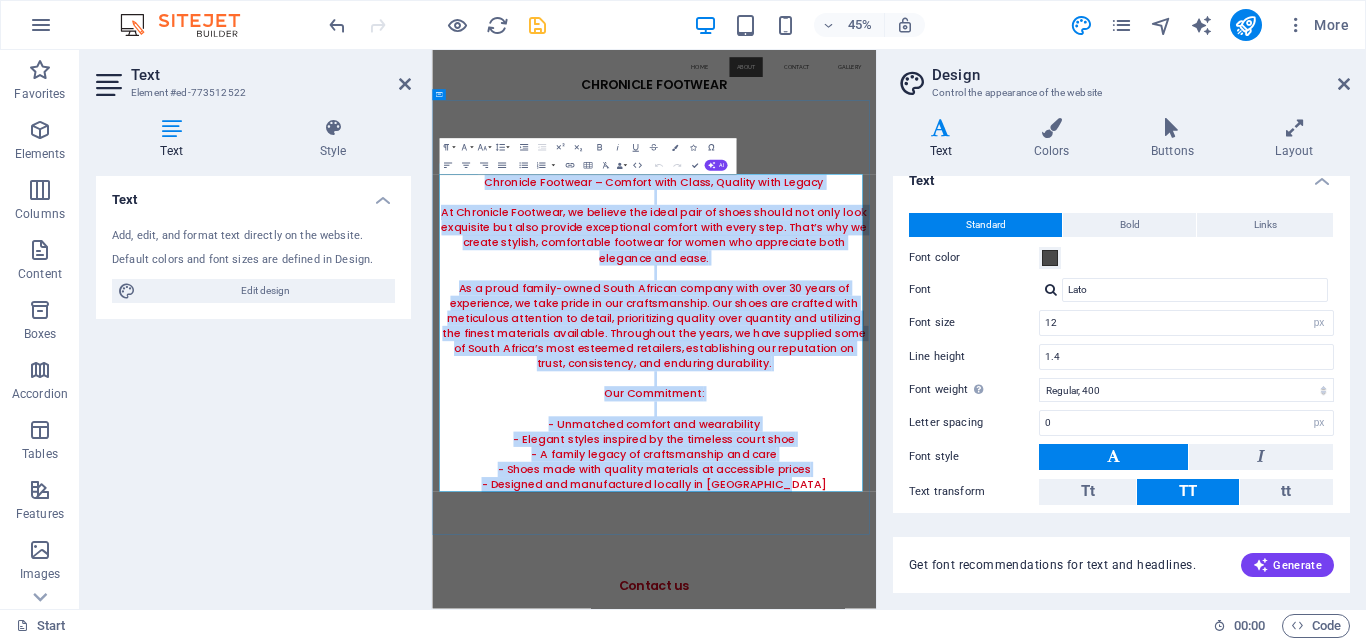 click on "Chronicle Footwear – Comfort with Class, Quality with Legacy At Chronicle Footwear, we believe the ideal pair of shoes should not only look exquisite but also provide exceptional comfort with every step. That’s why we create stylish, comfortable footwear for women who appreciate both elegance and ease. As a proud family-owned South African company with over 30 years of experience, we take pride in our craftsmanship. Our shoes are crafted with meticulous attention to detail, prioritizing quality over quantity and utilizing the finest materials available. Throughout the years, we have supplied some of South Africa’s most esteemed retailers, establishing our reputation on trust, consistency, and enduring durability. Our Commitment: - Unmatched comfort and wearability - Elegant styles inspired by the timeless court shoe - A family legacy of craftsmanship and care - Shoes made with quality materials at accessible prices - Designed and manufactured locally in [GEOGRAPHIC_DATA]" at bounding box center (925, 679) 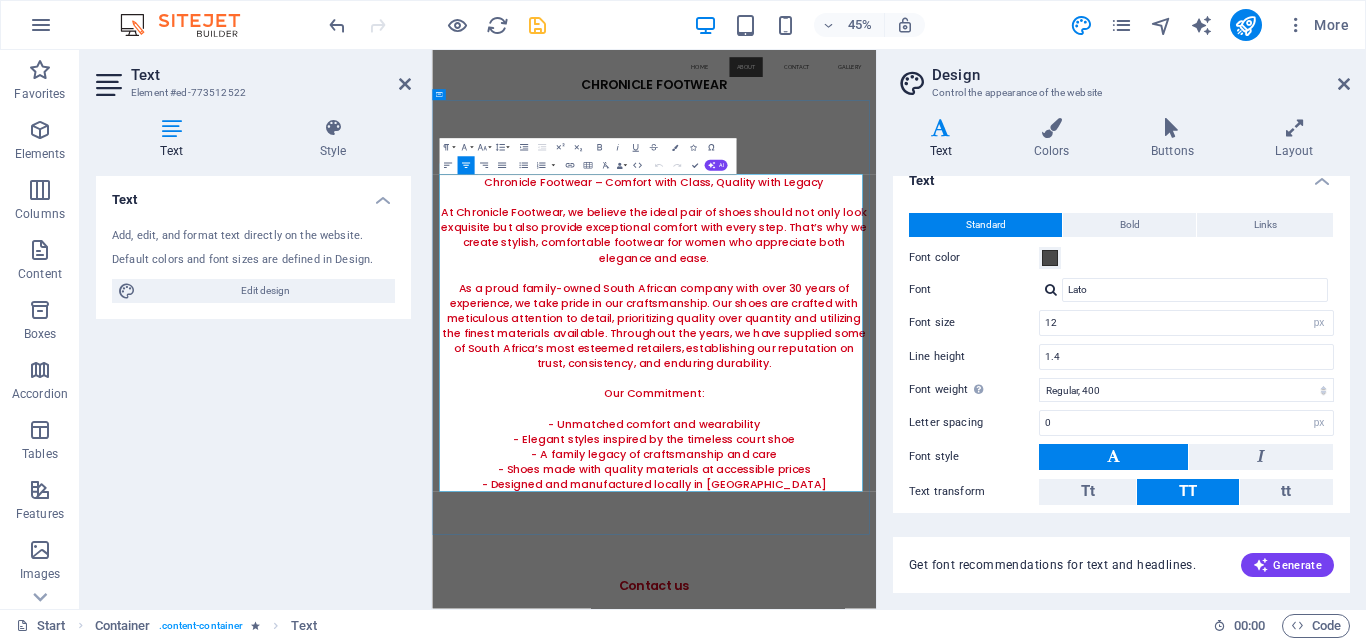 click on "Chronicle Footwear – Comfort with Class, Quality with Legacy At Chronicle Footwear, we believe the ideal pair of shoes should not only look exquisite but also provide exceptional comfort with every step. That’s why we create stylish, comfortable footwear for women who appreciate both elegance and ease. As a proud family-owned South African company with over 30 years of experience, we take pride in our craftsmanship. Our shoes are crafted with meticulous attention to detail, prioritizing quality over quantity and utilizing the finest materials available. Throughout the years, we have supplied some of South Africa’s most esteemed retailers, establishing our reputation on trust, consistency, and enduring durability. Our Commitment: - Unmatched comfort and wearability - Elegant styles inspired by the timeless court shoe - A family legacy of craftsmanship and care - Shoes made with quality materials at accessible prices - Designed and manufactured locally in [GEOGRAPHIC_DATA]" at bounding box center [925, 679] 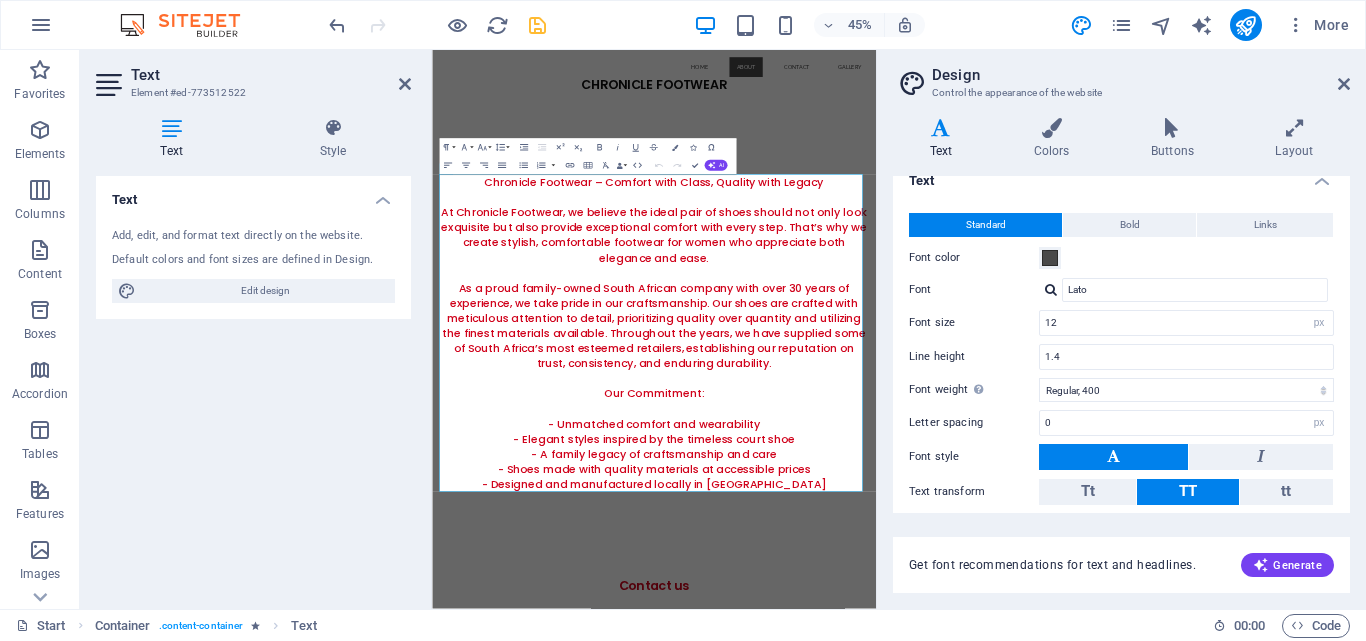 click at bounding box center (171, 128) 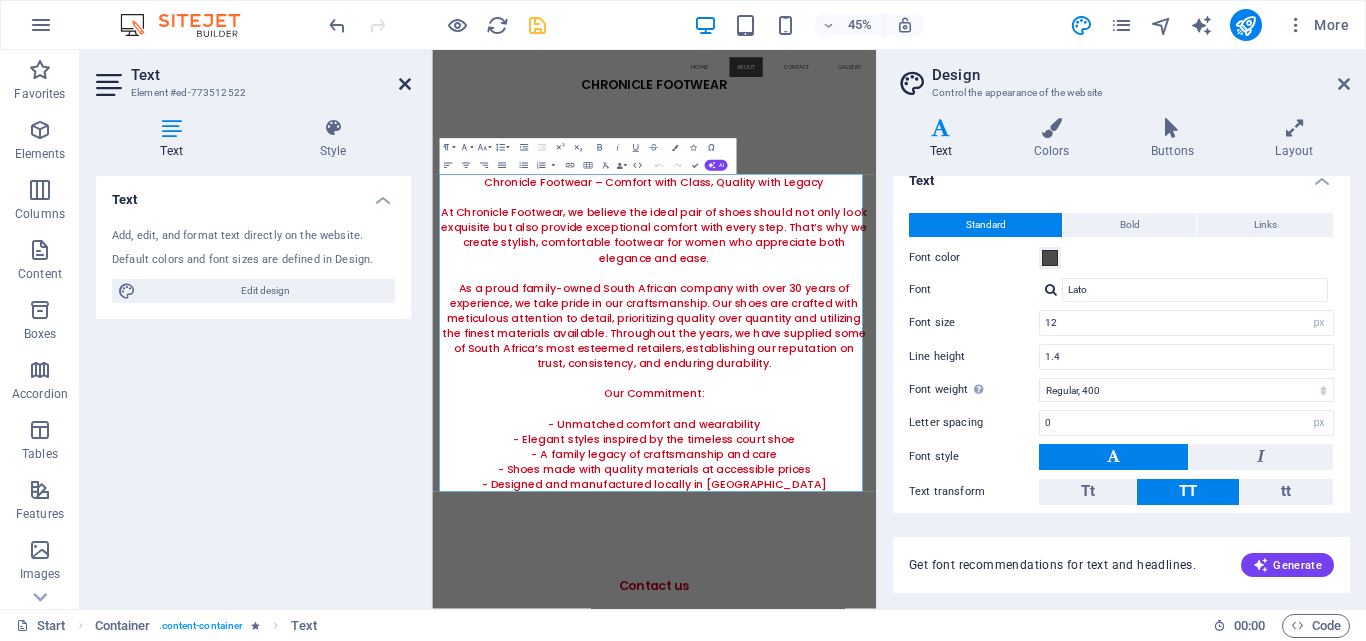 drag, startPoint x: 409, startPoint y: 77, endPoint x: 411, endPoint y: 40, distance: 37.054016 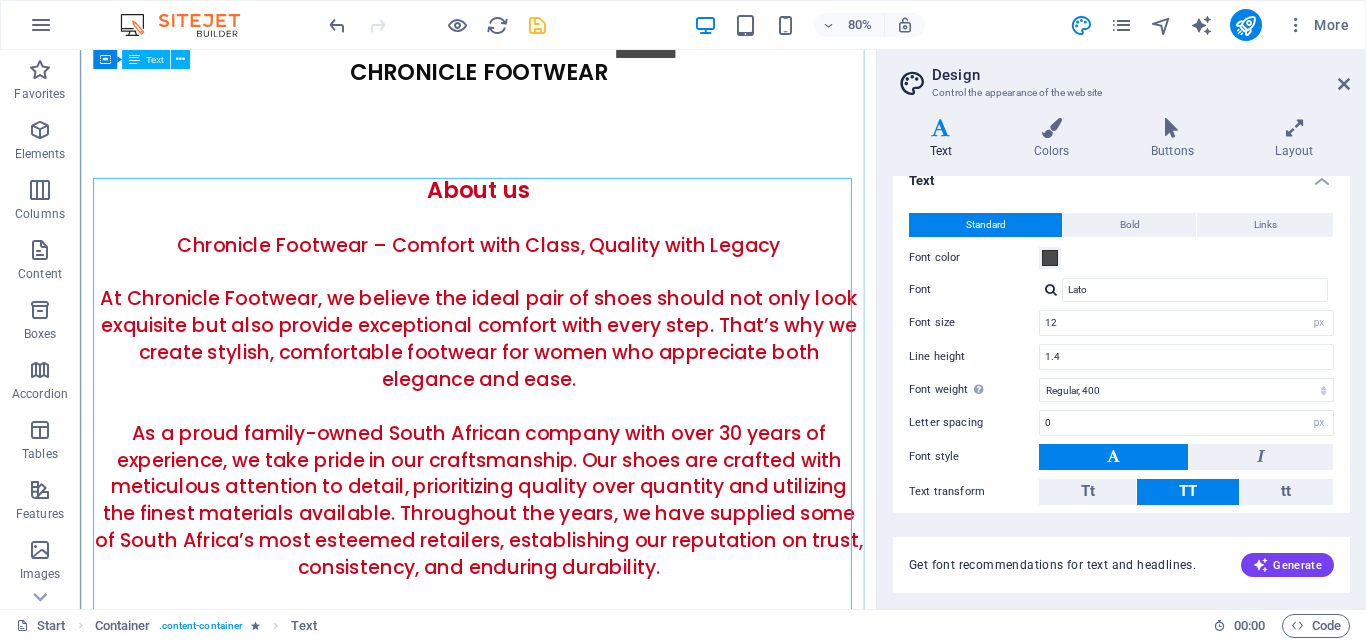 scroll, scrollTop: 0, scrollLeft: 0, axis: both 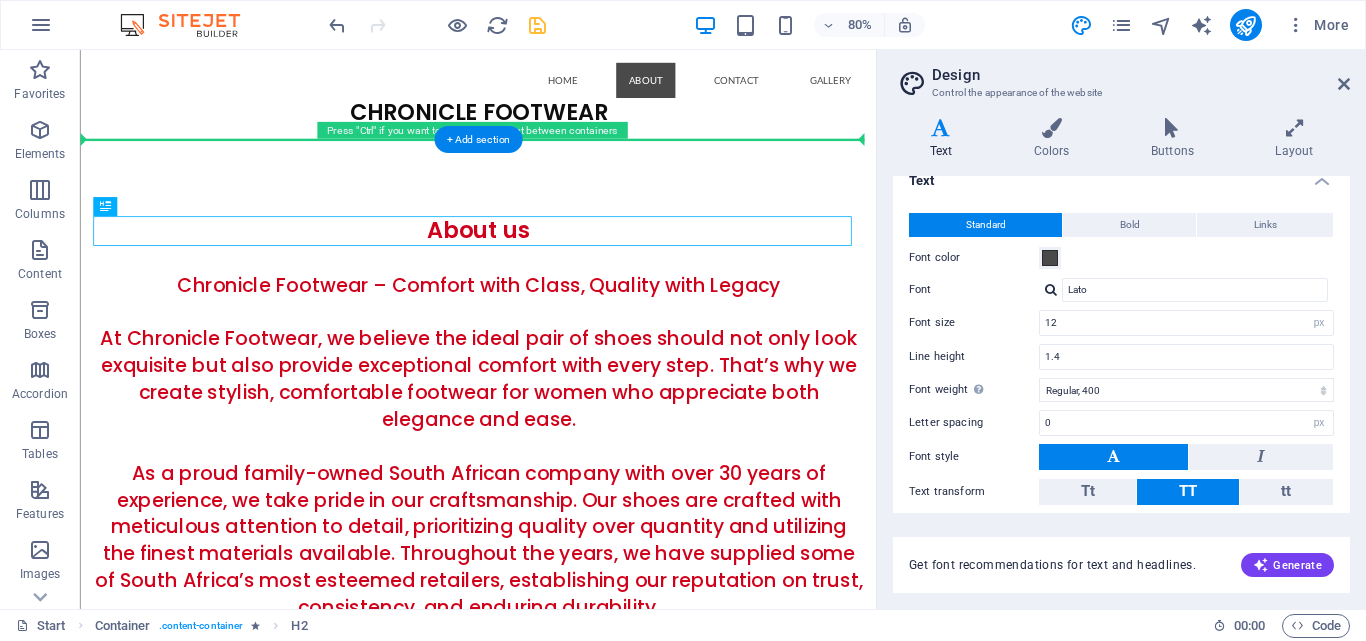 drag, startPoint x: 506, startPoint y: 273, endPoint x: 510, endPoint y: 212, distance: 61.13101 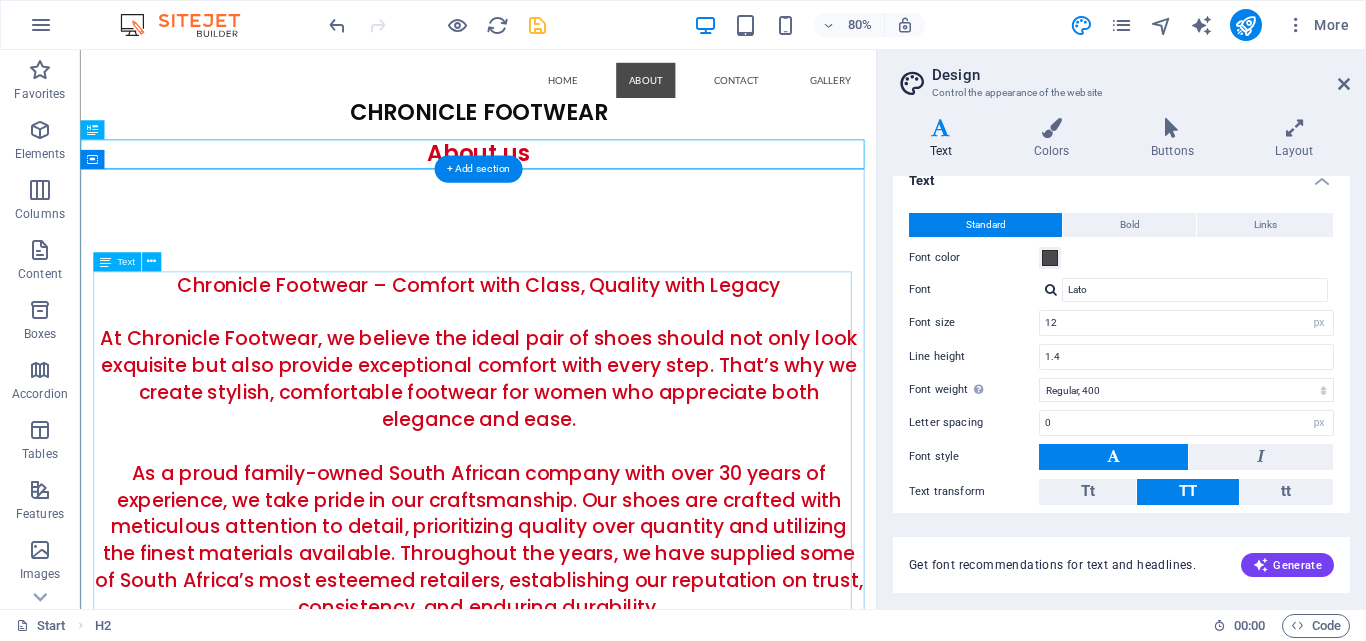 click on "Chronicle Footwear – Comfort with Class, Quality with Legacy At Chronicle Footwear, we believe the ideal pair of shoes should not only look exquisite but also provide exceptional comfort with every step. That’s why we create stylish, comfortable footwear for women who appreciate both elegance and ease. As a proud family-owned South African company with over 30 years of experience, we take pride in our craftsmanship. Our shoes are crafted with meticulous attention to detail, prioritizing quality over quantity and utilizing the finest materials available. Throughout the years, we have supplied some of South Africa’s most esteemed retailers, establishing our reputation on trust, consistency, and enduring durability. Our Commitment: - Unmatched comfort and wearability - Elegant styles inspired by the timeless court shoe - A family legacy of craftsmanship and care - Shoes made with quality materials at accessible prices - Designed and manufactured locally in [GEOGRAPHIC_DATA]" at bounding box center [577, 679] 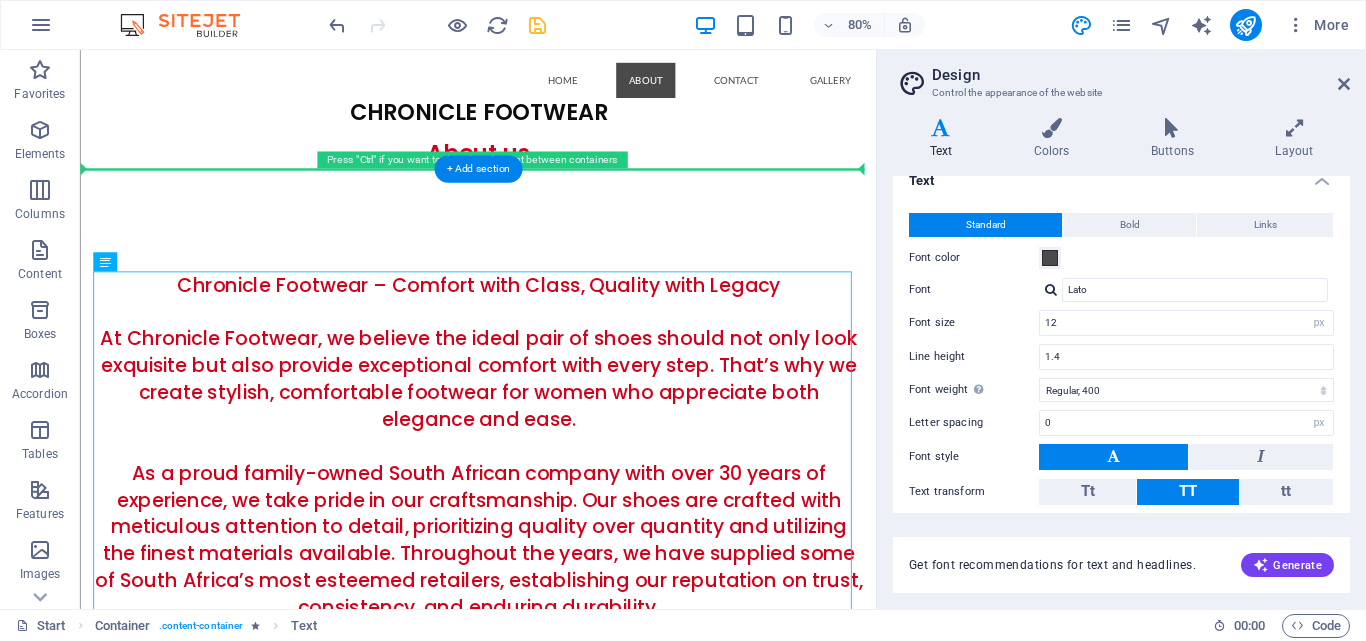 drag, startPoint x: 532, startPoint y: 335, endPoint x: 522, endPoint y: 250, distance: 85.58621 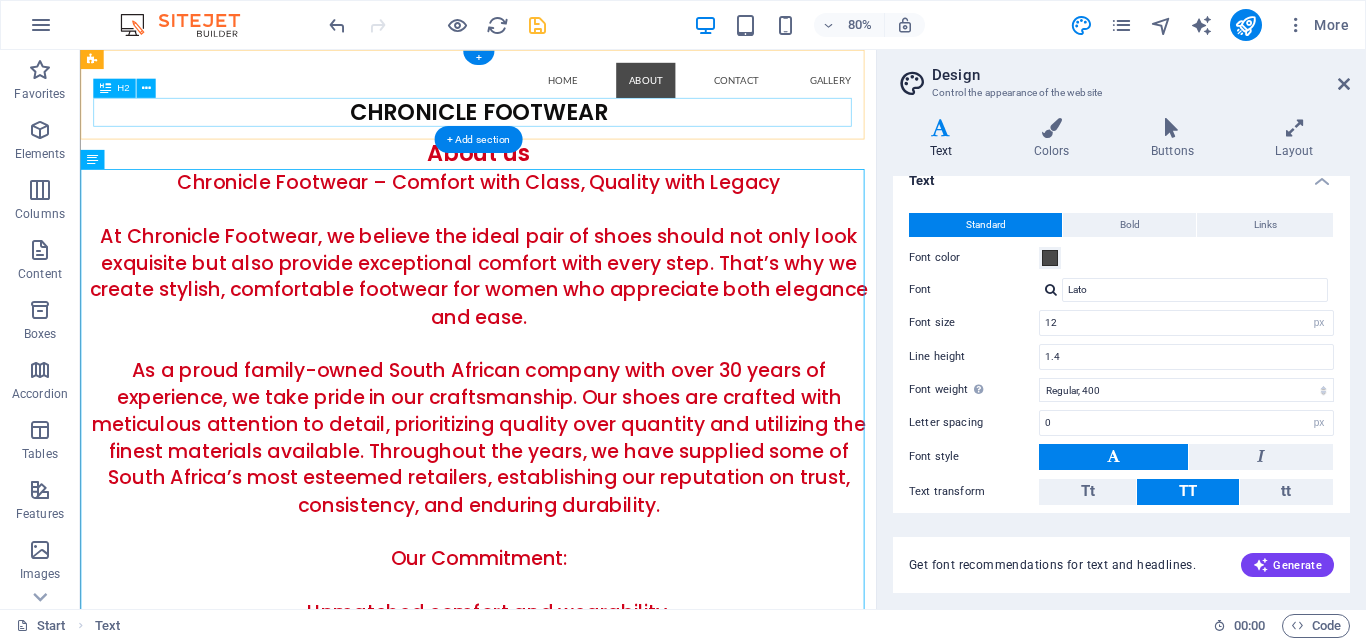 click on "CHRONICLE FOOTWEAR" at bounding box center (577, 128) 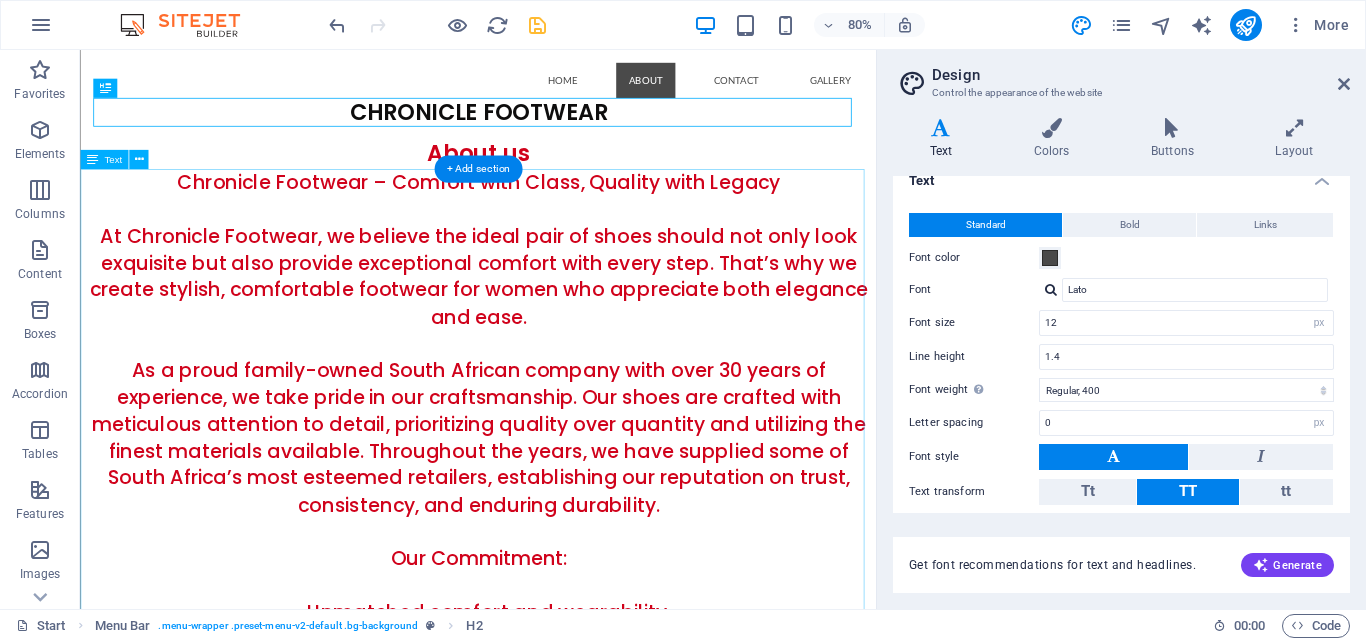 click on "Chronicle Footwear – Comfort with Class, Quality with Legacy At Chronicle Footwear, we believe the ideal pair of shoes should not only look exquisite but also provide exceptional comfort with every step. That’s why we create stylish, comfortable footwear for women who appreciate both elegance and ease. As a proud family-owned South African company with over 30 years of experience, we take pride in our craftsmanship. Our shoes are crafted with meticulous attention to detail, prioritizing quality over quantity and utilizing the finest materials available. Throughout the years, we have supplied some of South Africa’s most esteemed retailers, establishing our reputation on trust, consistency, and enduring durability. Our Commitment: - Unmatched comfort and wearability - Elegant styles inspired by the timeless court shoe - A family legacy of craftsmanship and care - Shoes made with quality materials at accessible prices - Designed and manufactured locally in [GEOGRAPHIC_DATA]" at bounding box center (577, 551) 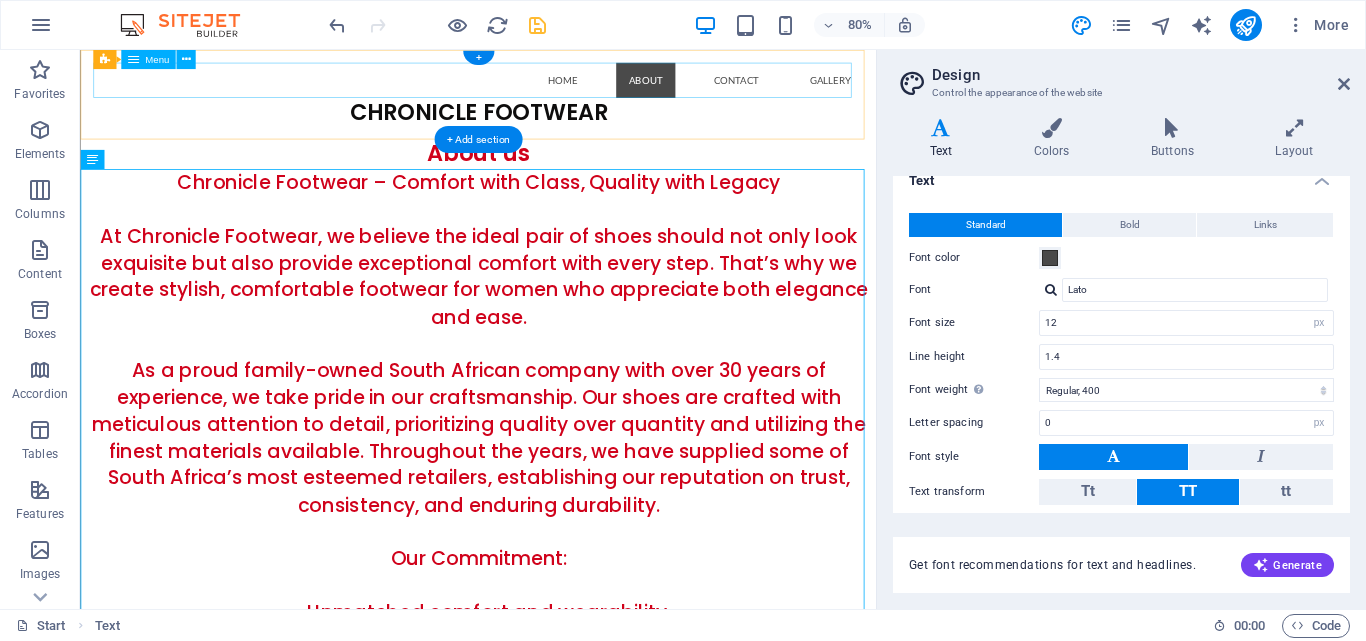 click on "Home About Contact Gallery" at bounding box center (577, 88) 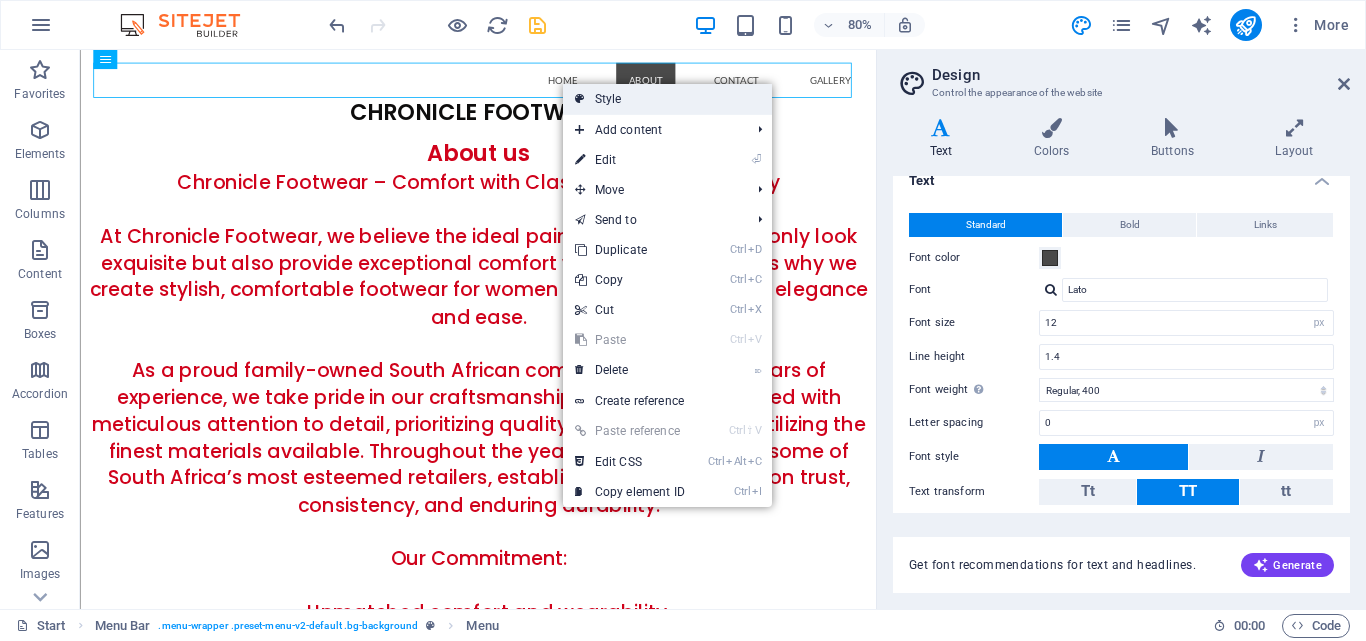 click on "Style" at bounding box center [667, 99] 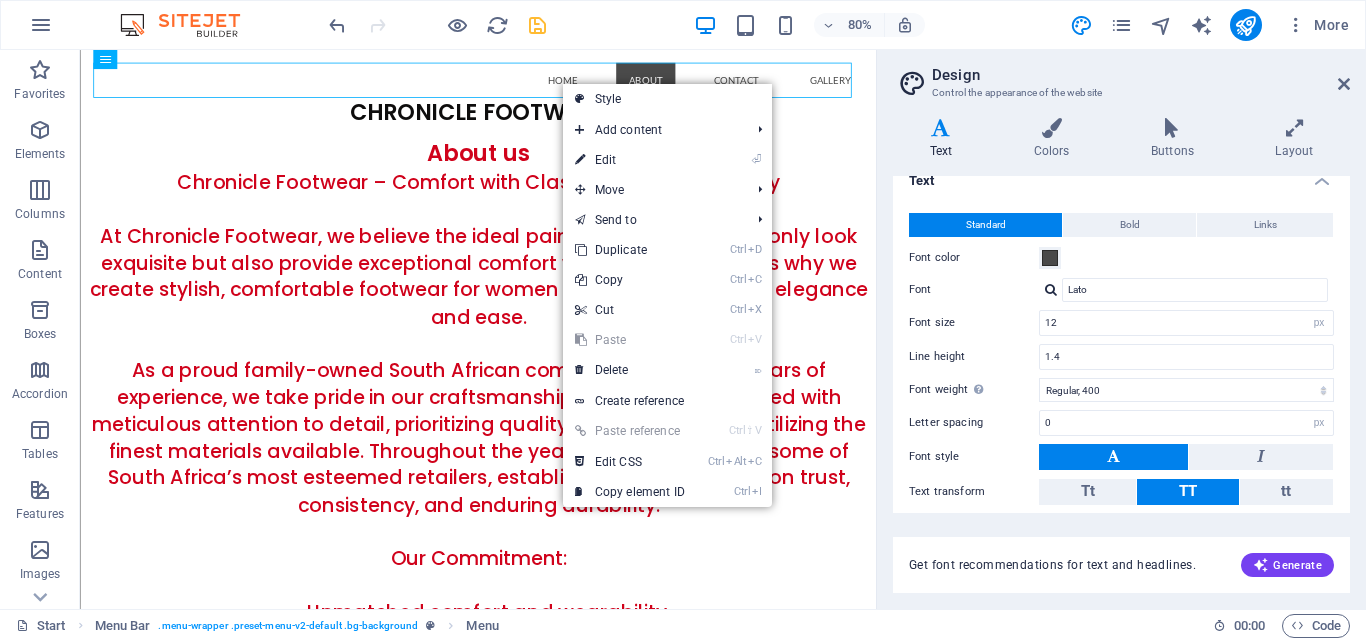 select on "rem" 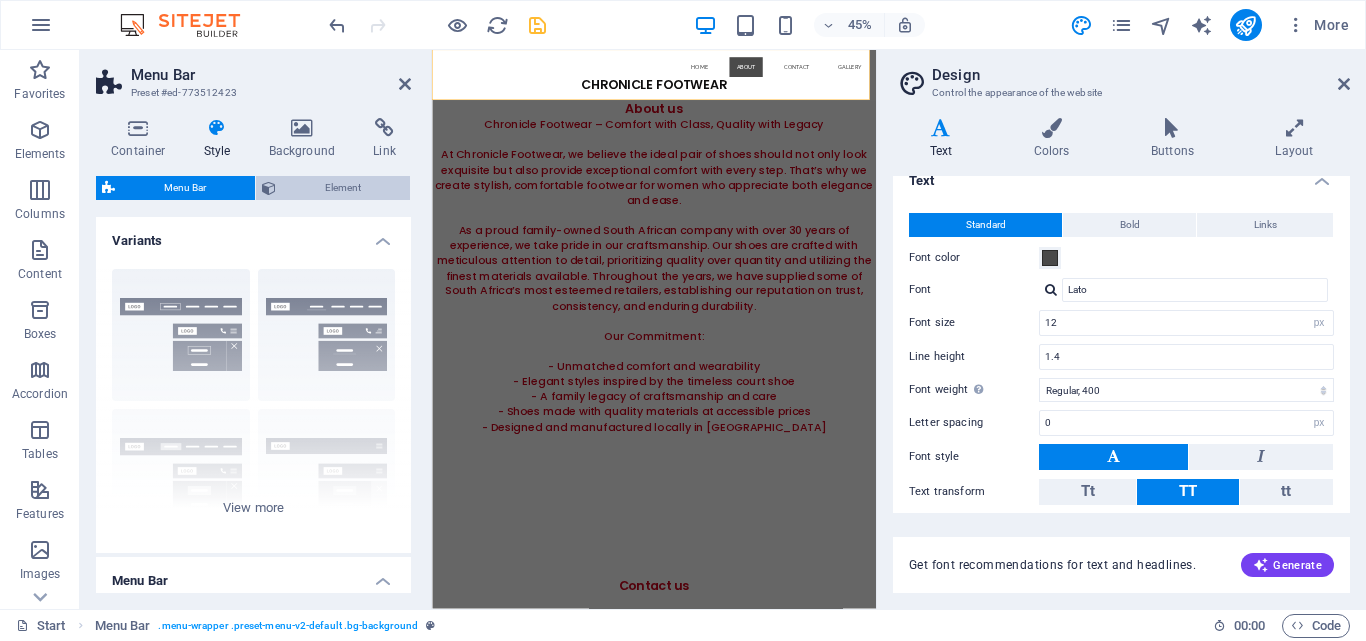 click on "Element" at bounding box center [343, 188] 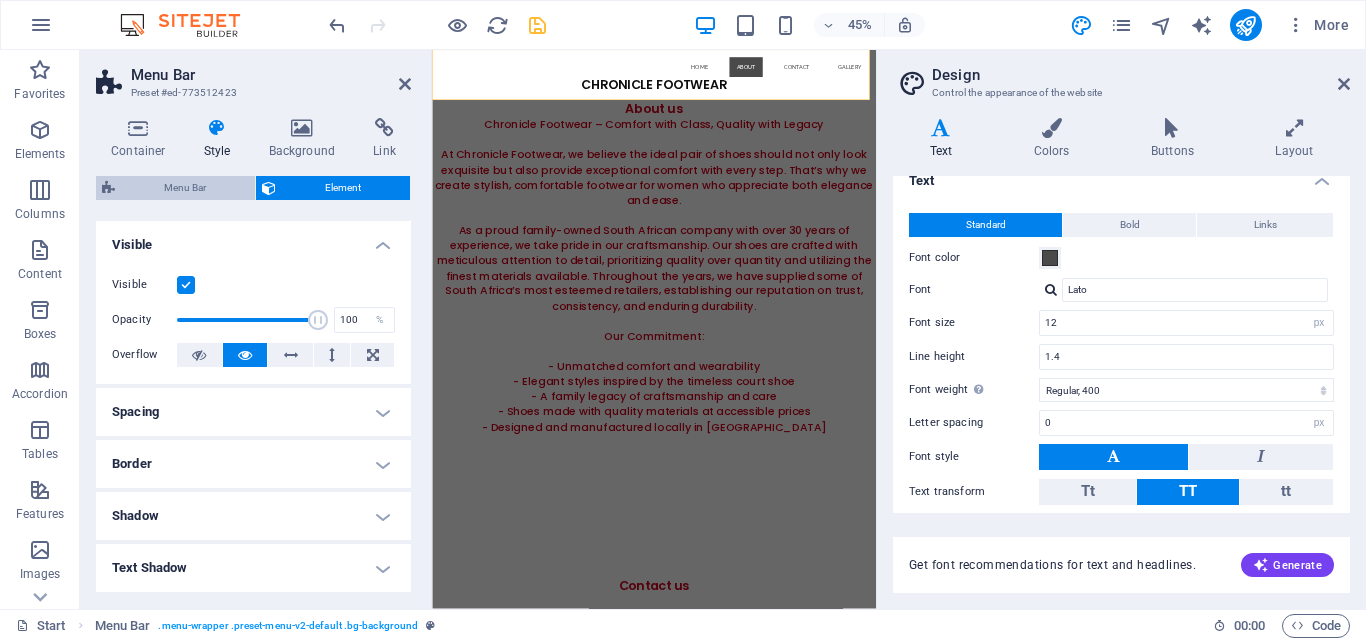 click on "Menu Bar" at bounding box center (185, 188) 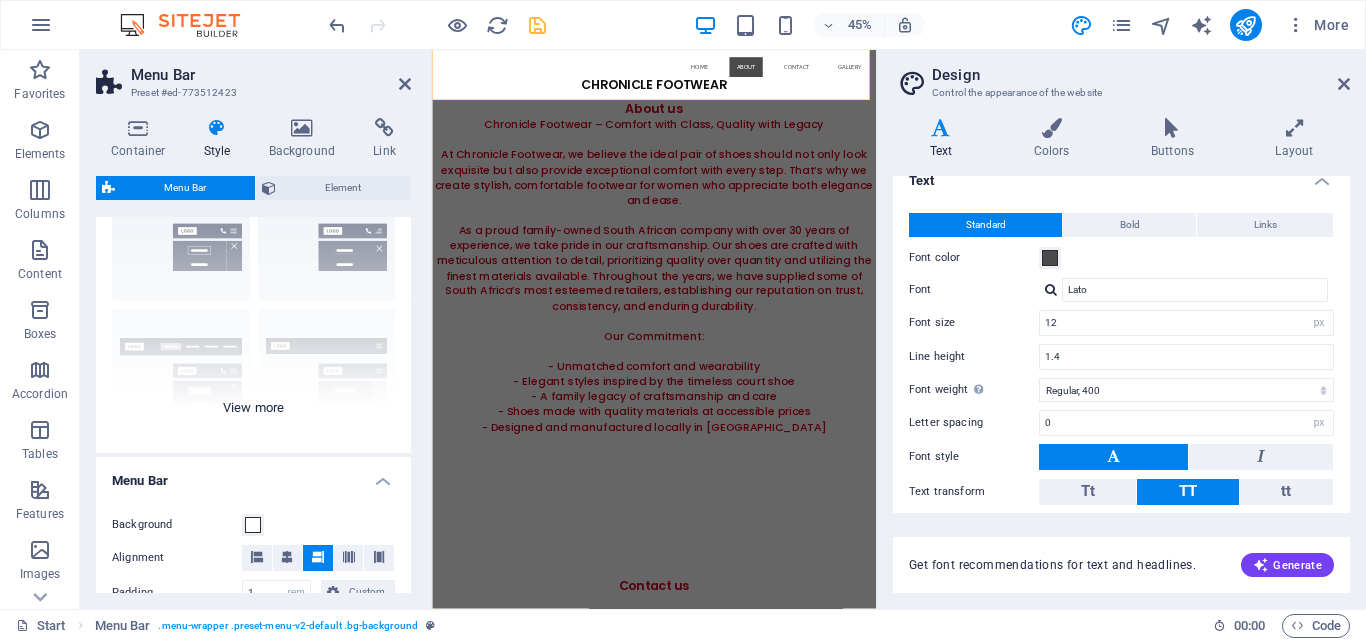 scroll, scrollTop: 200, scrollLeft: 0, axis: vertical 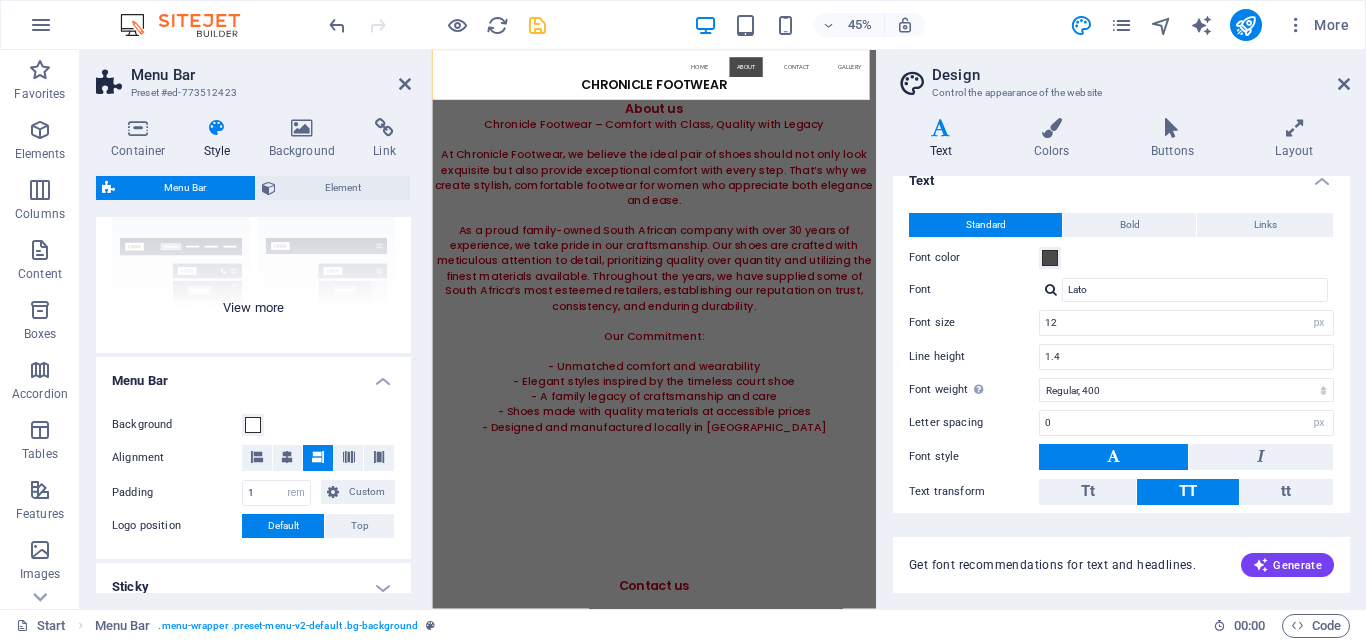 click on "Border Centered Default Fixed Loki Trigger Wide XXL" at bounding box center [253, 203] 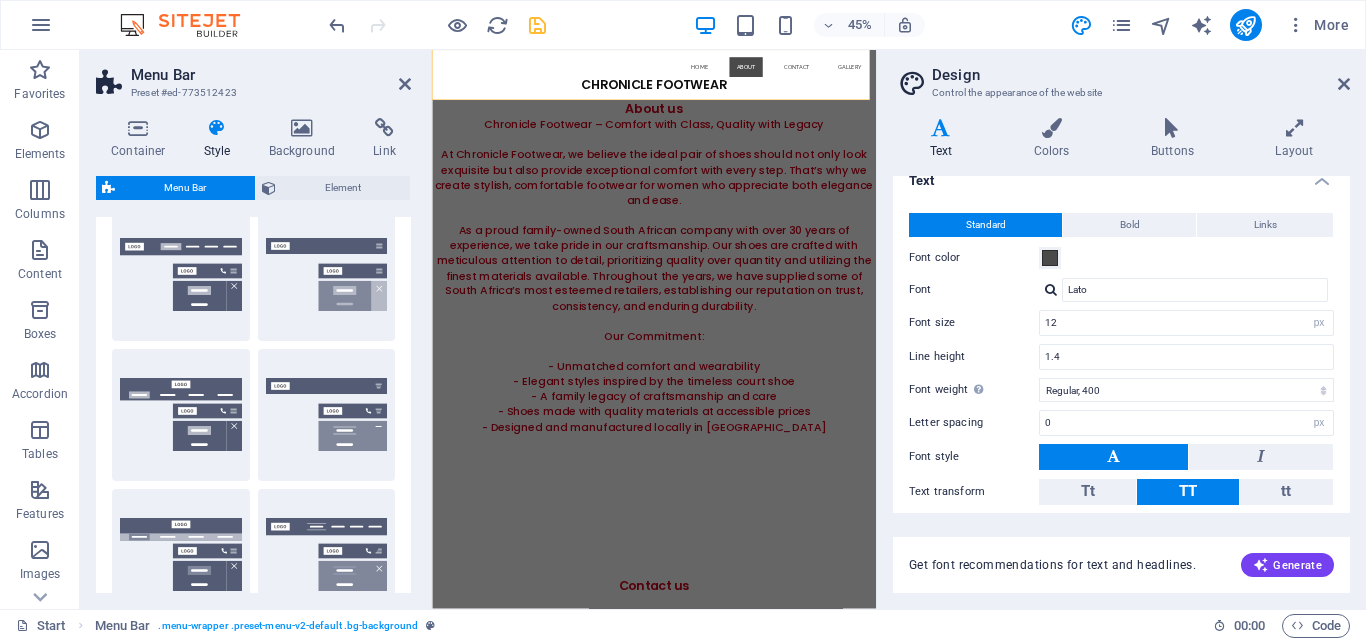 scroll, scrollTop: 300, scrollLeft: 0, axis: vertical 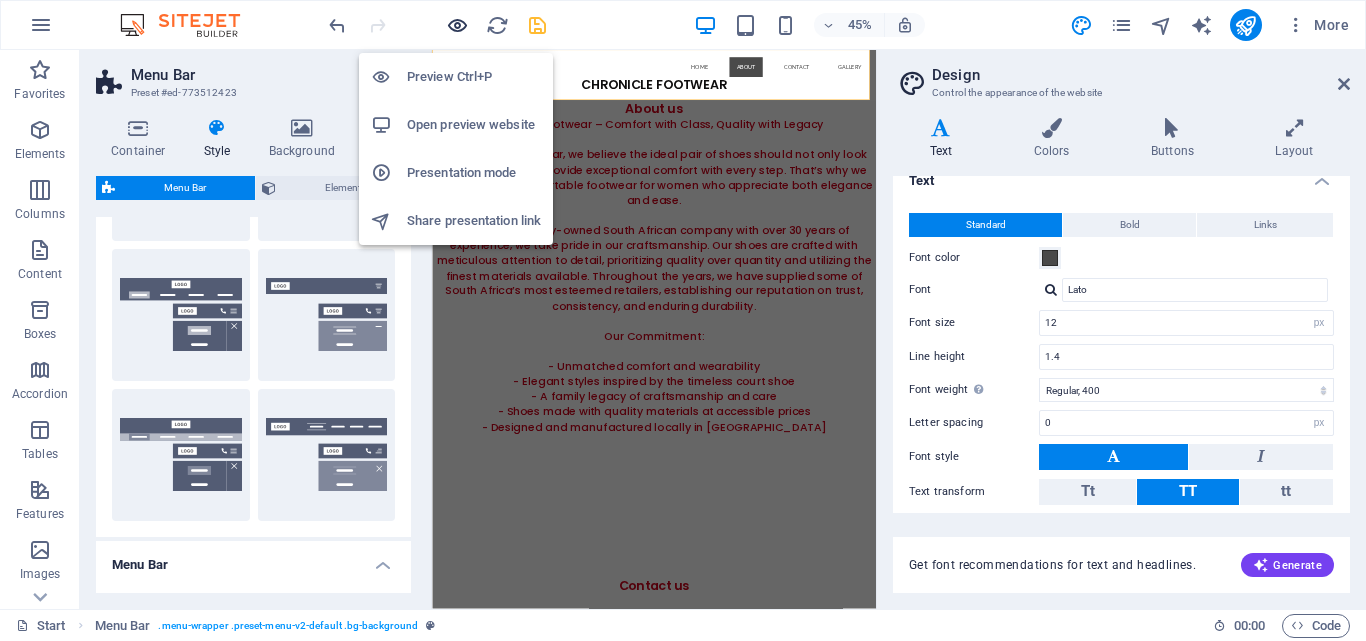 click at bounding box center [457, 25] 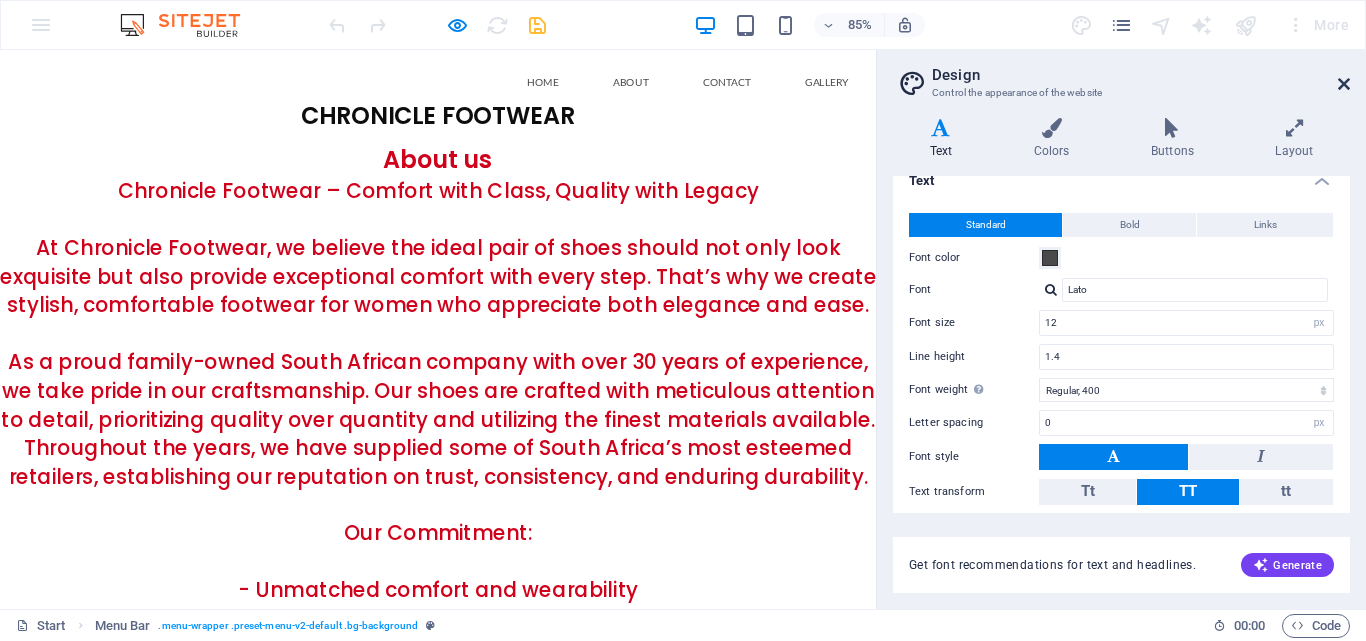click at bounding box center [1344, 84] 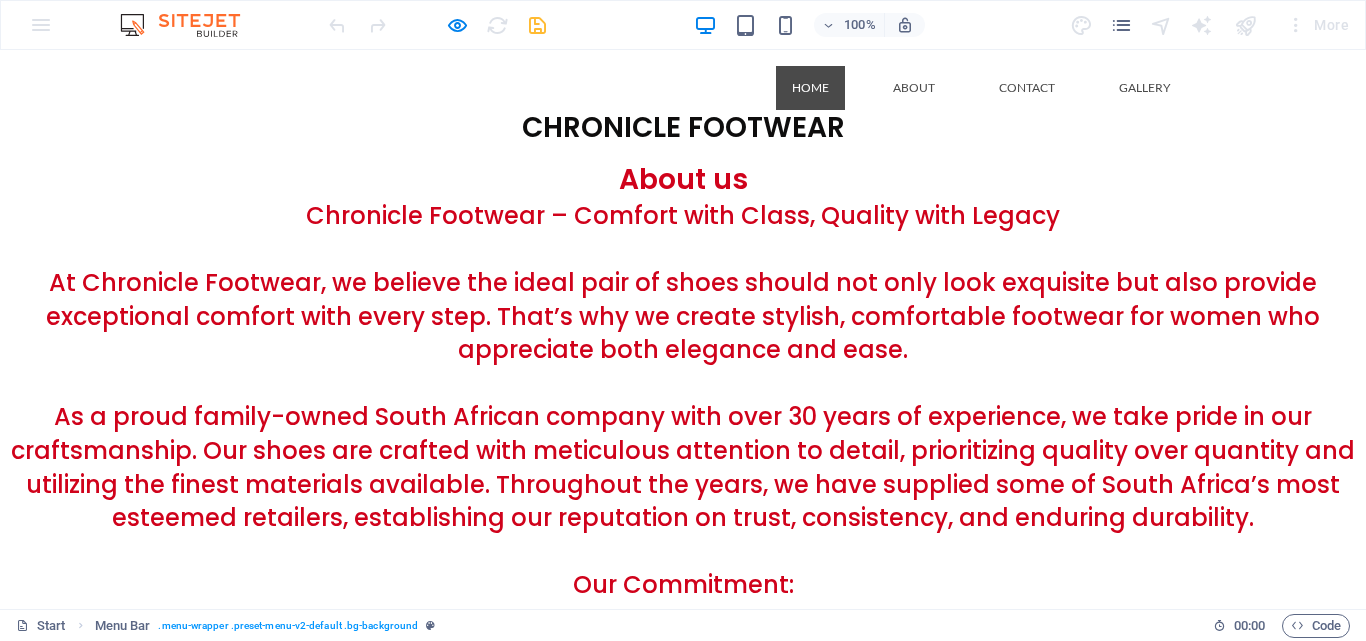 click on "Home" at bounding box center [810, 88] 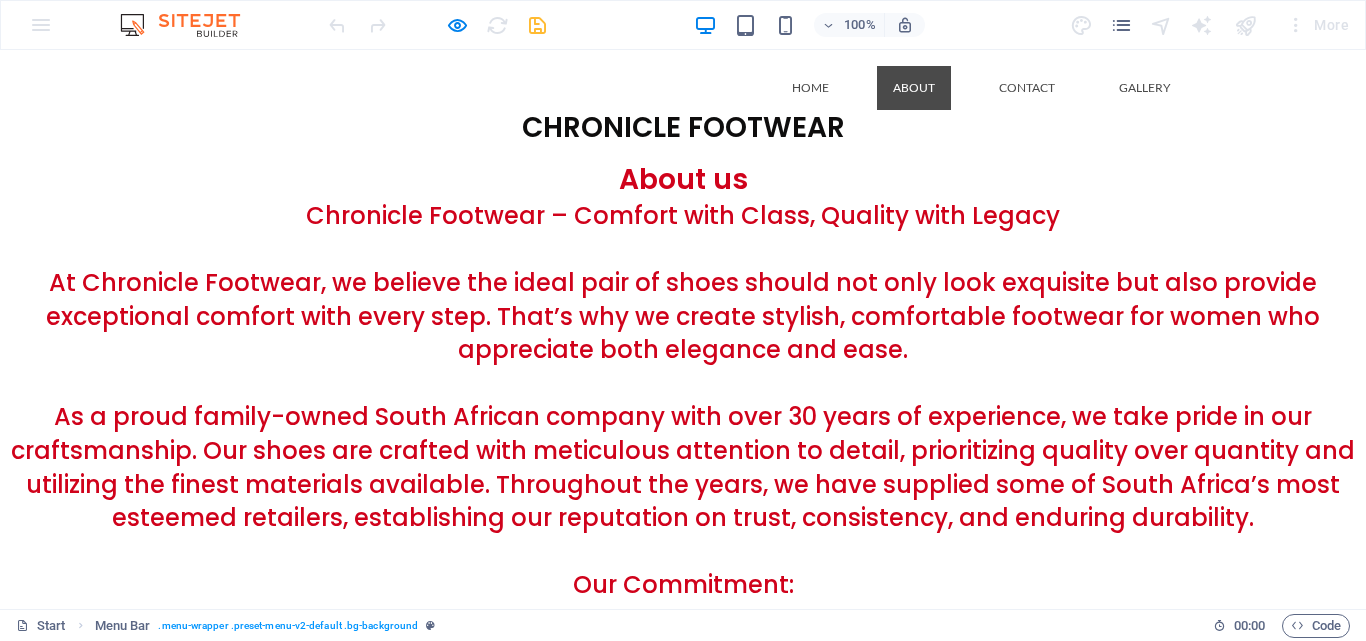 click on "About" at bounding box center [914, 88] 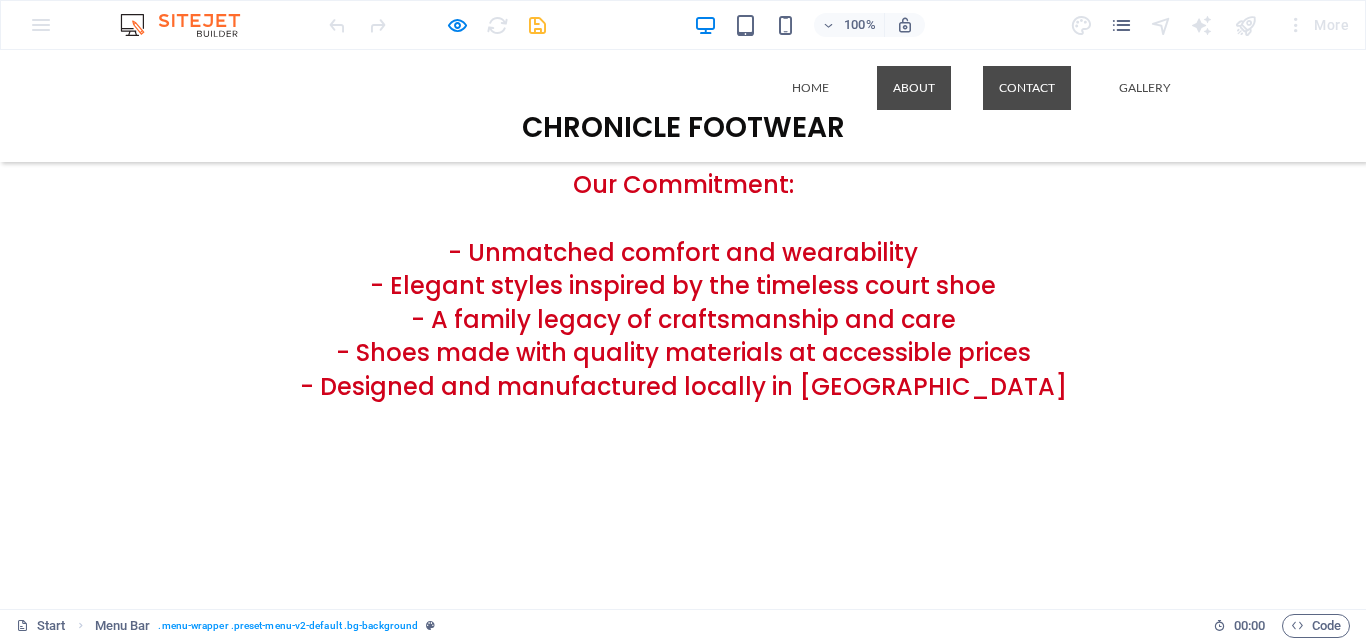scroll, scrollTop: 541, scrollLeft: 0, axis: vertical 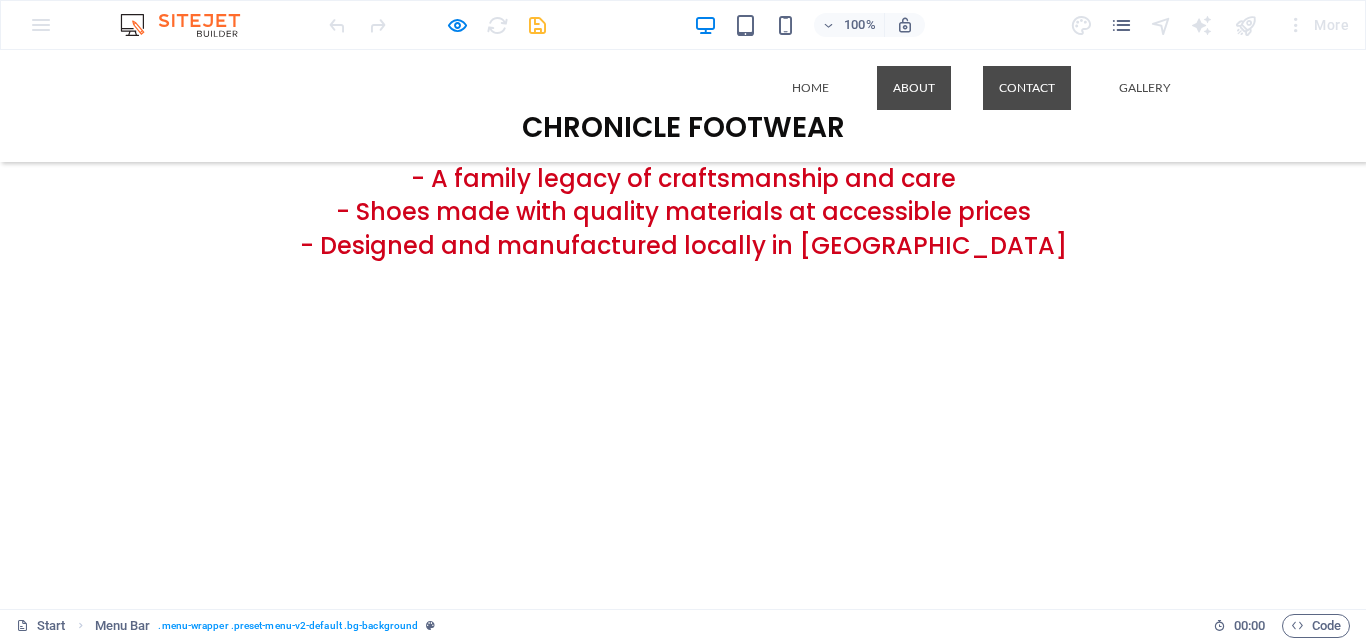 click on "Contact" at bounding box center [1027, 88] 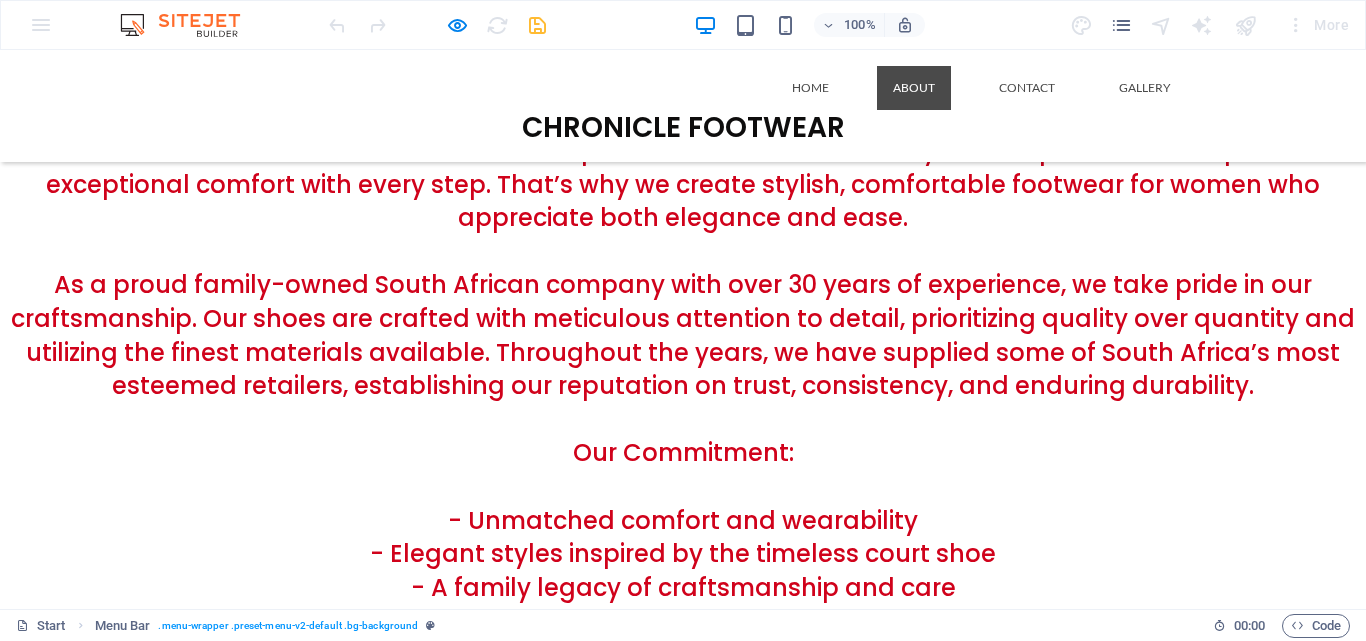 scroll, scrollTop: 0, scrollLeft: 0, axis: both 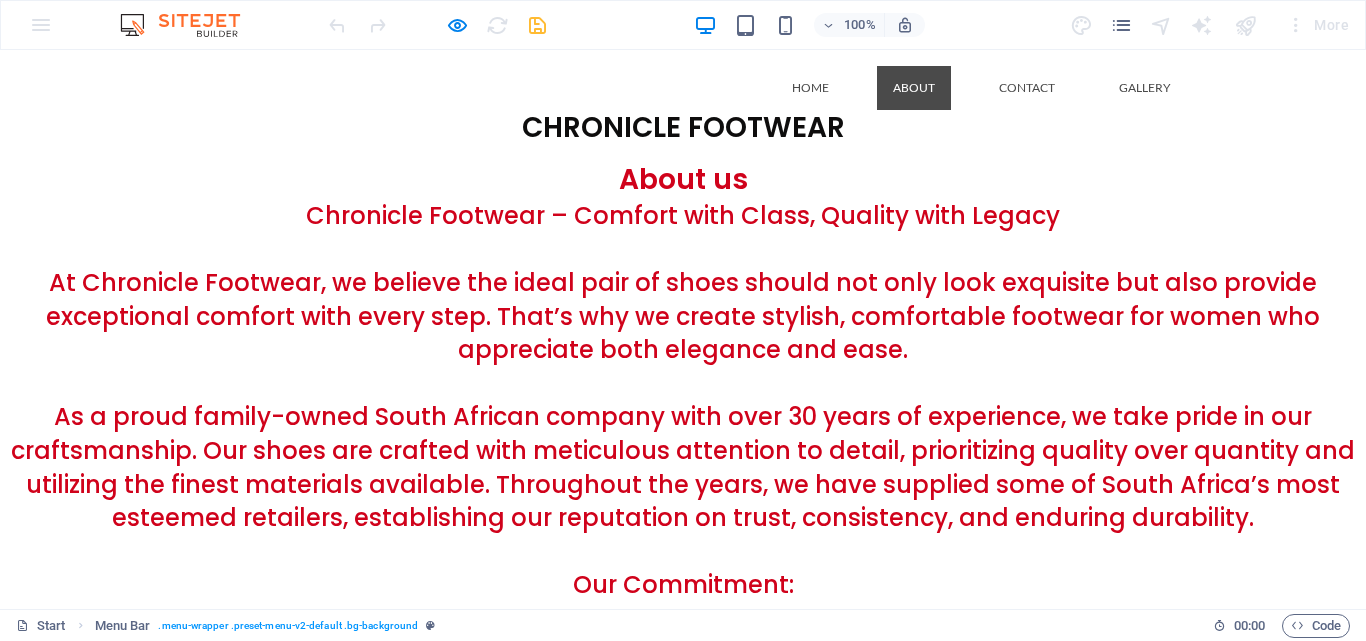 click on "About" at bounding box center (914, 88) 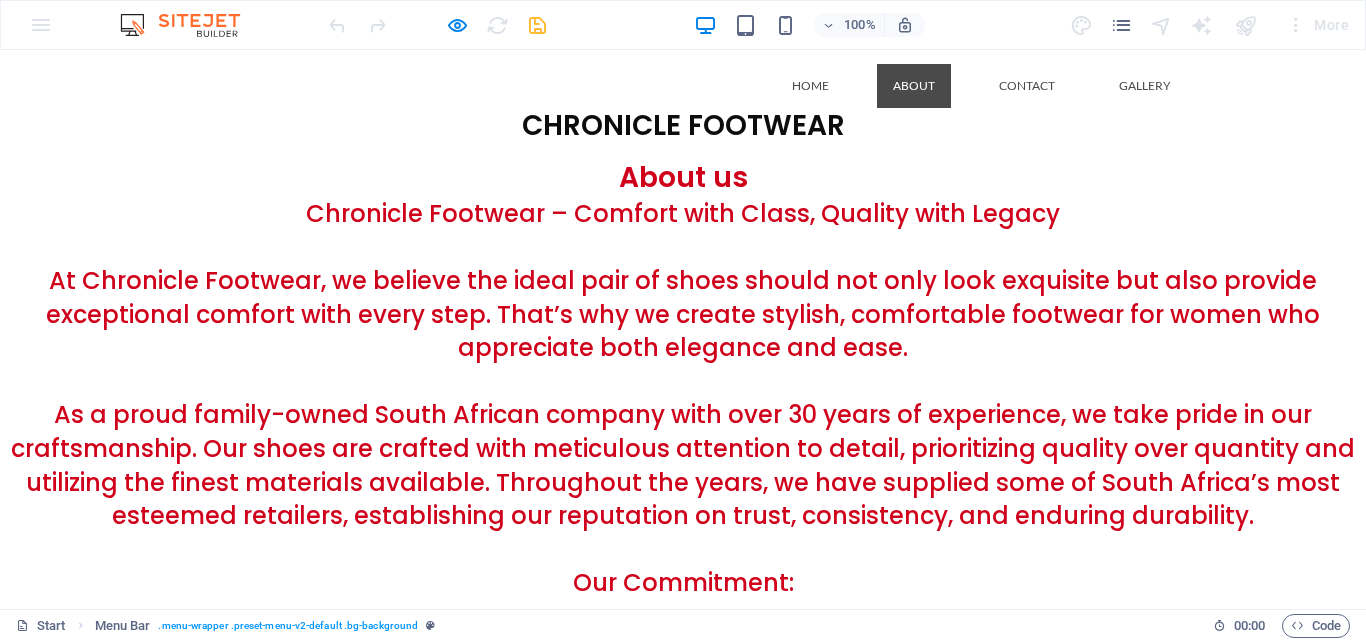 scroll, scrollTop: 0, scrollLeft: 0, axis: both 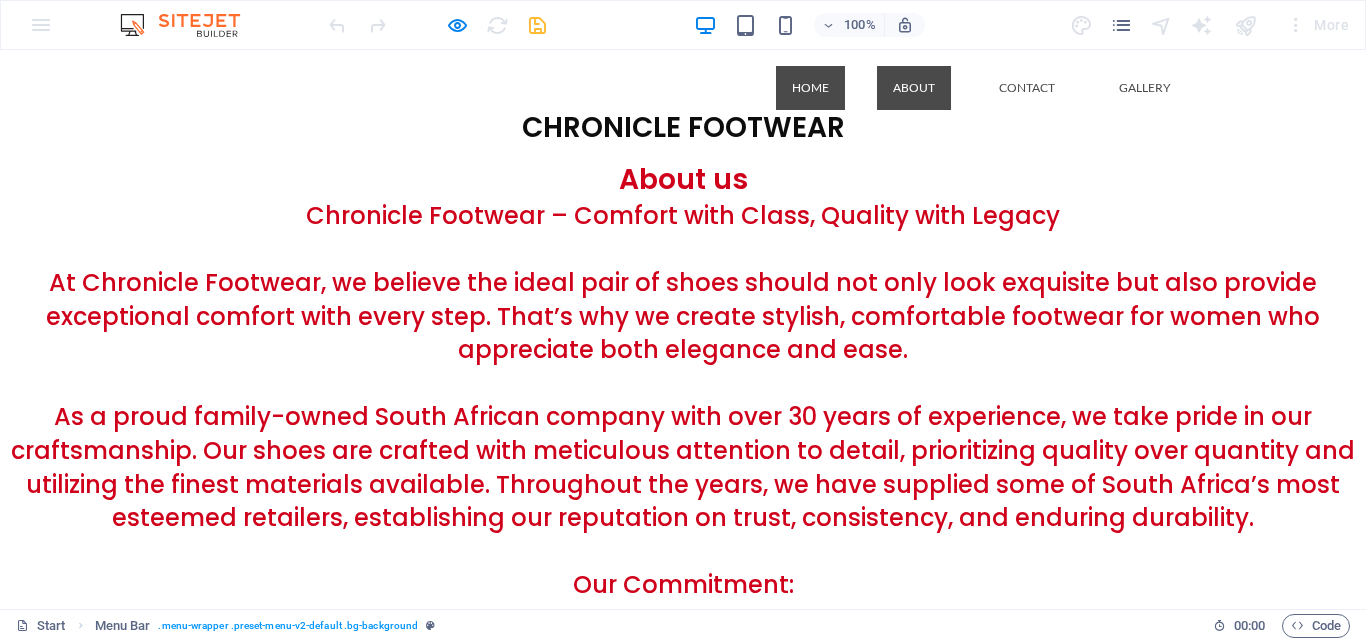 click on "Home" at bounding box center [810, 88] 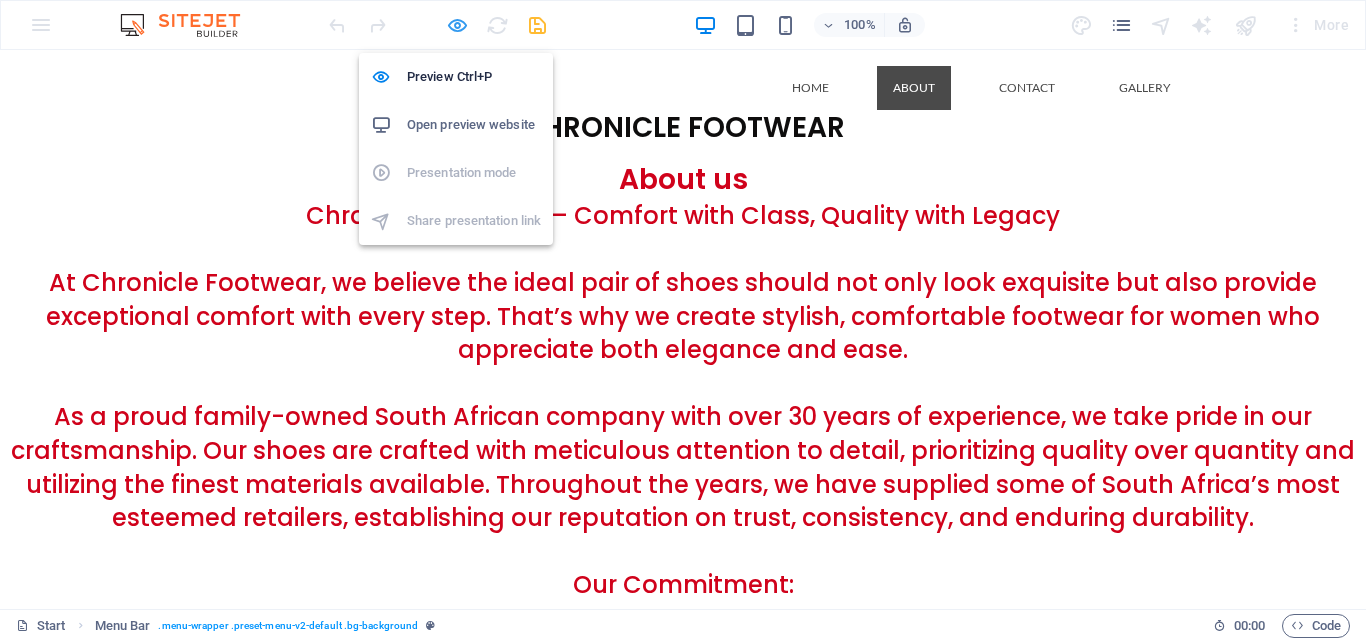 click at bounding box center (457, 25) 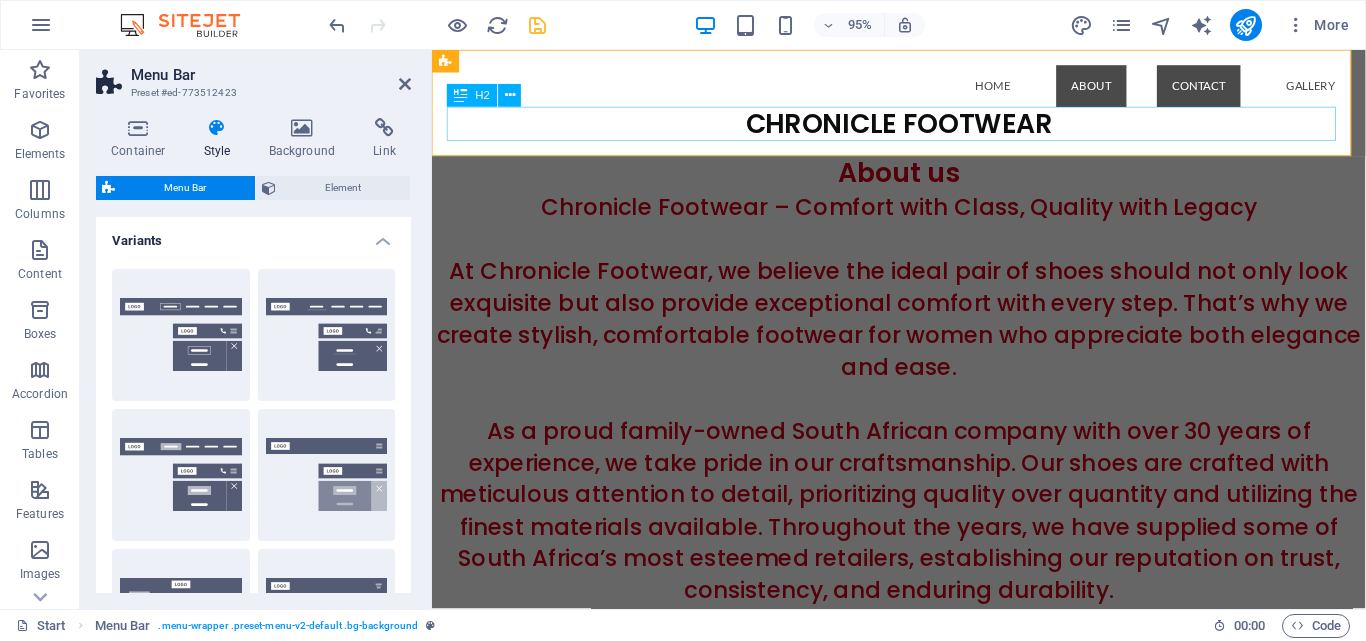 click on "CHRONICLE FOOTWEAR" at bounding box center (923, 128) 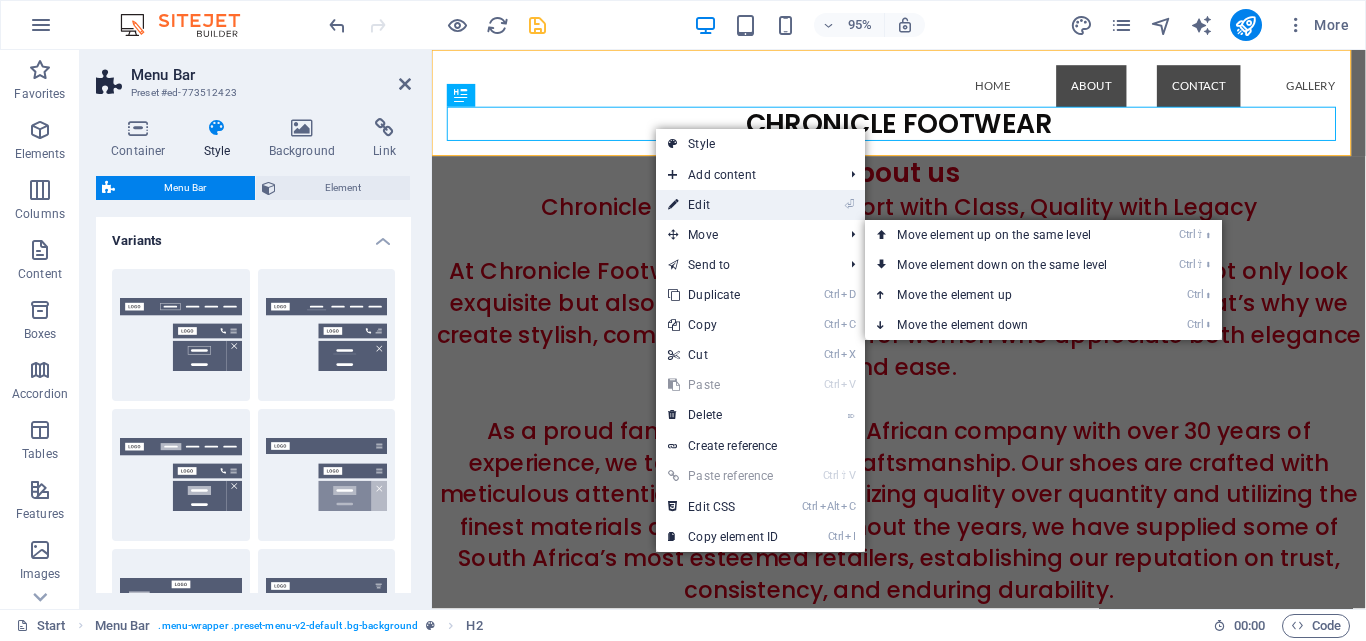 click on "⏎  Edit" at bounding box center [723, 205] 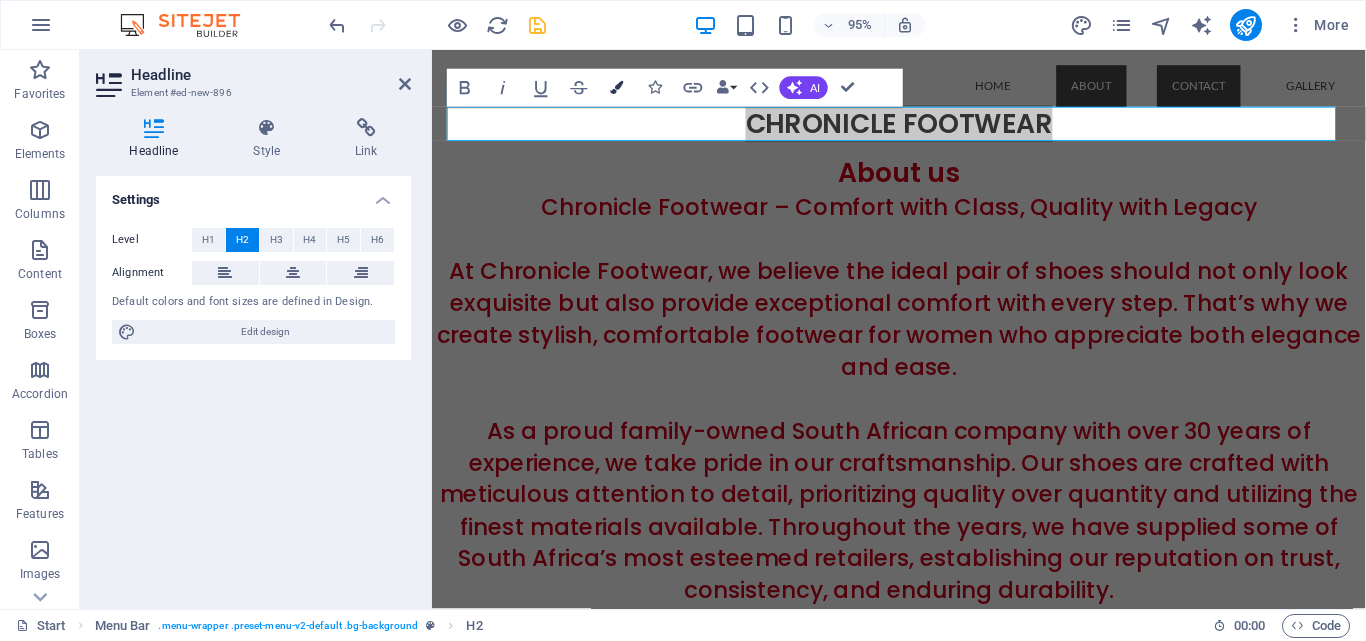 click at bounding box center [617, 87] 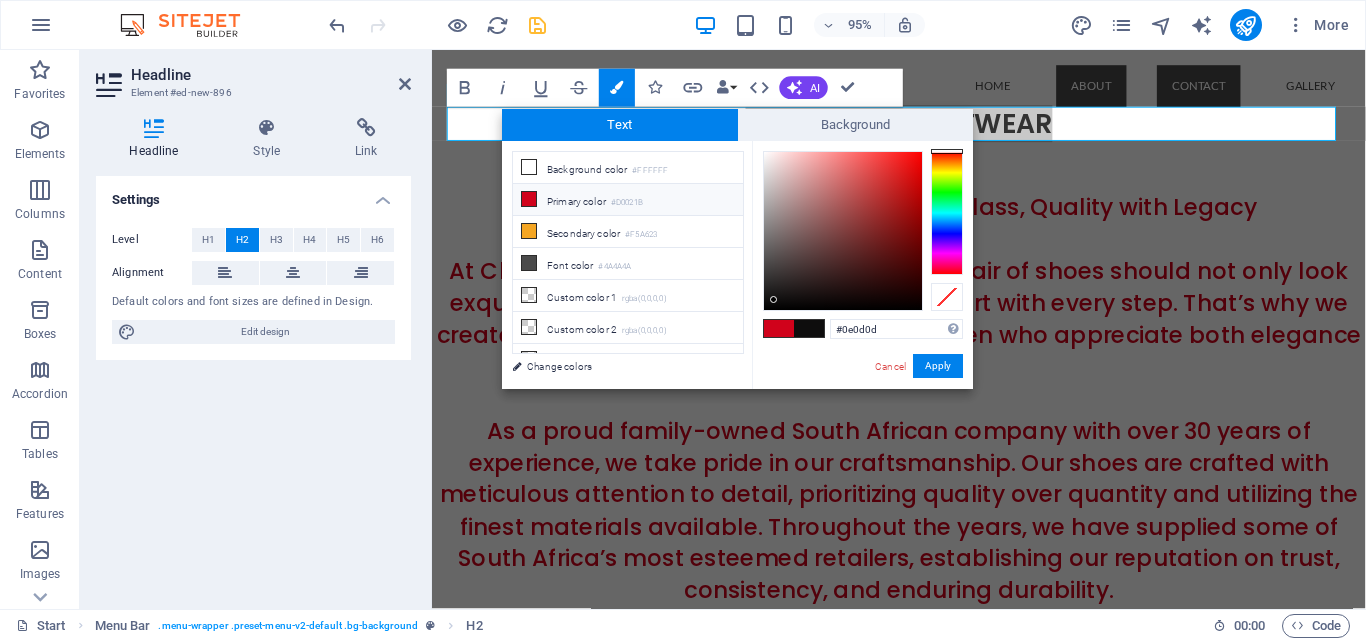 click on "Primary color
#D0021B" at bounding box center (628, 200) 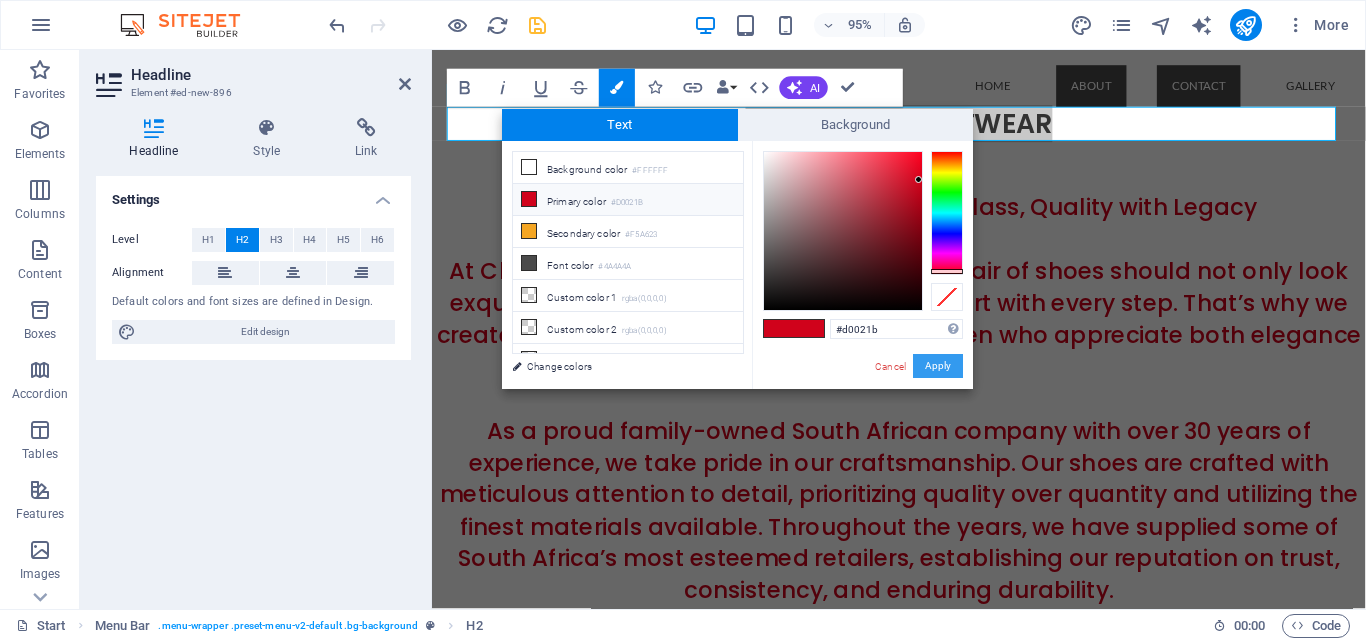 click on "Apply" at bounding box center [938, 366] 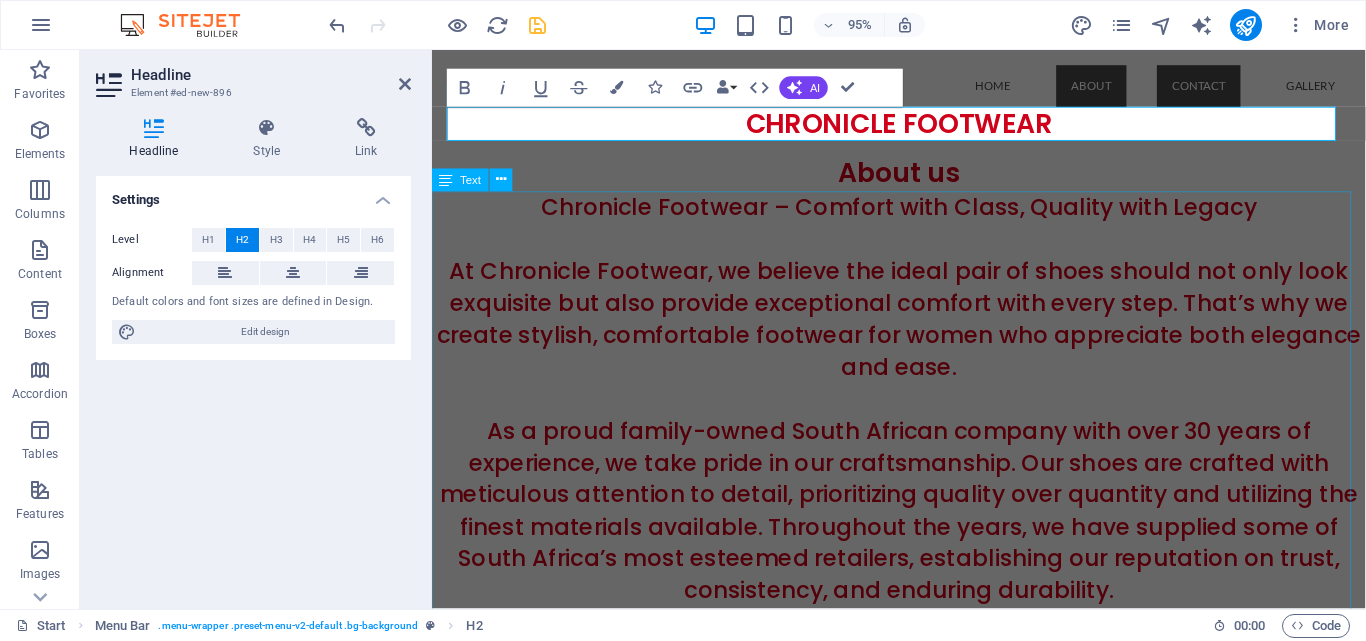 click on "Chronicle Footwear – Comfort with Class, Quality with Legacy At Chronicle Footwear, we believe the ideal pair of shoes should not only look exquisite but also provide exceptional comfort with every step. That’s why we create stylish, comfortable footwear for women who appreciate both elegance and ease. As a proud family-owned South African company with over 30 years of experience, we take pride in our craftsmanship. Our shoes are crafted with meticulous attention to detail, prioritizing quality over quantity and utilizing the finest materials available. Throughout the years, we have supplied some of South Africa’s most esteemed retailers, establishing our reputation on trust, consistency, and enduring durability. Our Commitment: - Unmatched comfort and wearability - Elegant styles inspired by the timeless court shoe - A family legacy of craftsmanship and care - Shoes made with quality materials at accessible prices - Designed and manufactured locally in [GEOGRAPHIC_DATA]" at bounding box center [923, 551] 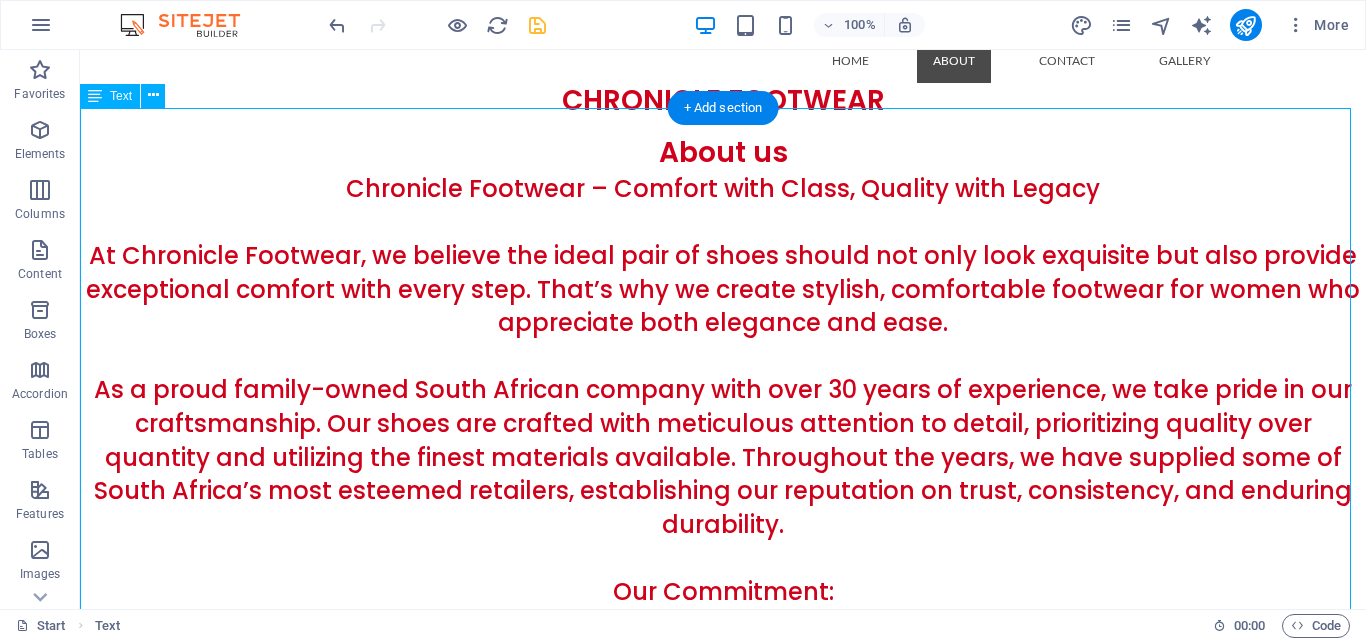 scroll, scrollTop: 0, scrollLeft: 0, axis: both 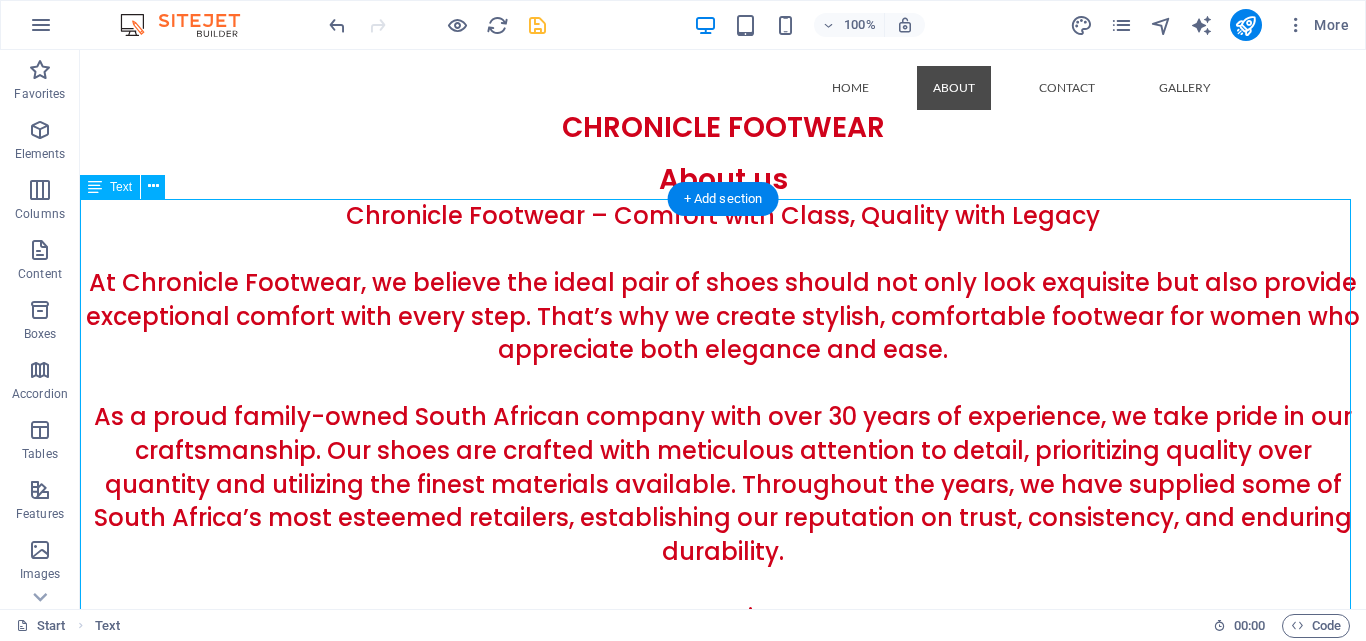 click on "Chronicle Footwear – Comfort with Class, Quality with Legacy At Chronicle Footwear, we believe the ideal pair of shoes should not only look exquisite but also provide exceptional comfort with every step. That’s why we create stylish, comfortable footwear for women who appreciate both elegance and ease. As a proud family-owned South African company with over 30 years of experience, we take pride in our craftsmanship. Our shoes are crafted with meticulous attention to detail, prioritizing quality over quantity and utilizing the finest materials available. Throughout the years, we have supplied some of South Africa’s most esteemed retailers, establishing our reputation on trust, consistency, and enduring durability. Our Commitment: - Unmatched comfort and wearability - Elegant styles inspired by the timeless court shoe - A family legacy of craftsmanship and care - Shoes made with quality materials at accessible prices - Designed and manufactured locally in [GEOGRAPHIC_DATA]" at bounding box center (723, 518) 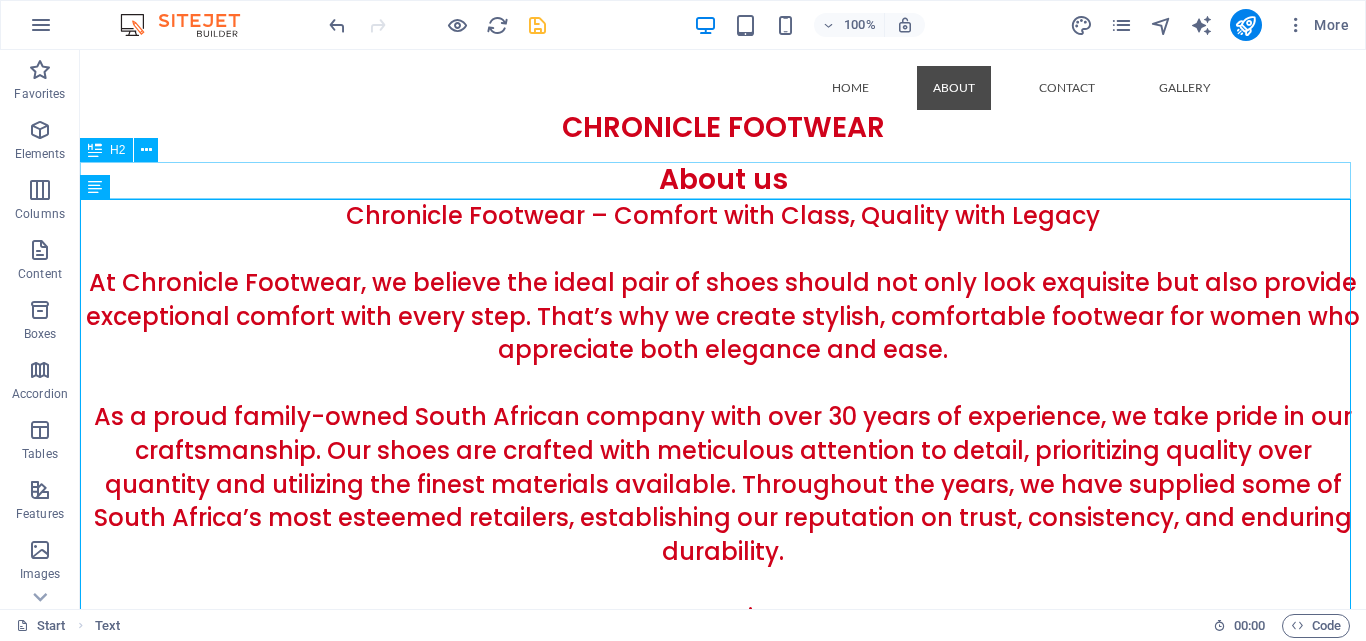 click on "About us" at bounding box center (723, 180) 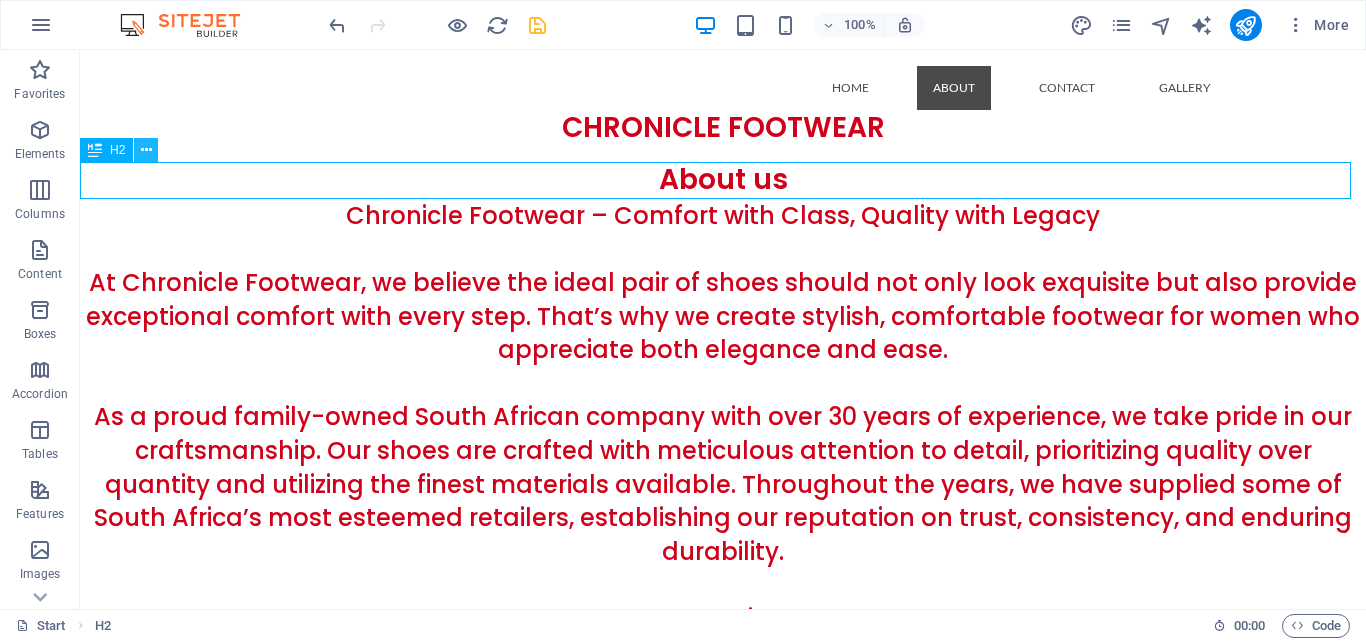 click at bounding box center [146, 150] 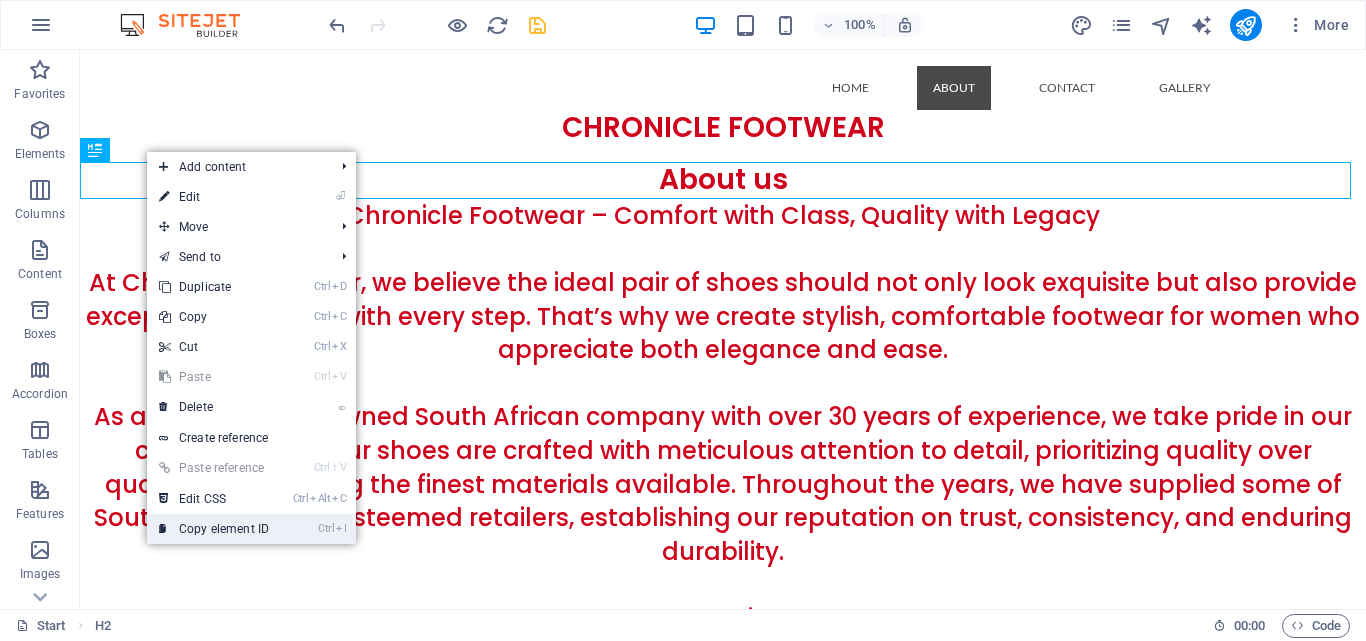 click on "Ctrl I  Copy element ID" at bounding box center [214, 529] 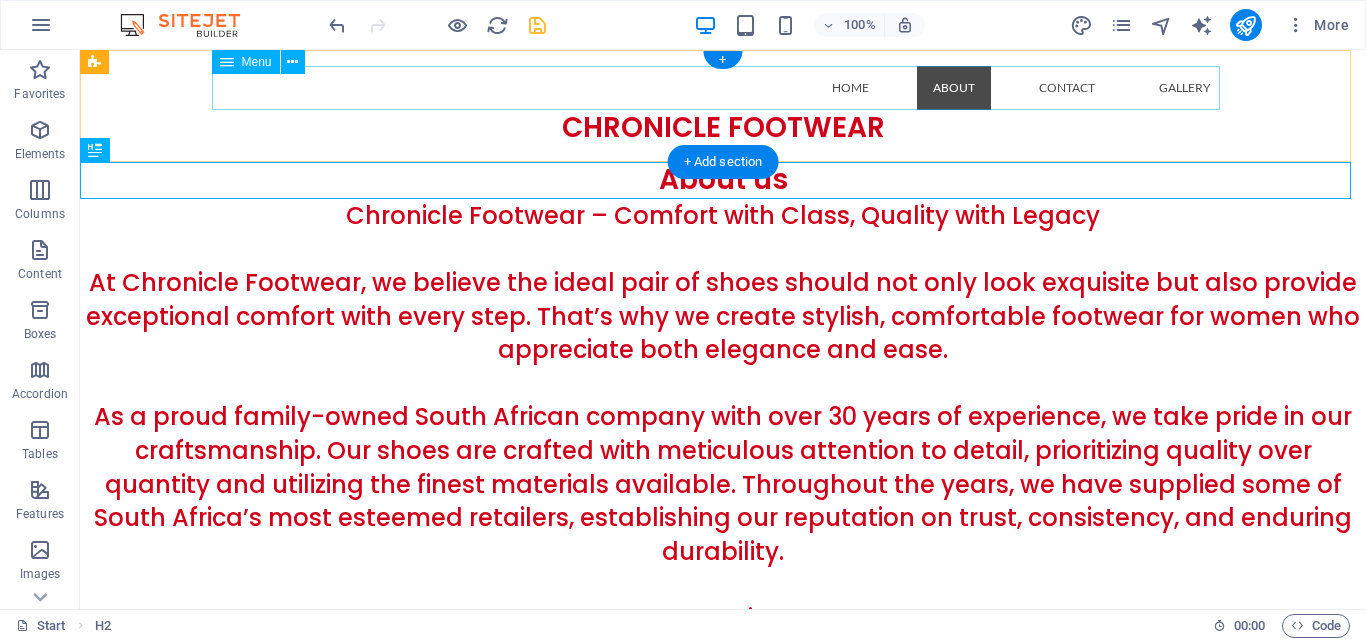 click on "Home About Contact Gallery" at bounding box center [723, 88] 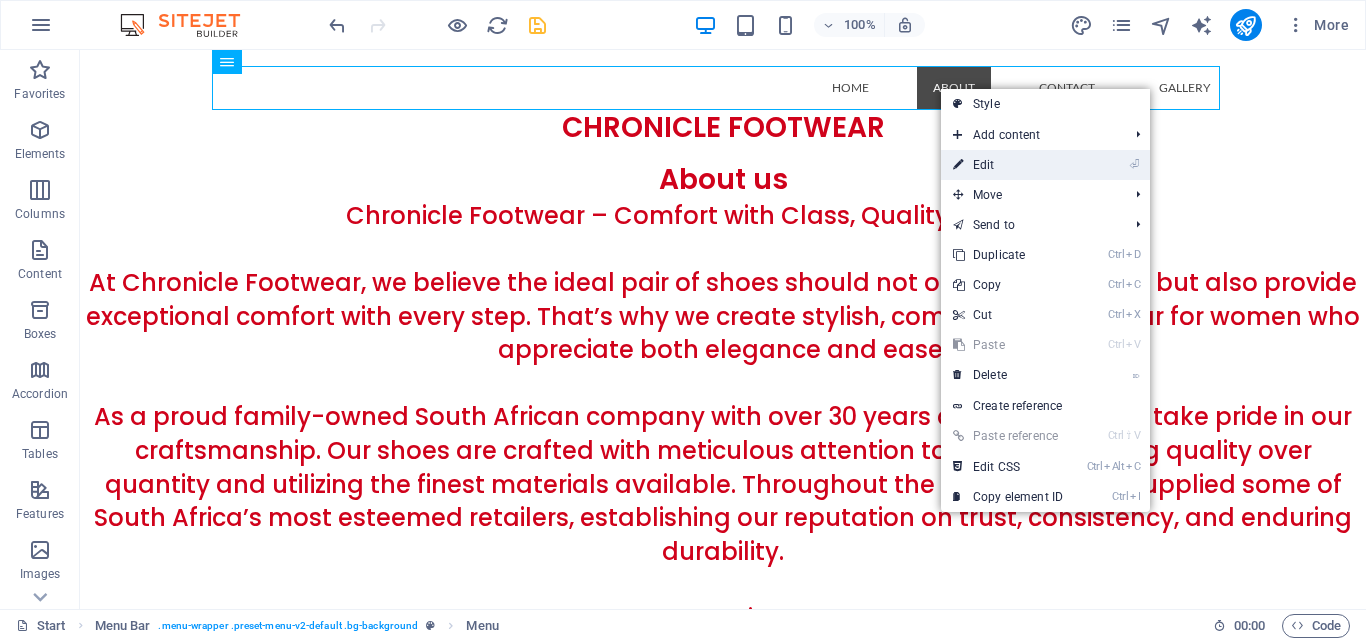 click on "⏎  Edit" at bounding box center [1008, 165] 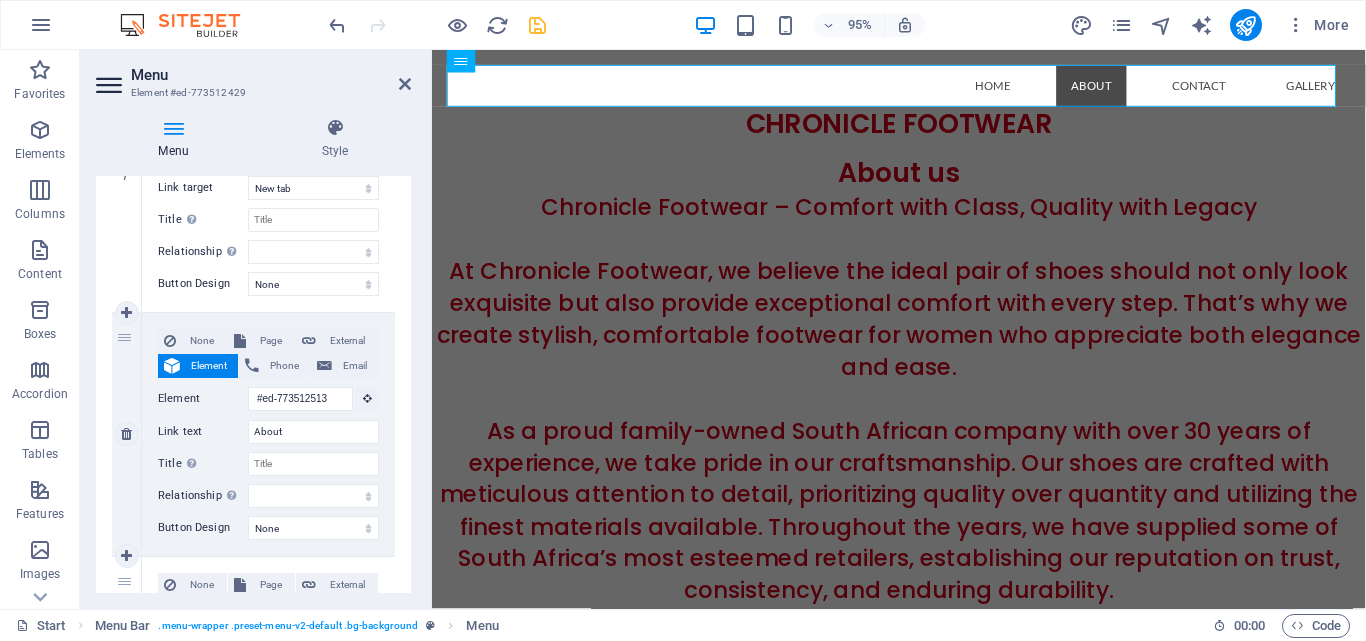 scroll, scrollTop: 400, scrollLeft: 0, axis: vertical 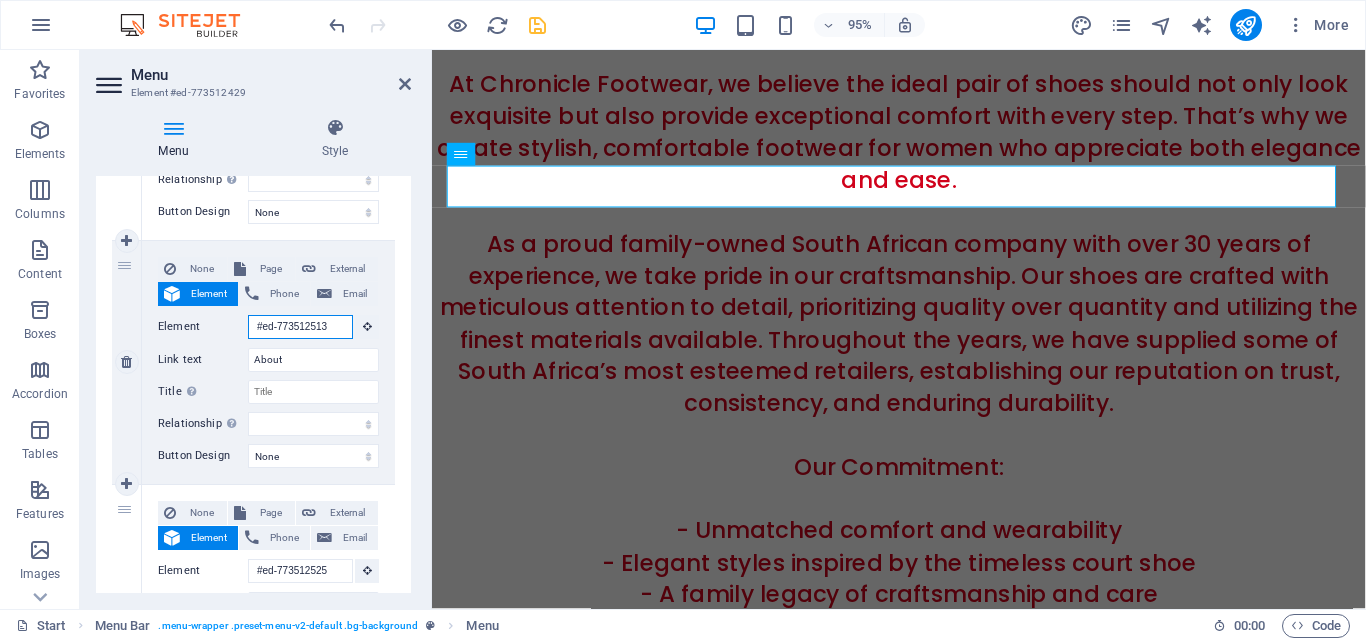 drag, startPoint x: 343, startPoint y: 325, endPoint x: 148, endPoint y: 269, distance: 202.88174 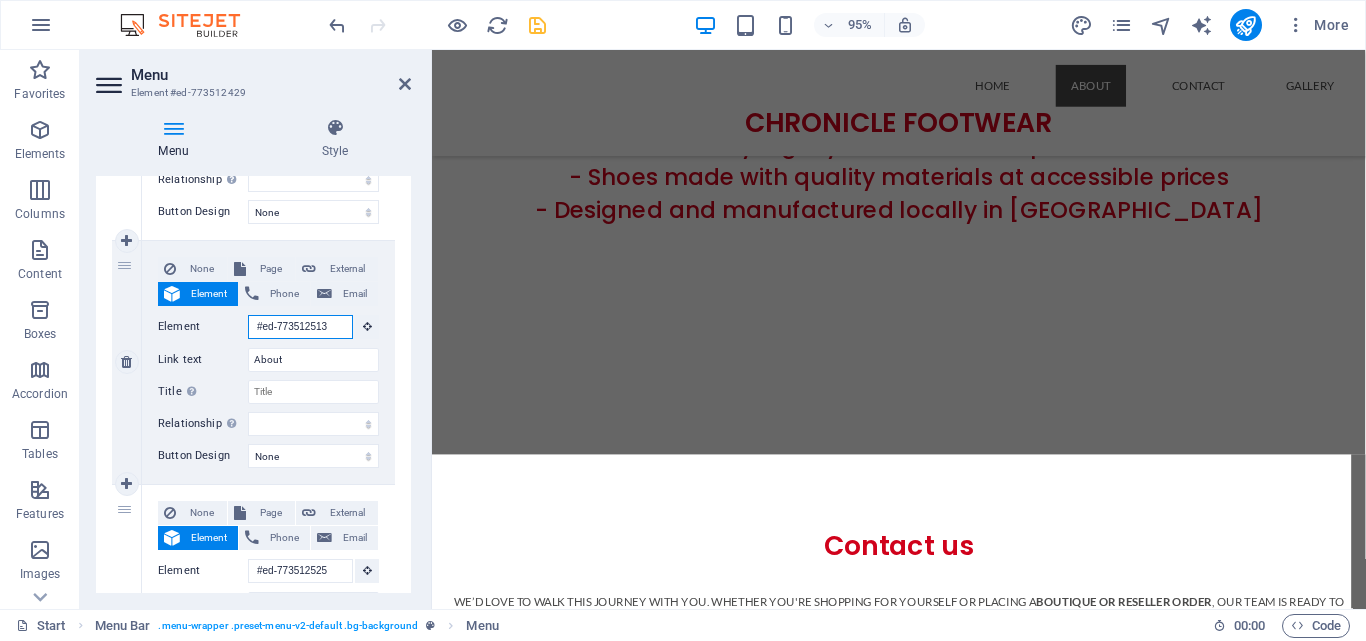 scroll, scrollTop: 0, scrollLeft: 0, axis: both 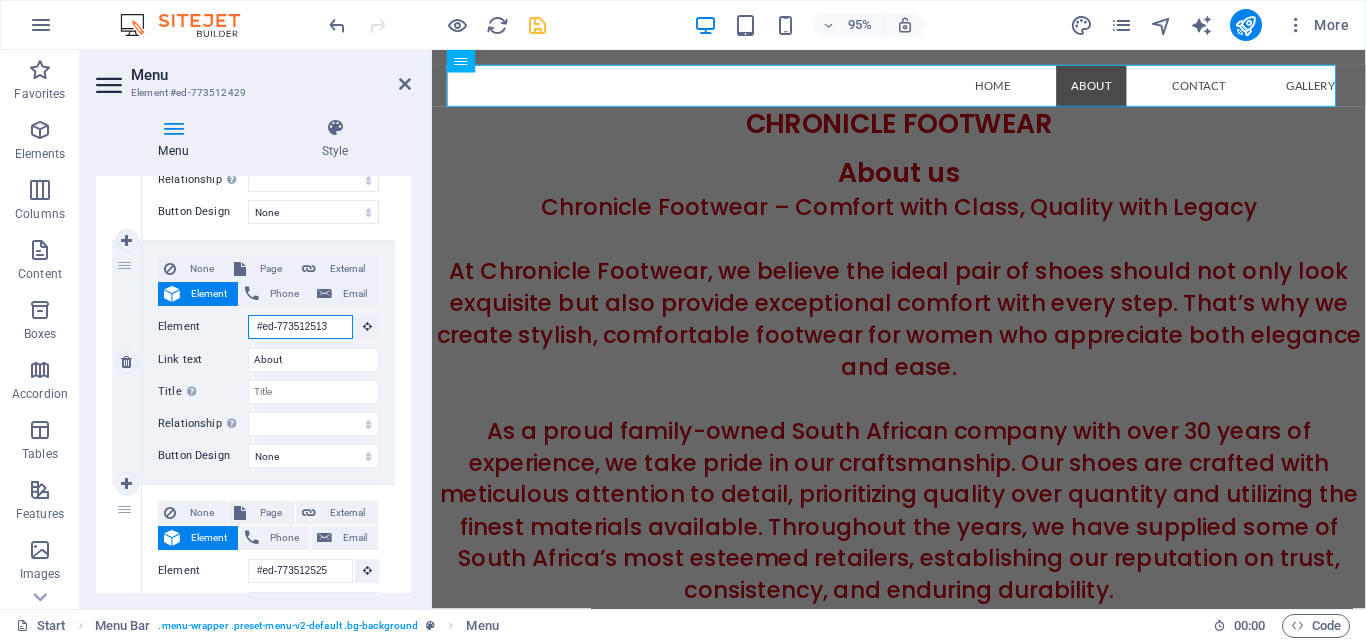 type 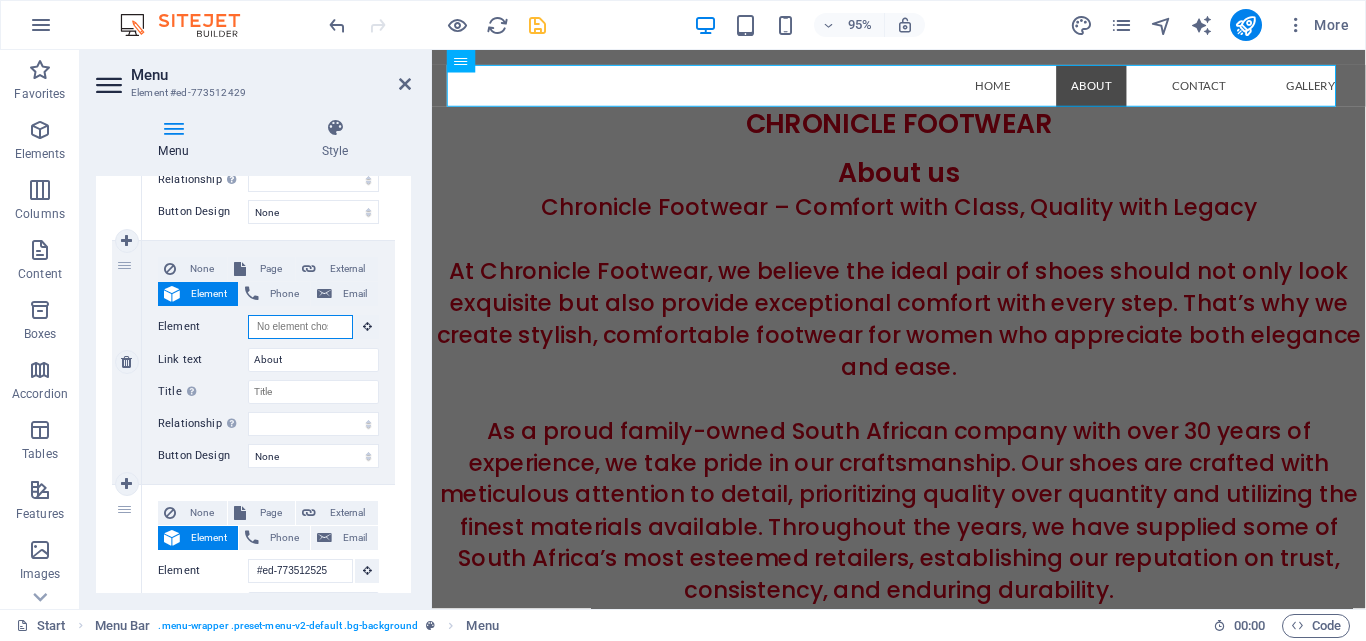 select 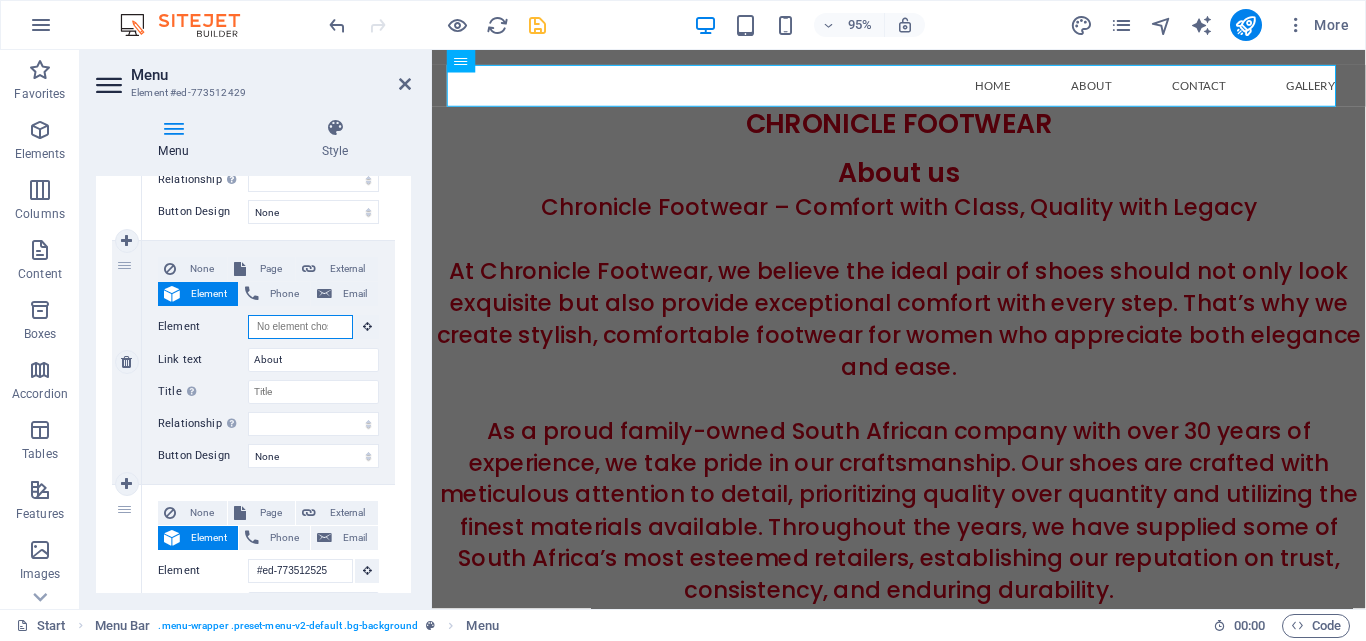 paste on "#ed-773512516" 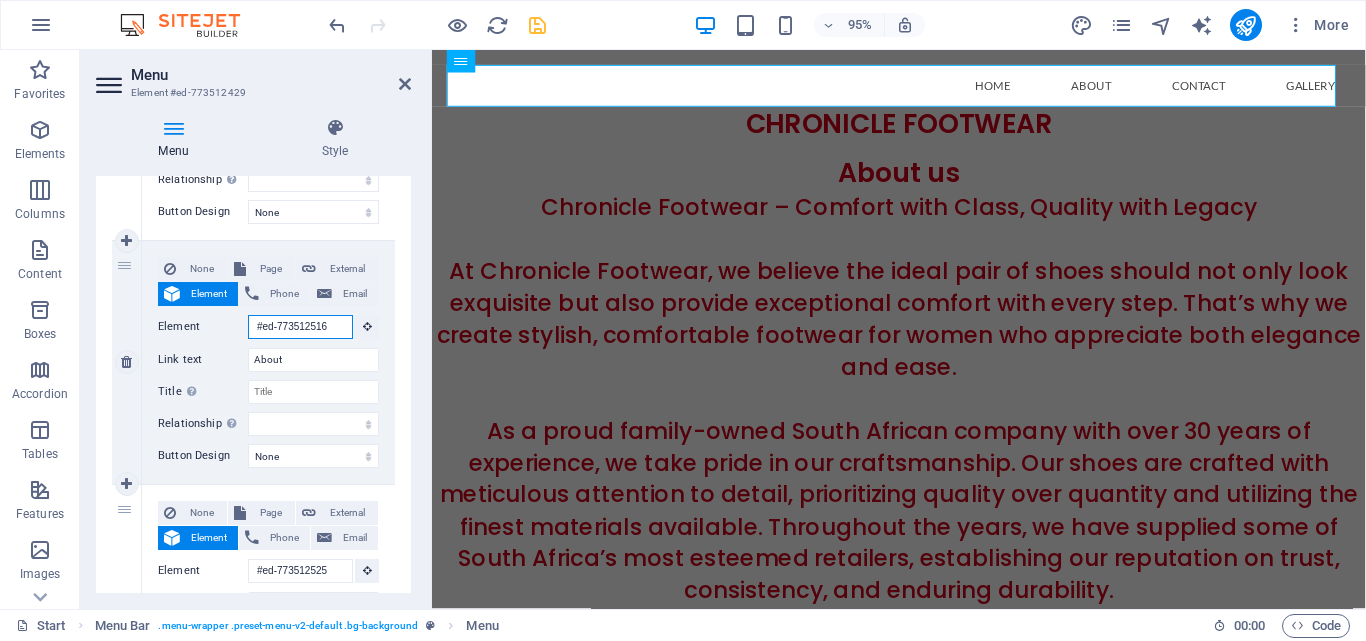 scroll, scrollTop: 0, scrollLeft: 3, axis: horizontal 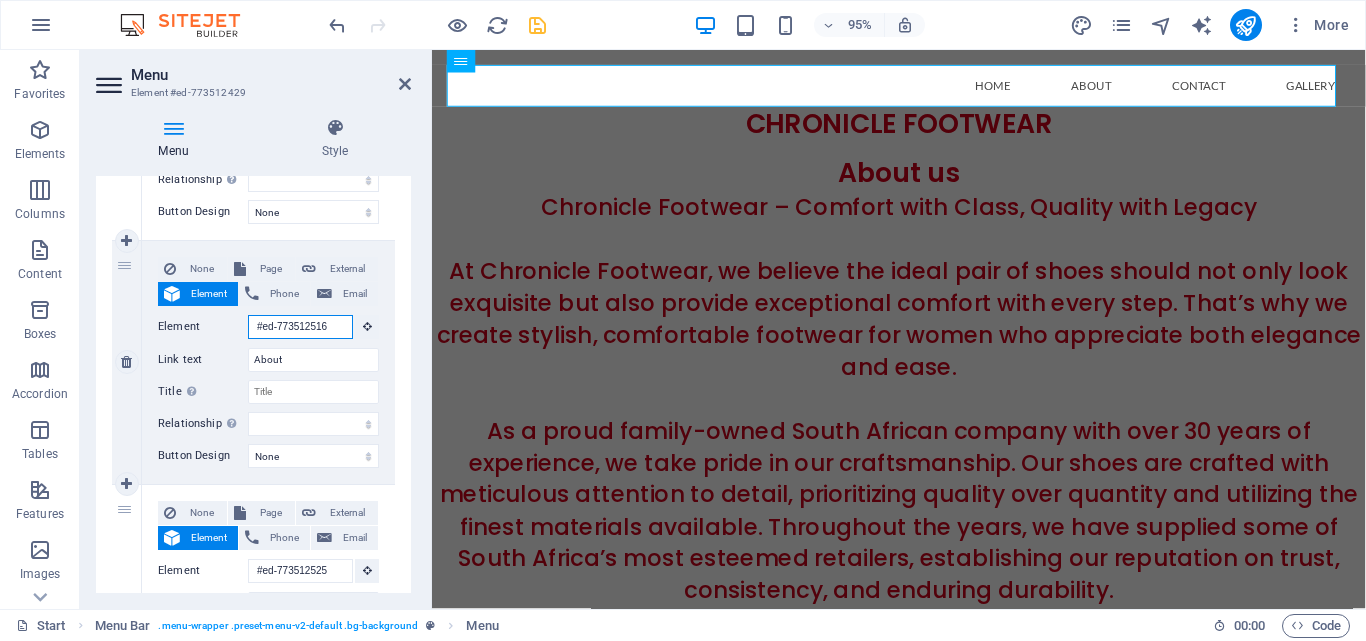 type on "#ed-773512516" 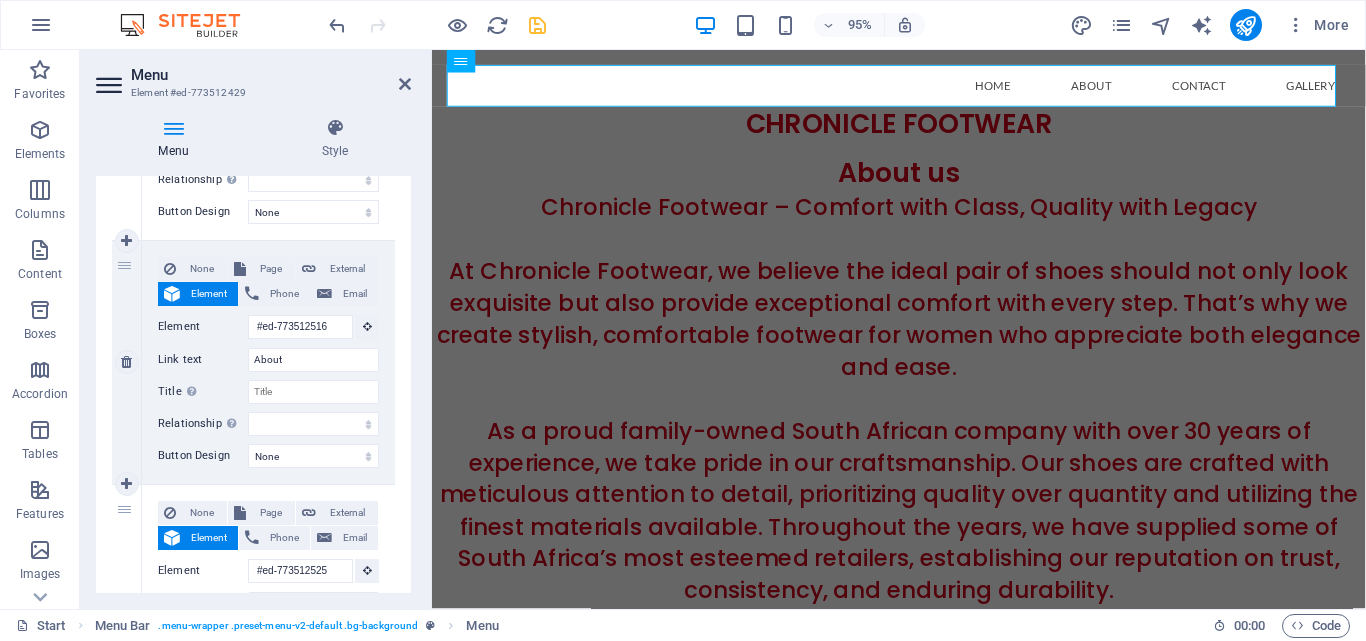 click on "None Page External Element Phone Email Page New page Start Legal Notice Privacy Element #ed-773512516
URL Phone Email Link text About Link target New tab Same tab Overlay Title Additional link description, should not be the same as the link text. The title is most often shown as a tooltip text when the mouse moves over the element. Leave empty if uncertain. Relationship Sets the  relationship of this link to the link target . For example, the value "nofollow" instructs search engines not to follow the link. Can be left empty. alternate author bookmark external help license next nofollow noreferrer noopener prev search tag Button Design None Default Primary Secondary" at bounding box center (268, 362) 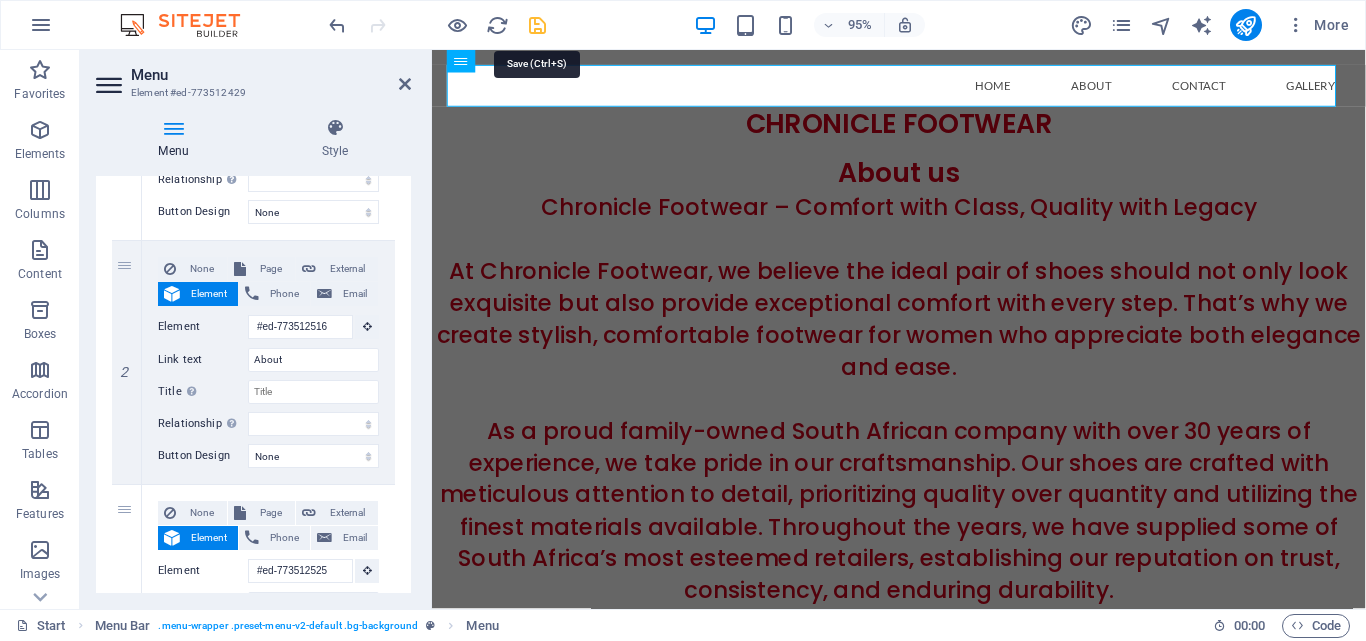 click at bounding box center [537, 25] 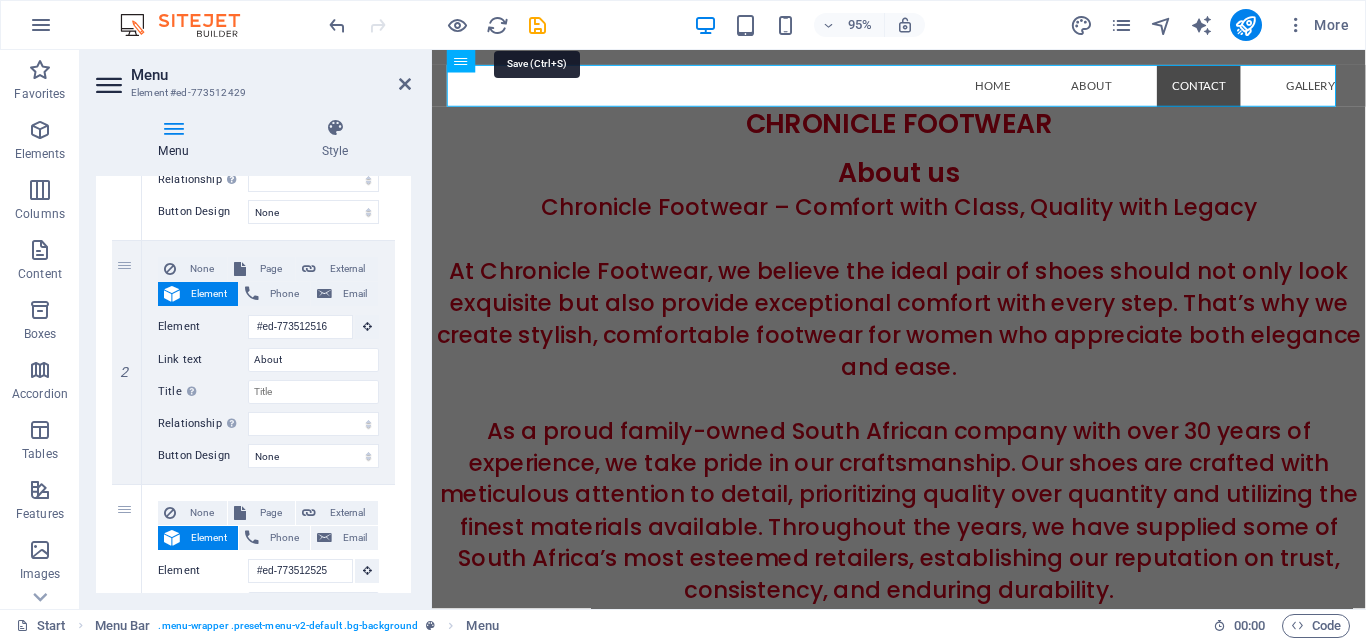 select on "rem" 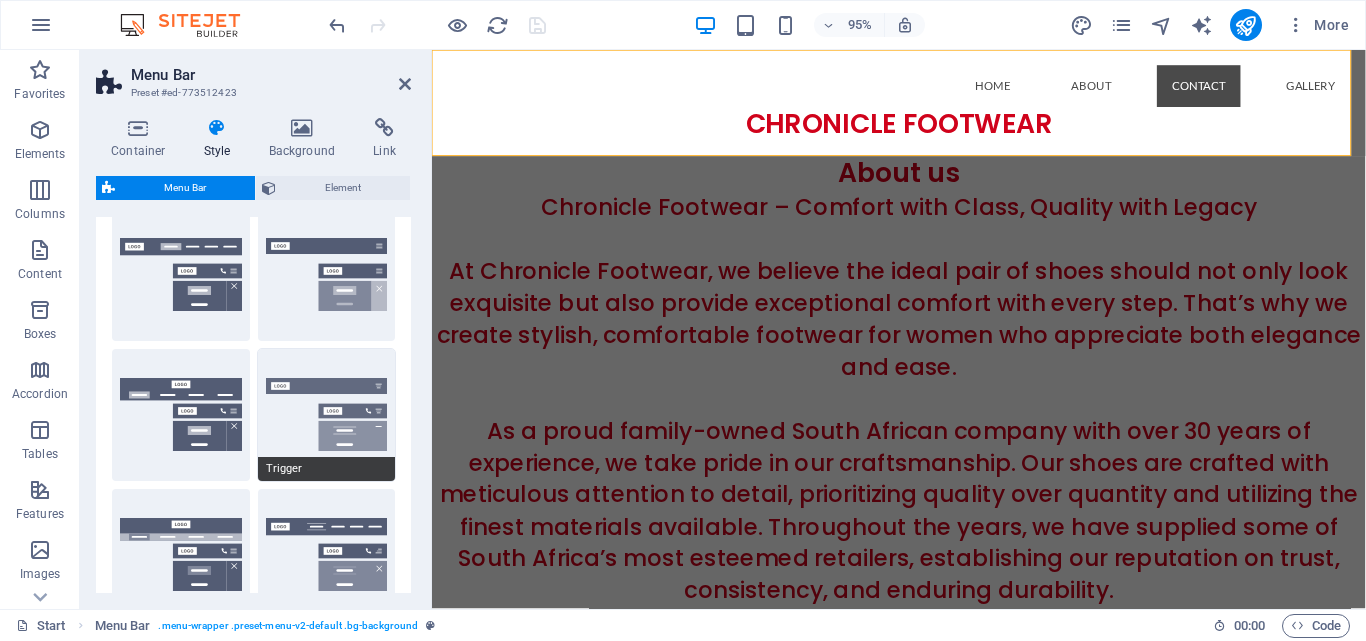 scroll, scrollTop: 400, scrollLeft: 0, axis: vertical 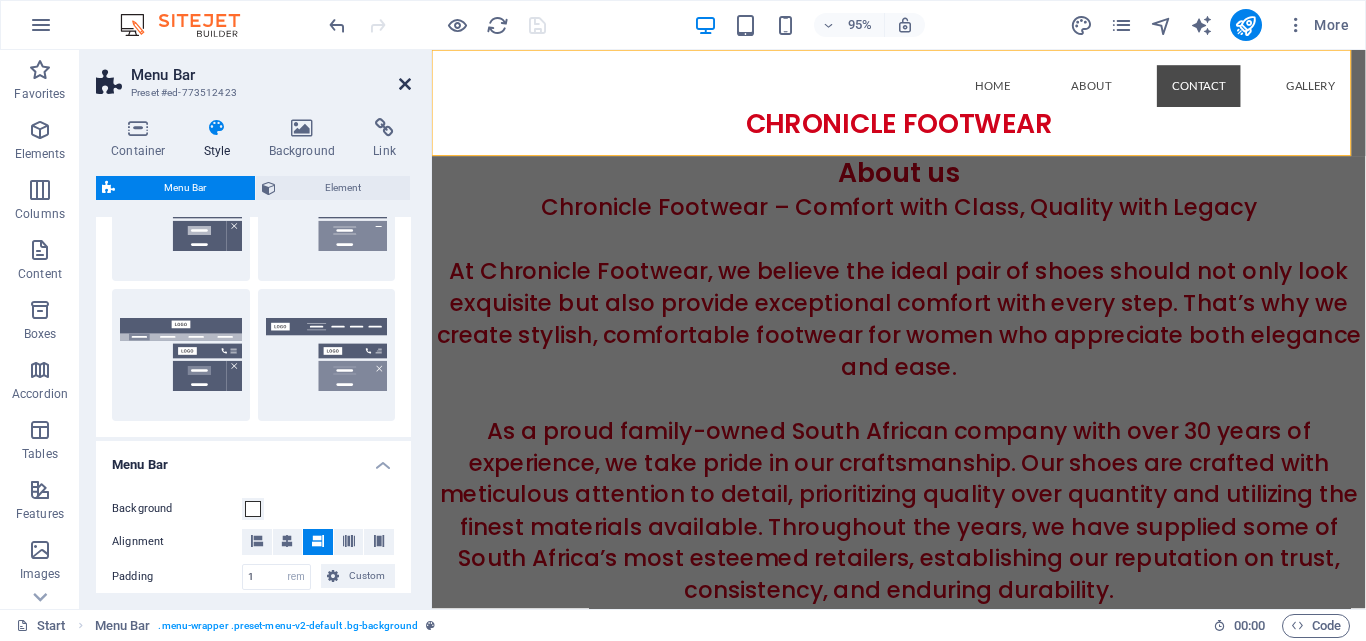 click at bounding box center (405, 84) 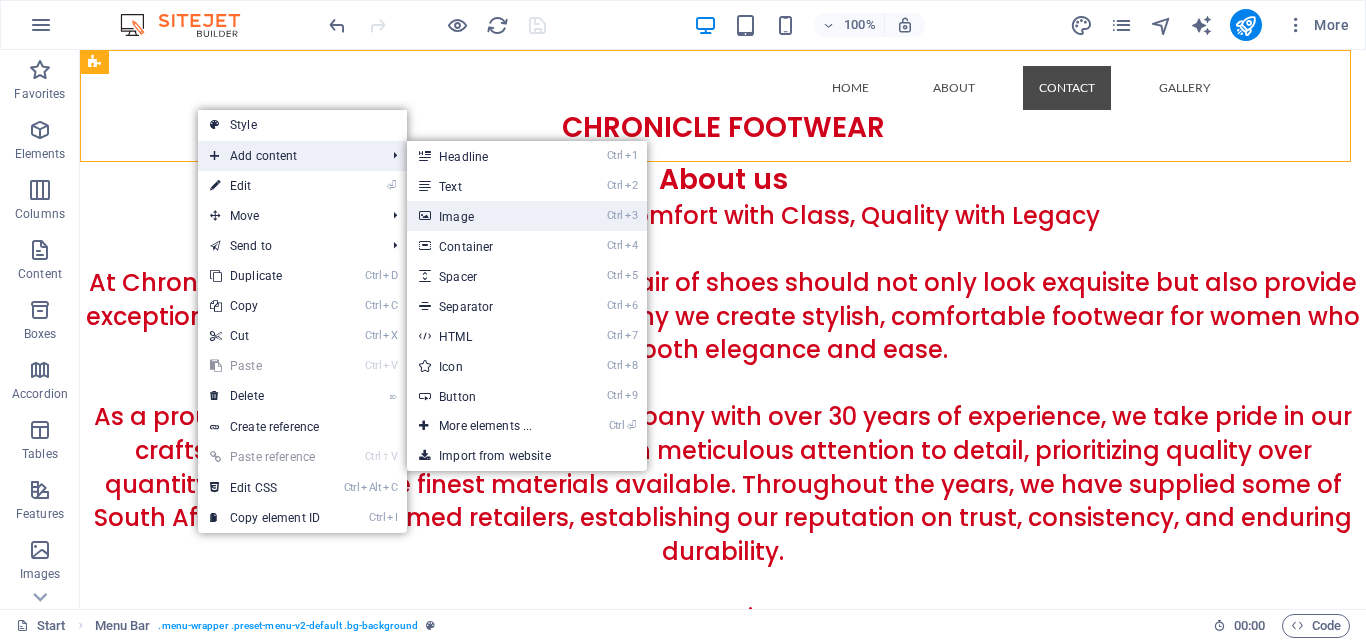 drag, startPoint x: 511, startPoint y: 214, endPoint x: 163, endPoint y: 319, distance: 363.49554 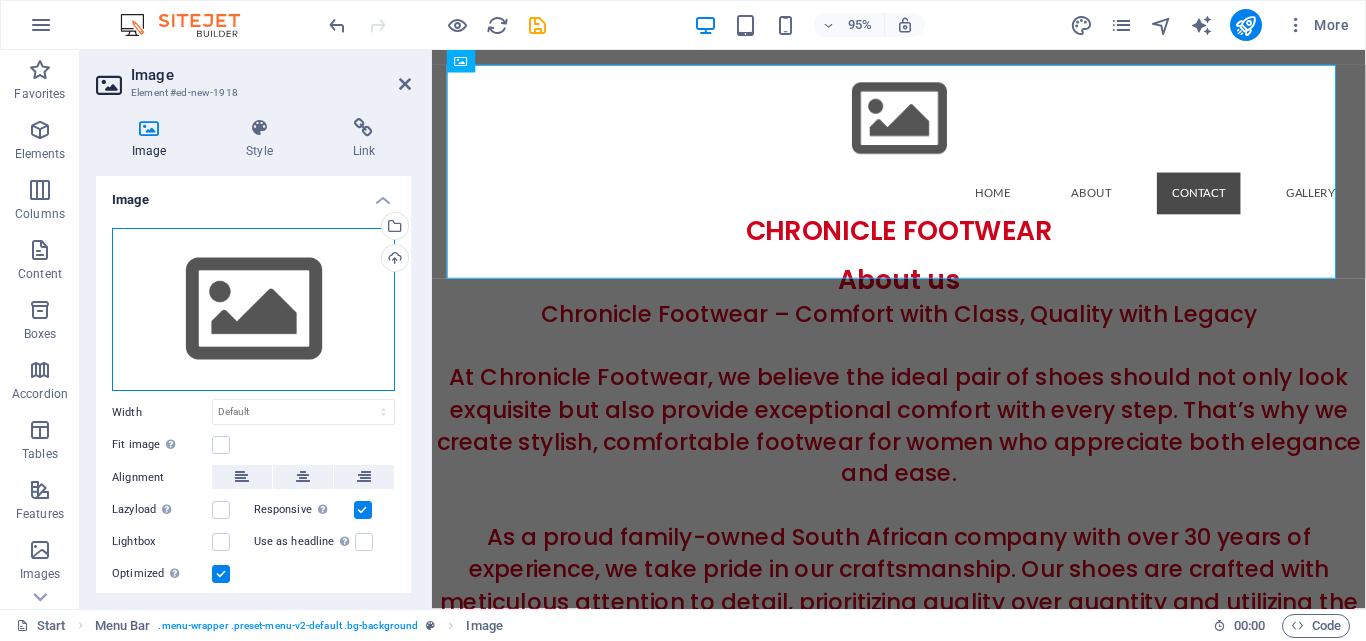 click on "Drag files here, click to choose files or select files from Files or our free stock photos & videos" at bounding box center [253, 310] 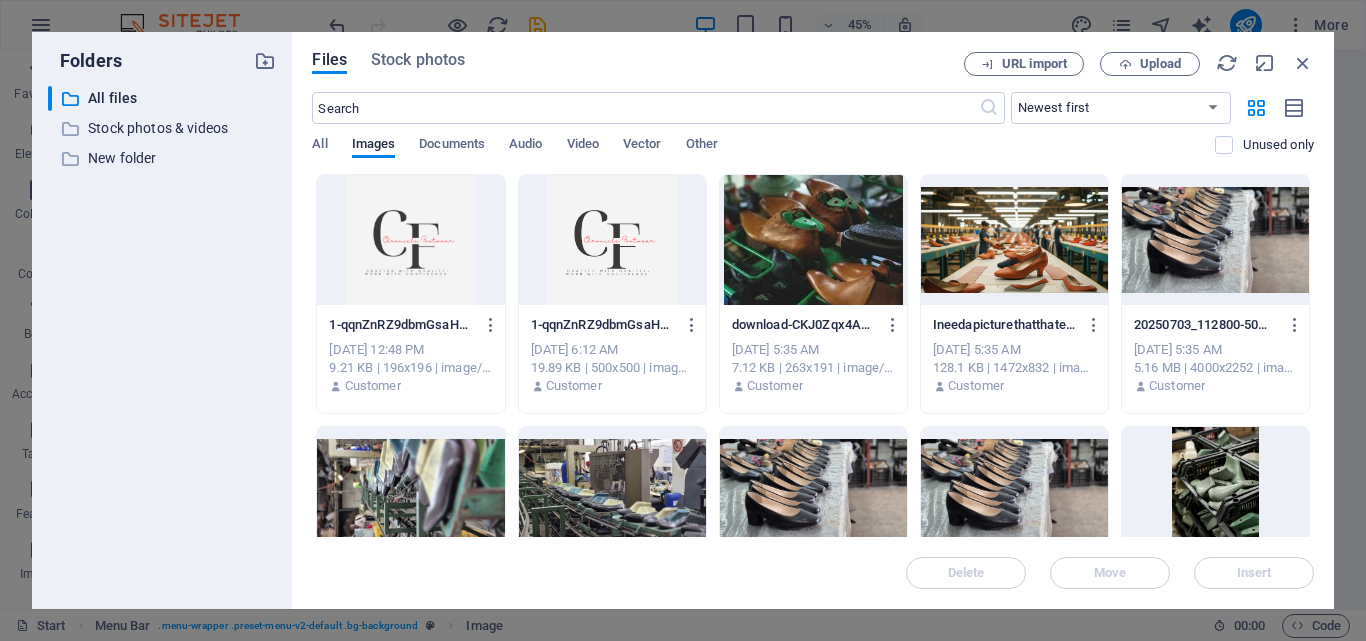 click at bounding box center (612, 240) 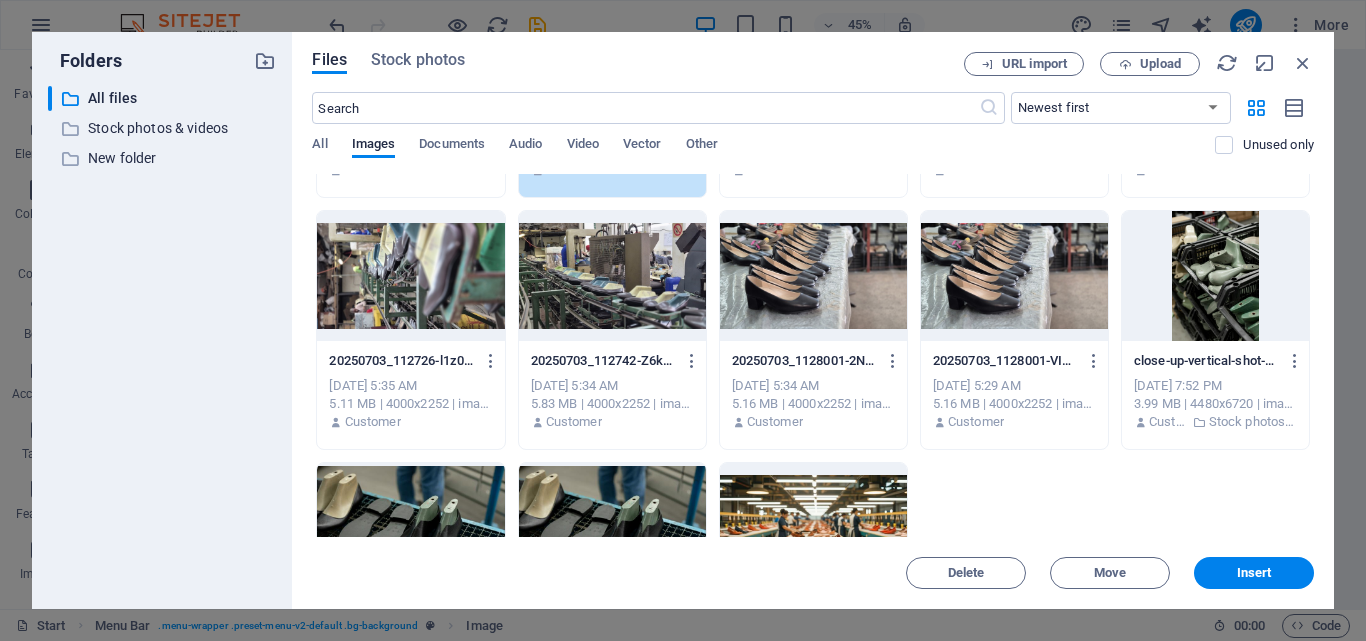 scroll, scrollTop: 381, scrollLeft: 0, axis: vertical 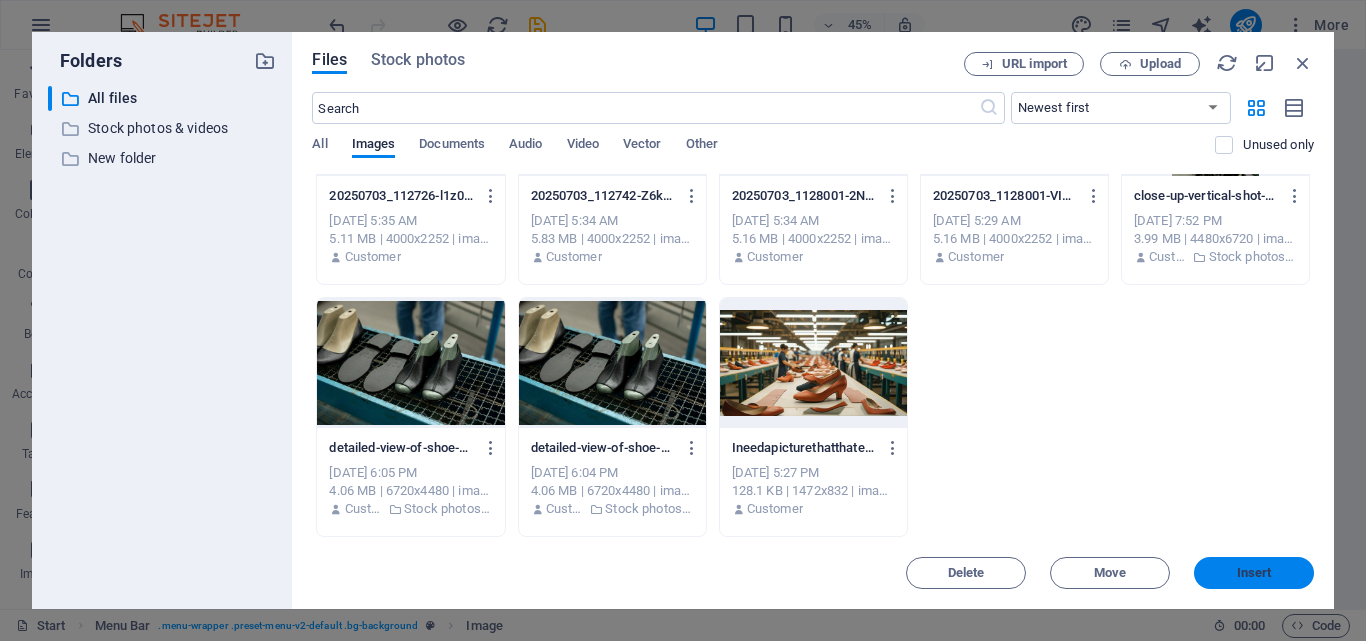 click on "Insert" at bounding box center (1254, 573) 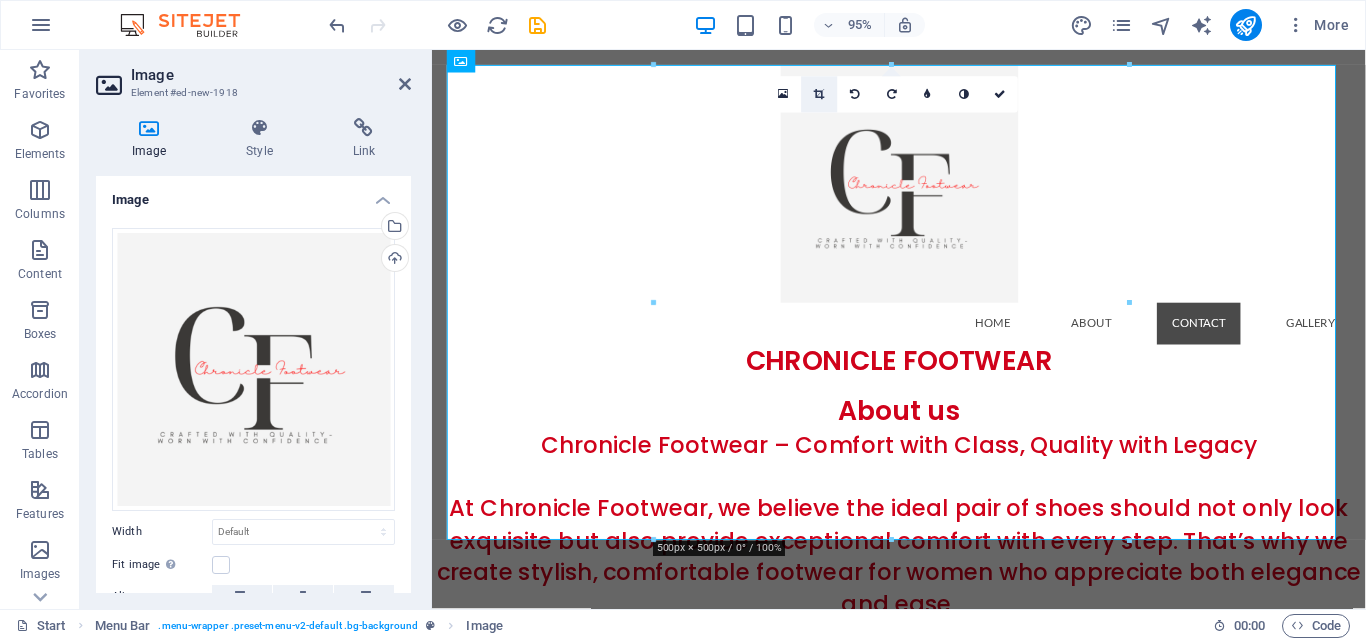 click at bounding box center (819, 94) 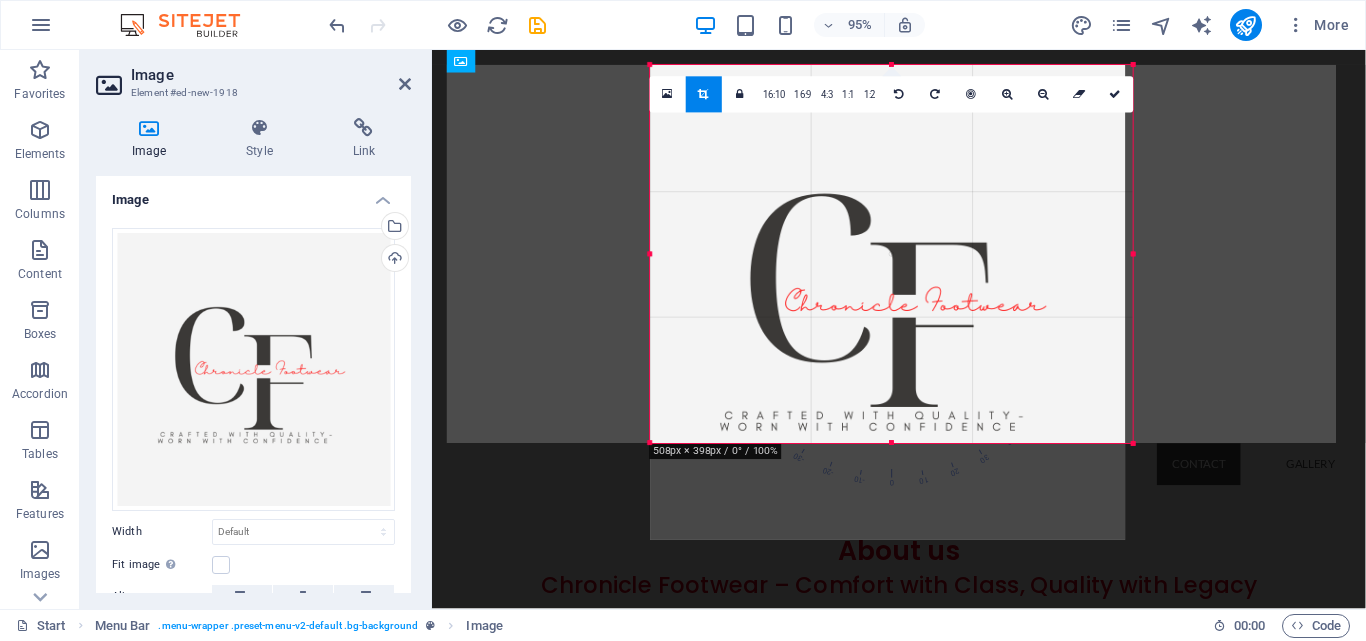 drag, startPoint x: 652, startPoint y: 514, endPoint x: 644, endPoint y: 438, distance: 76.41989 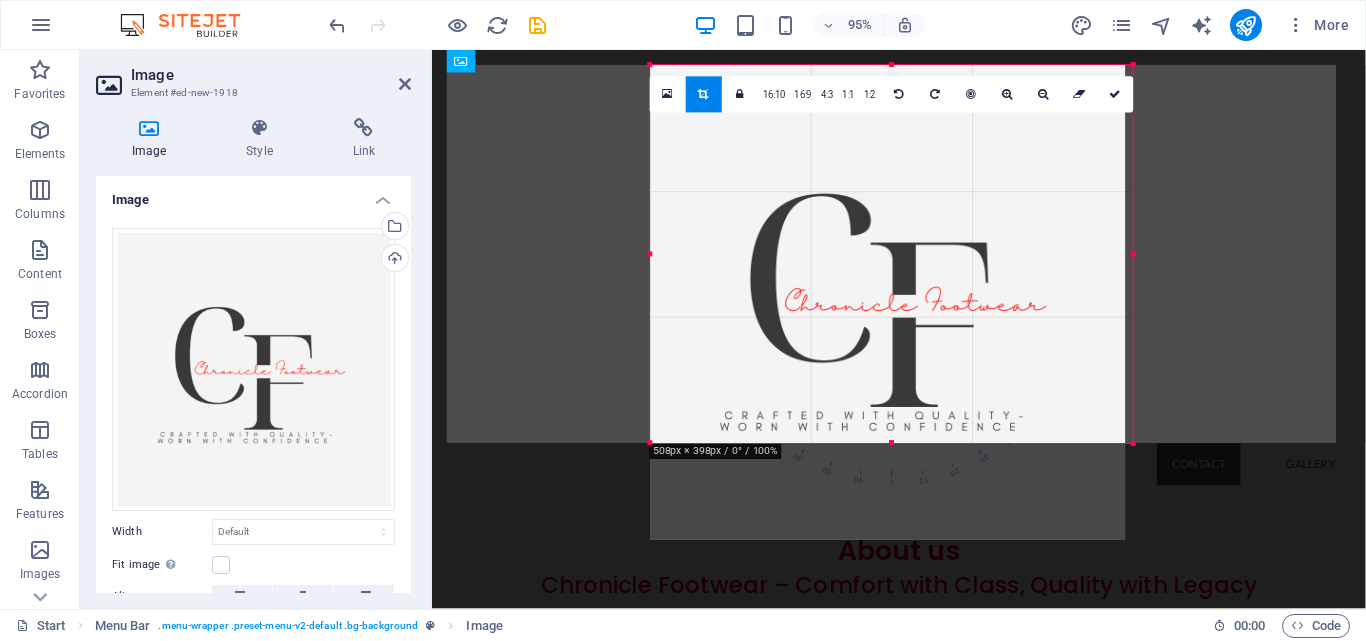 click on "180 170 160 150 140 130 120 110 100 90 80 70 60 50 40 30 20 10 0 -10 -20 -30 -40 -50 -60 -70 -80 -90 -100 -110 -120 -130 -140 -150 -160 -170 508px × 398px / 0° / 100% 16:10 16:9 4:3 1:1 1:2 0" at bounding box center [892, 254] 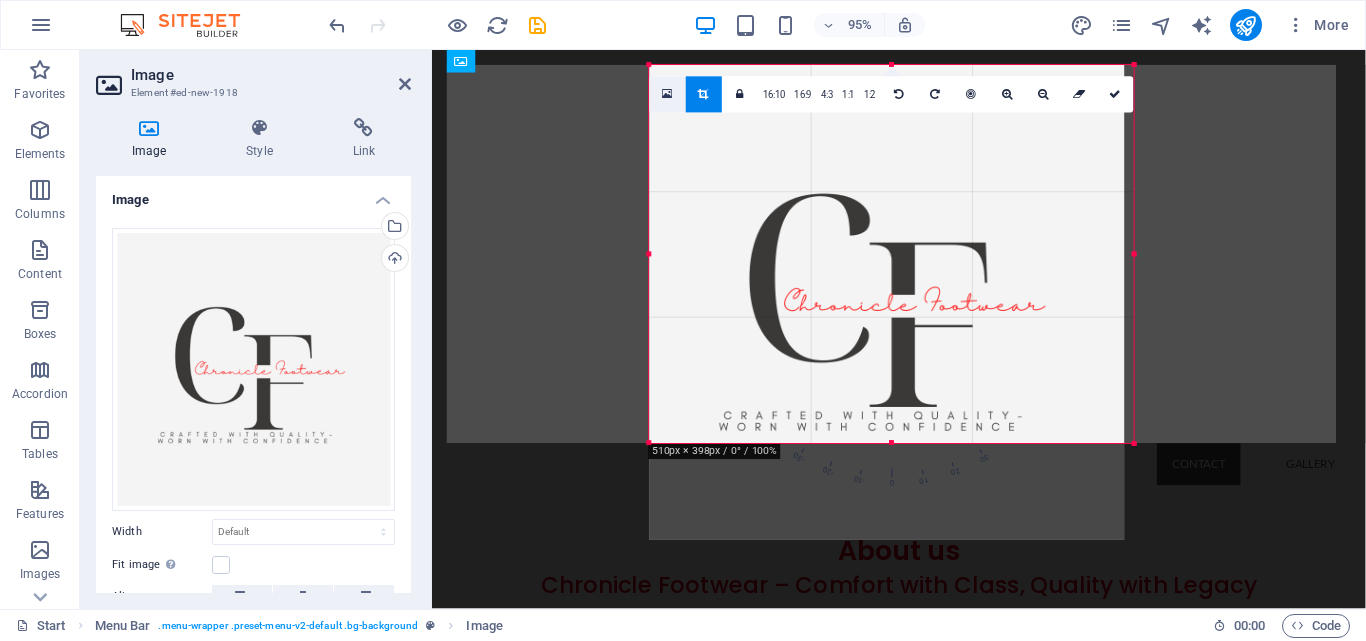 drag, startPoint x: 651, startPoint y: 68, endPoint x: 647, endPoint y: 79, distance: 11.7046995 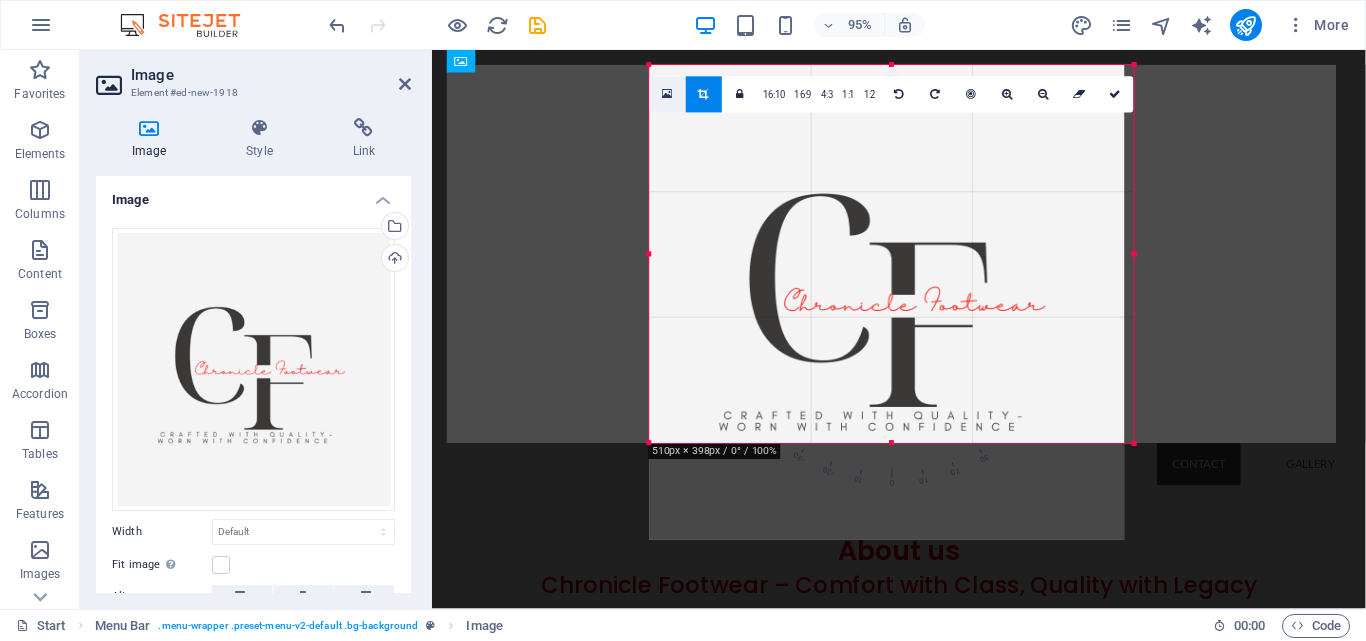 click on "180 170 160 150 140 130 120 110 100 90 80 70 60 50 40 30 20 10 0 -10 -20 -30 -40 -50 -60 -70 -80 -90 -100 -110 -120 -130 -140 -150 -160 -170 510px × 398px / 0° / 100% 16:10 16:9 4:3 1:1 1:2 0" at bounding box center [892, 254] 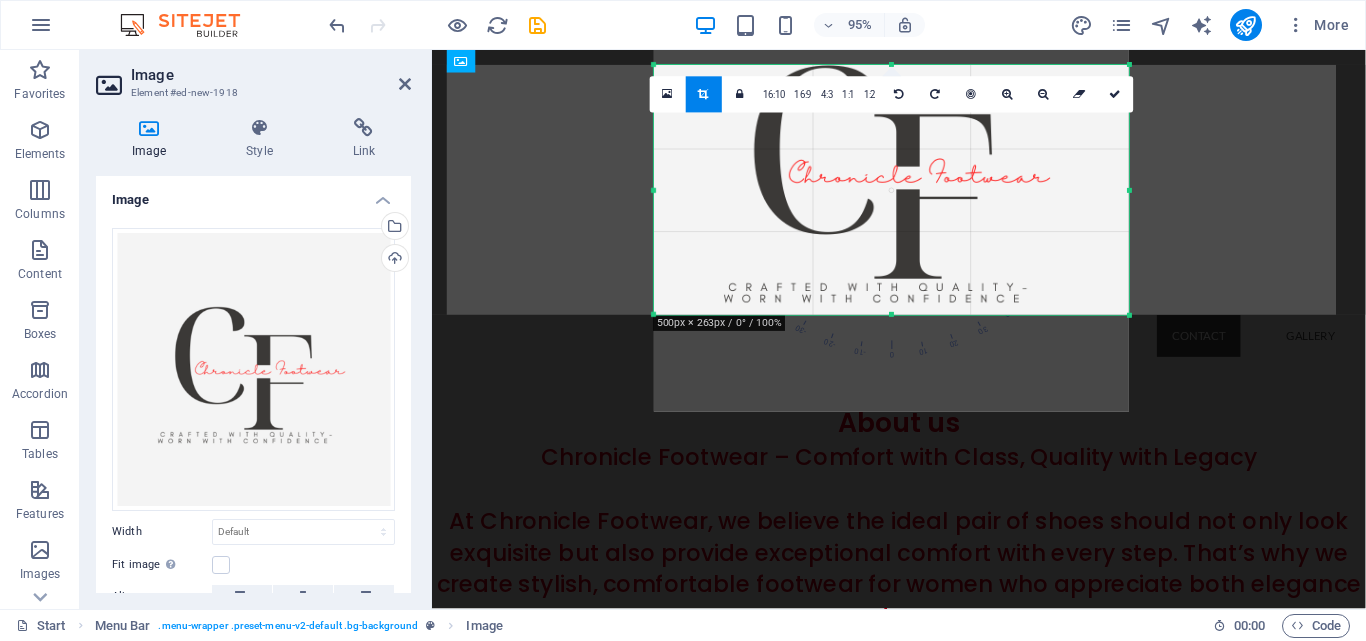 drag, startPoint x: 661, startPoint y: 63, endPoint x: 645, endPoint y: 198, distance: 135.94484 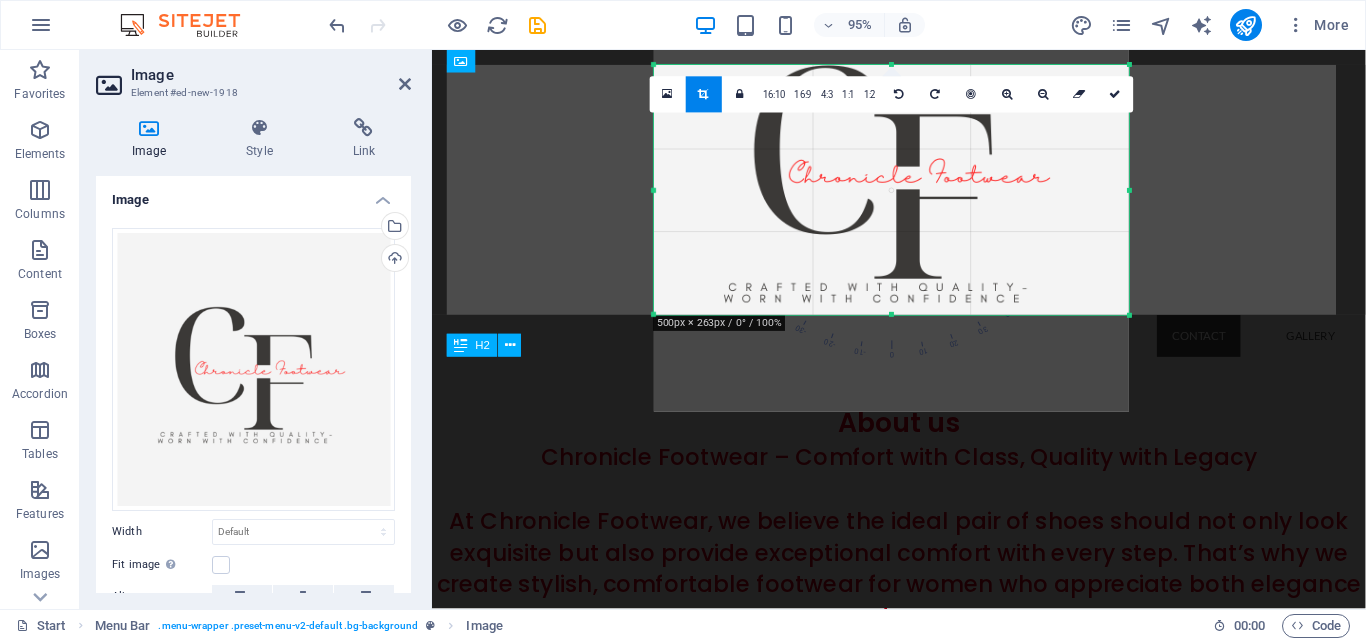 click on "CHRONICLE FOOTWEAR" at bounding box center [923, 391] 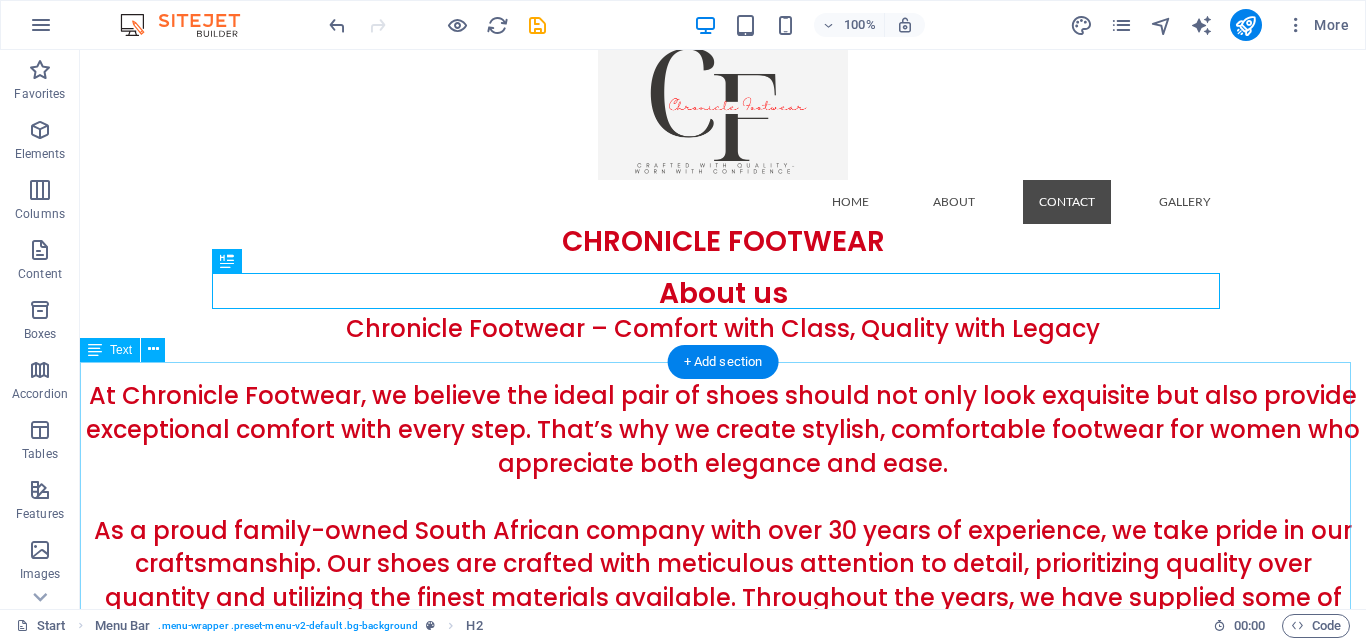scroll, scrollTop: 0, scrollLeft: 0, axis: both 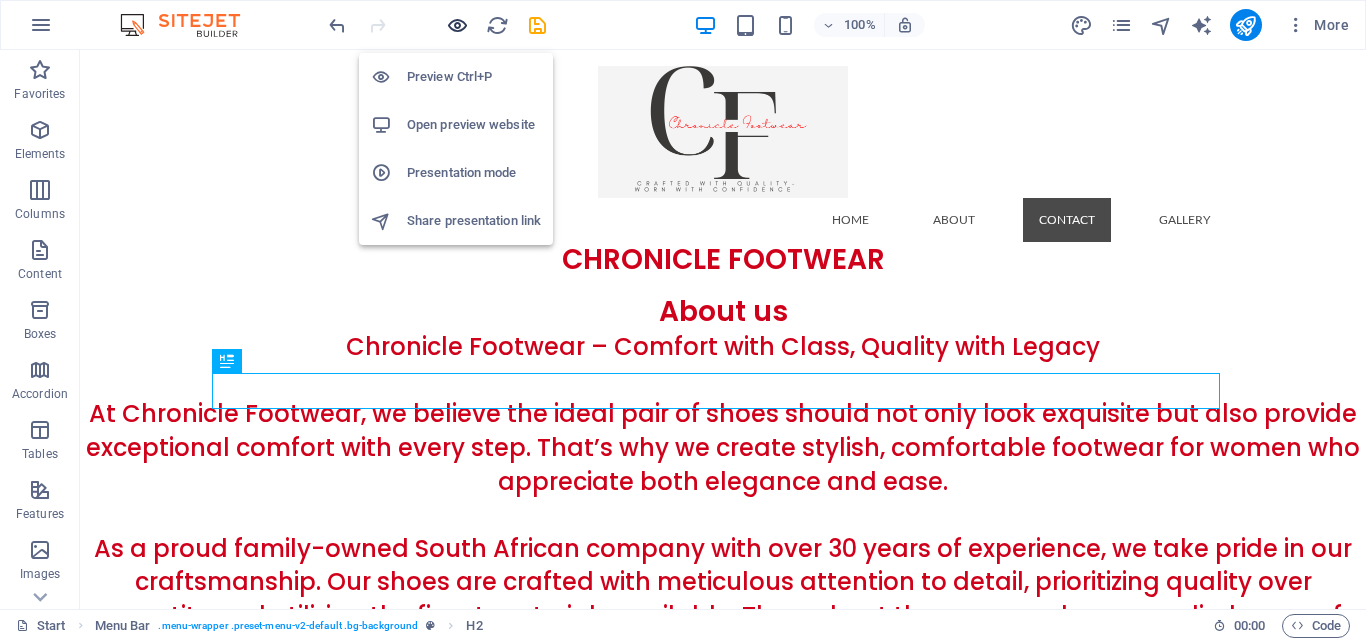 click at bounding box center (457, 25) 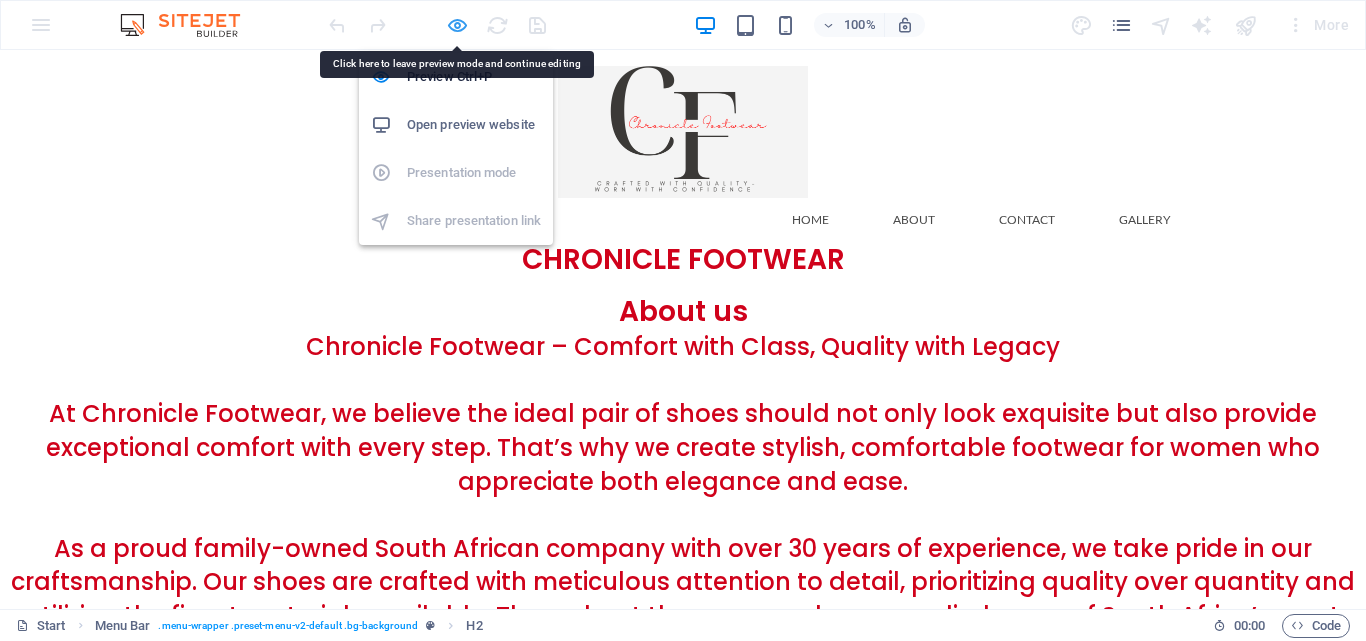 drag, startPoint x: 470, startPoint y: 124, endPoint x: 457, endPoint y: 26, distance: 98.85848 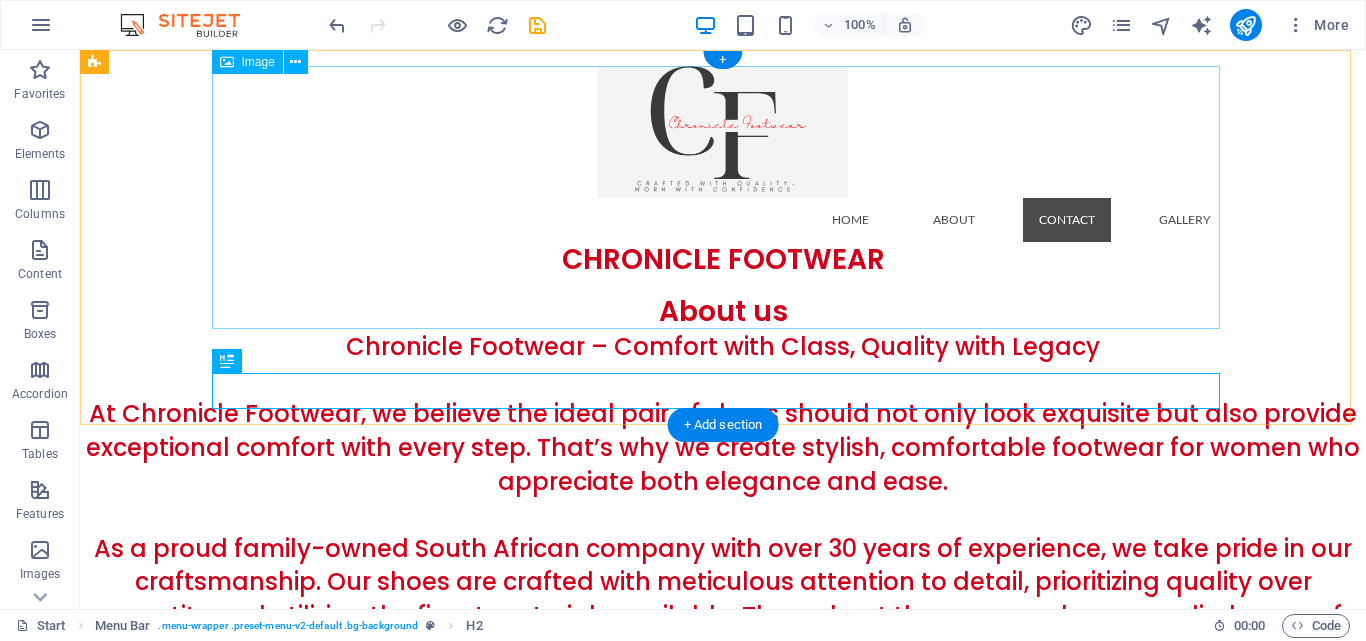 type 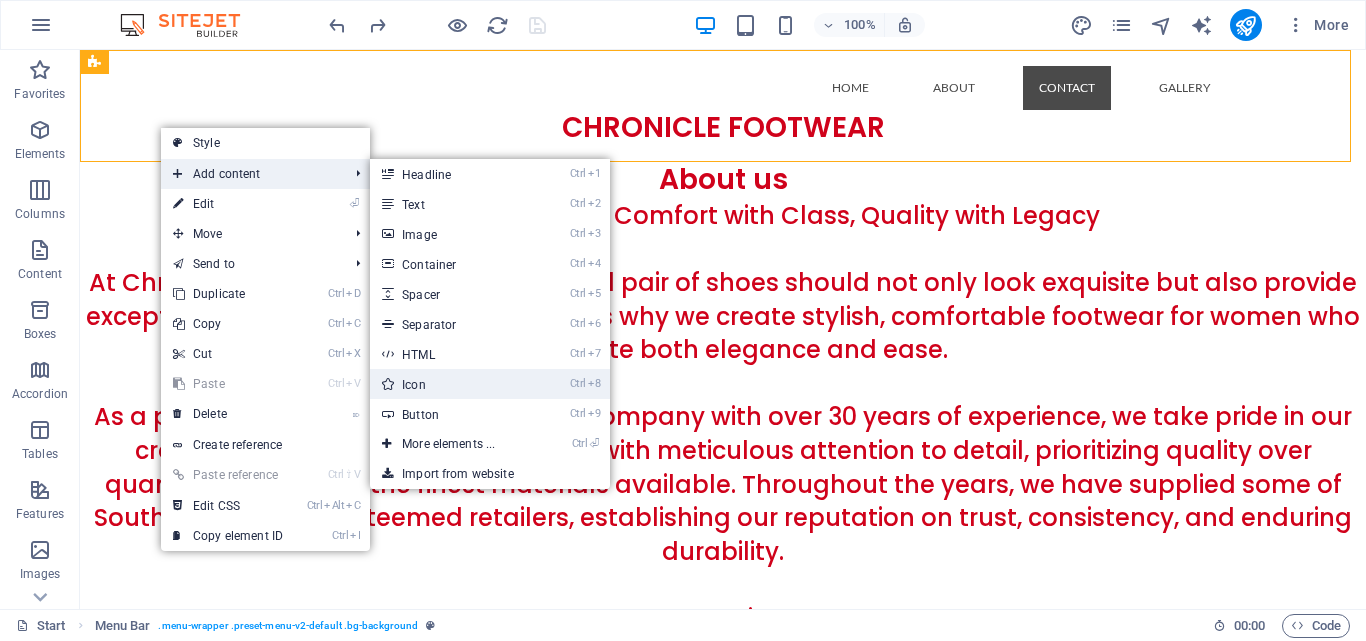 click on "Ctrl 8  Icon" at bounding box center [452, 384] 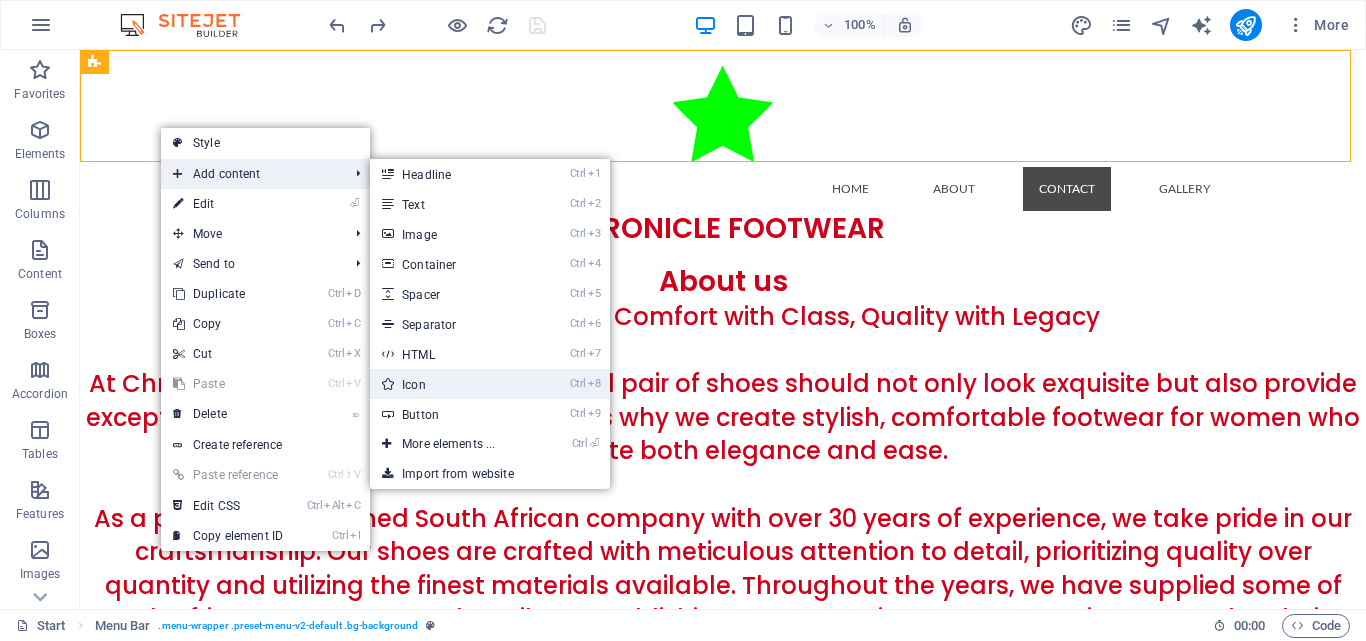 select on "xMidYMid" 